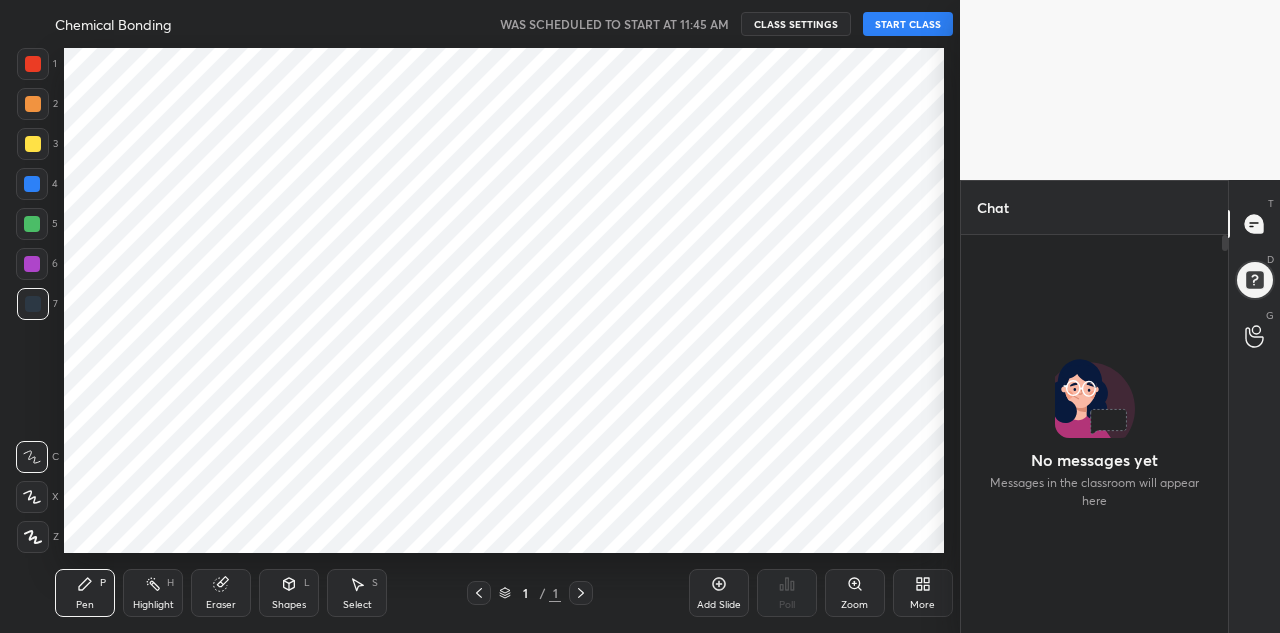 scroll, scrollTop: 0, scrollLeft: 0, axis: both 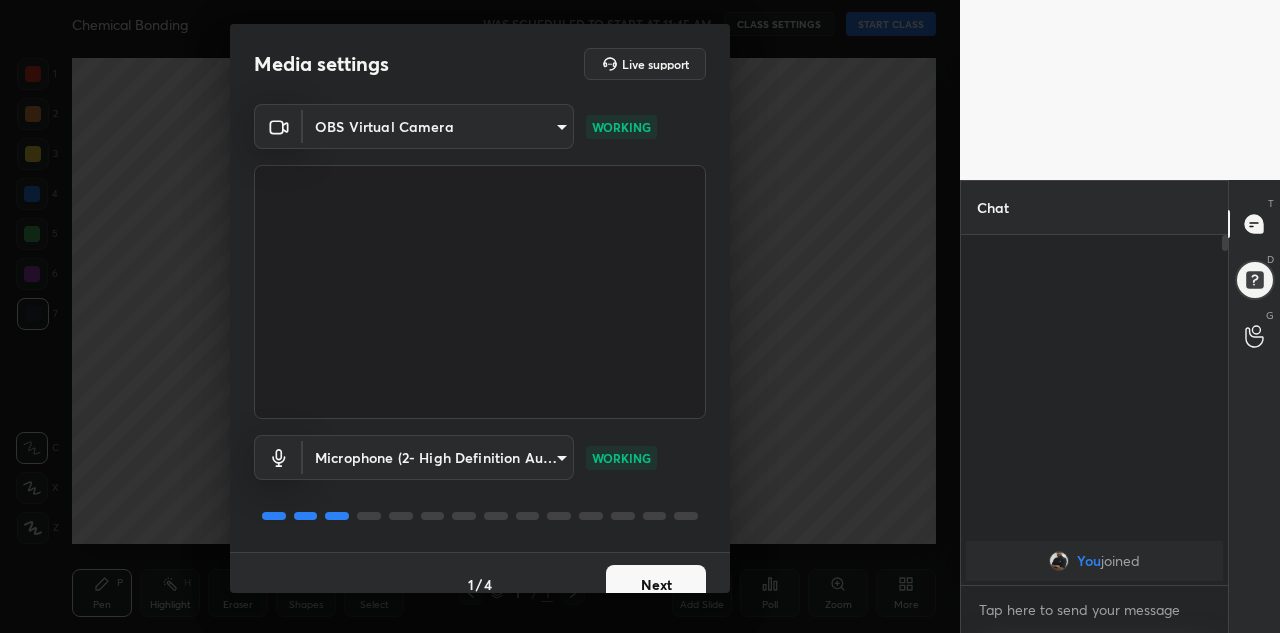 click on "Next" at bounding box center [656, 585] 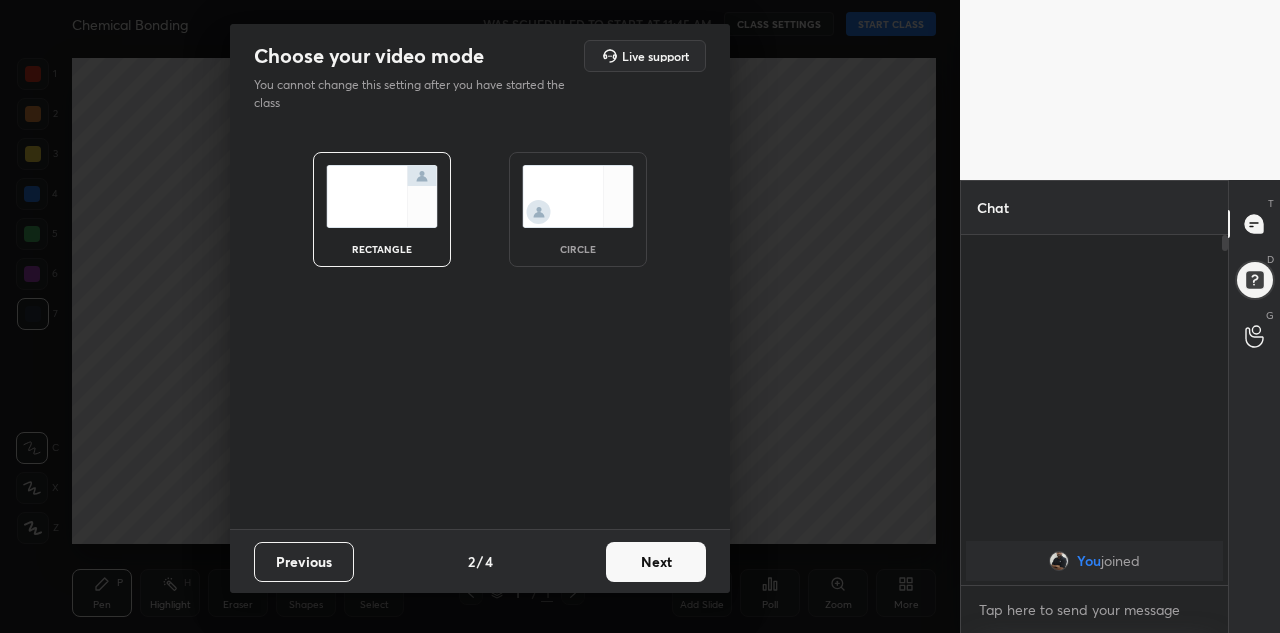 click on "Next" at bounding box center [656, 562] 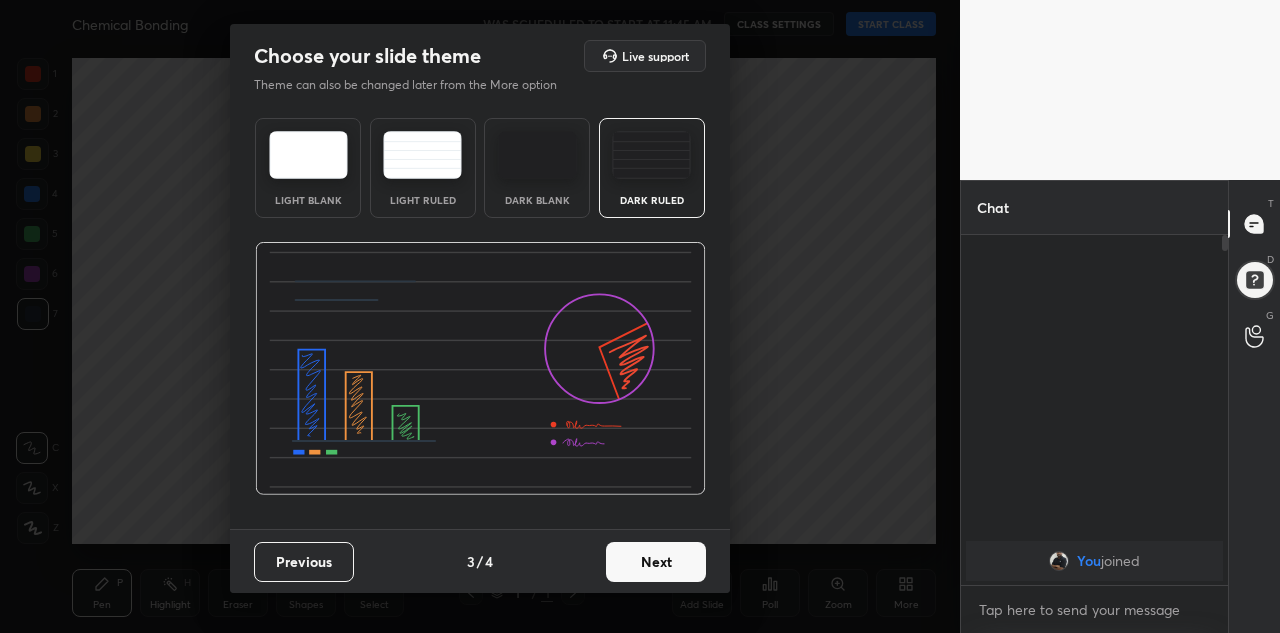 click on "Next" at bounding box center [656, 562] 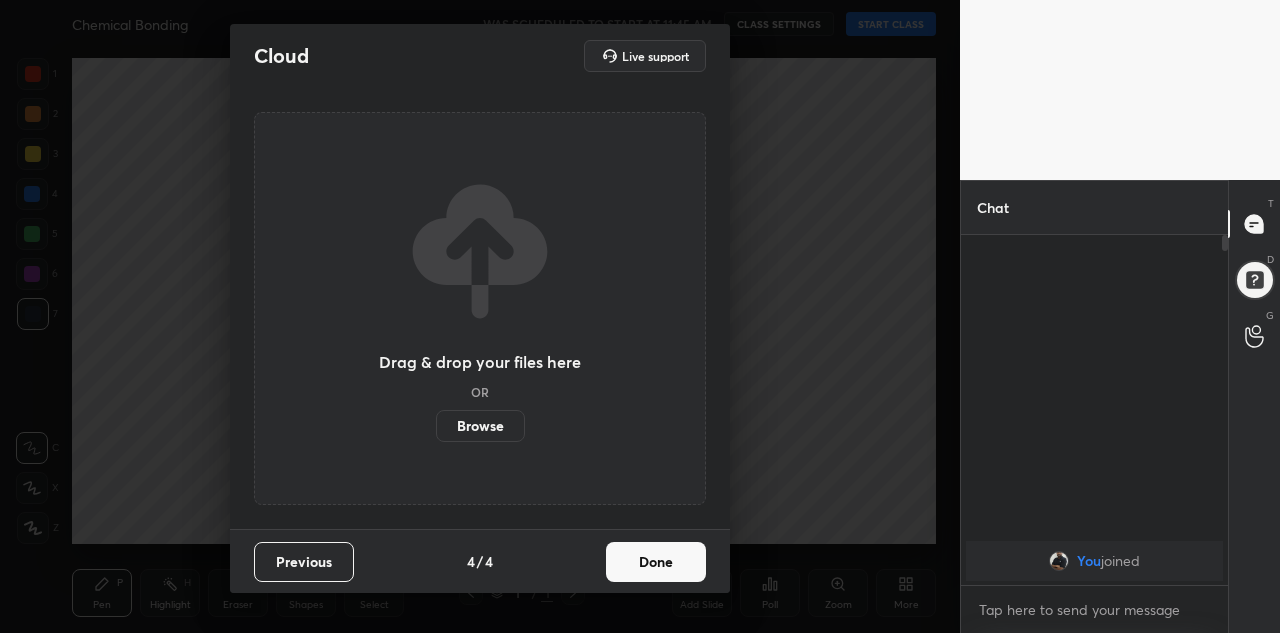 click on "Done" at bounding box center [656, 562] 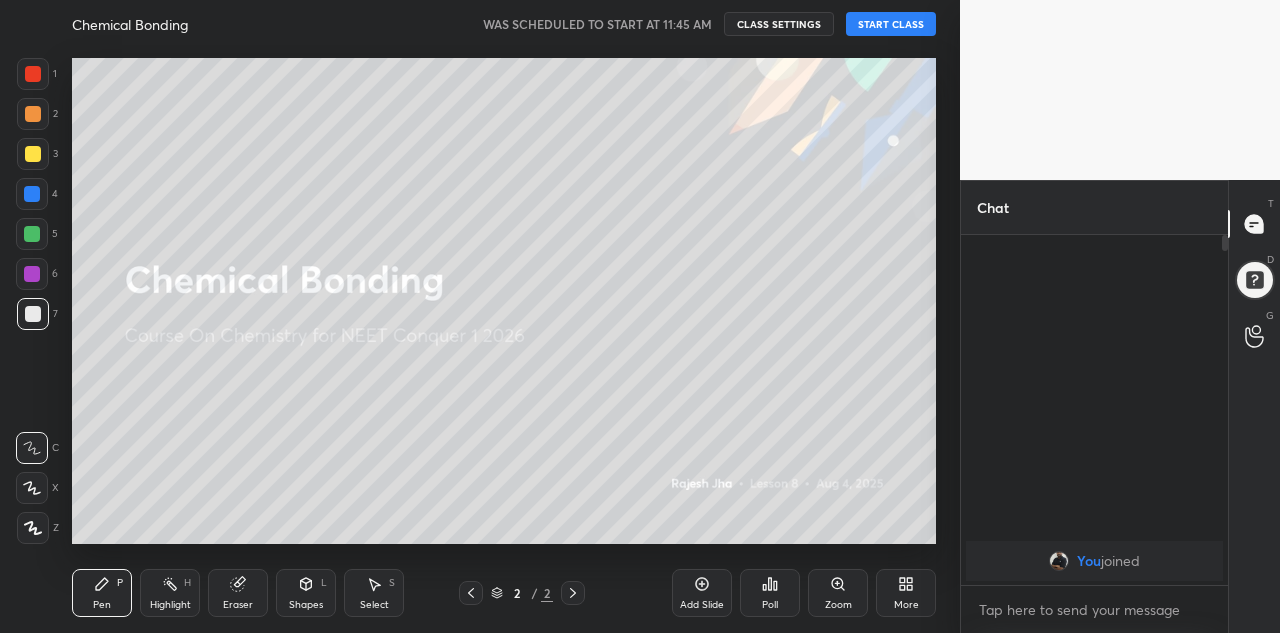 click 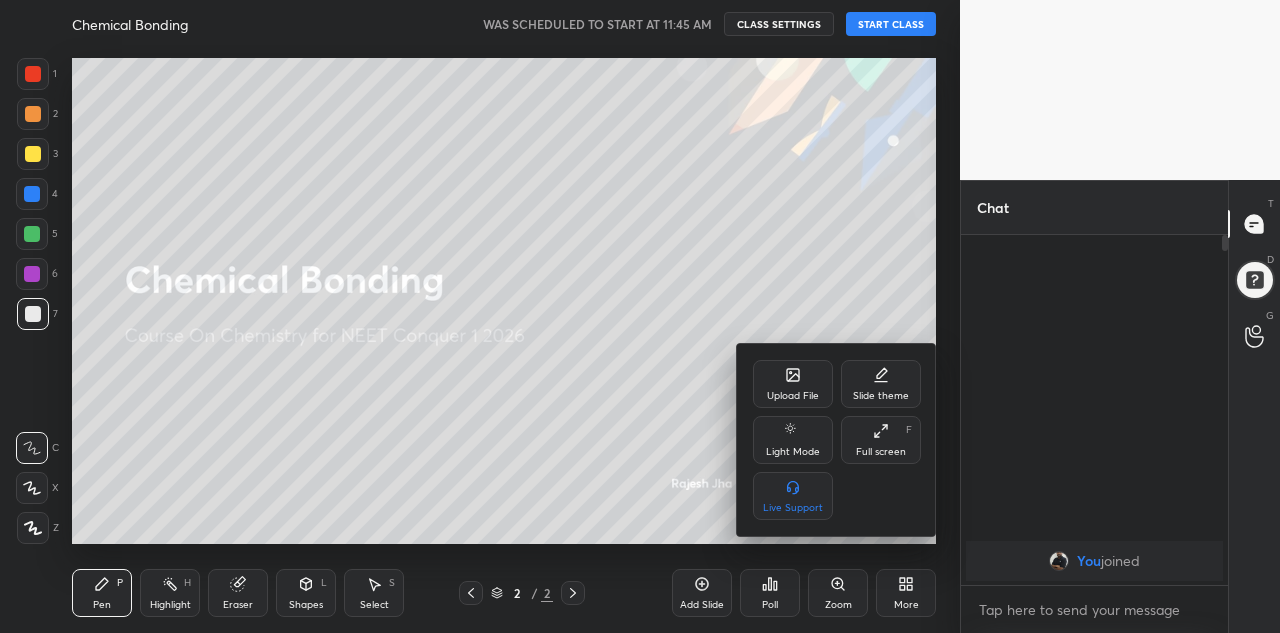 click on "Full screen F" at bounding box center [881, 440] 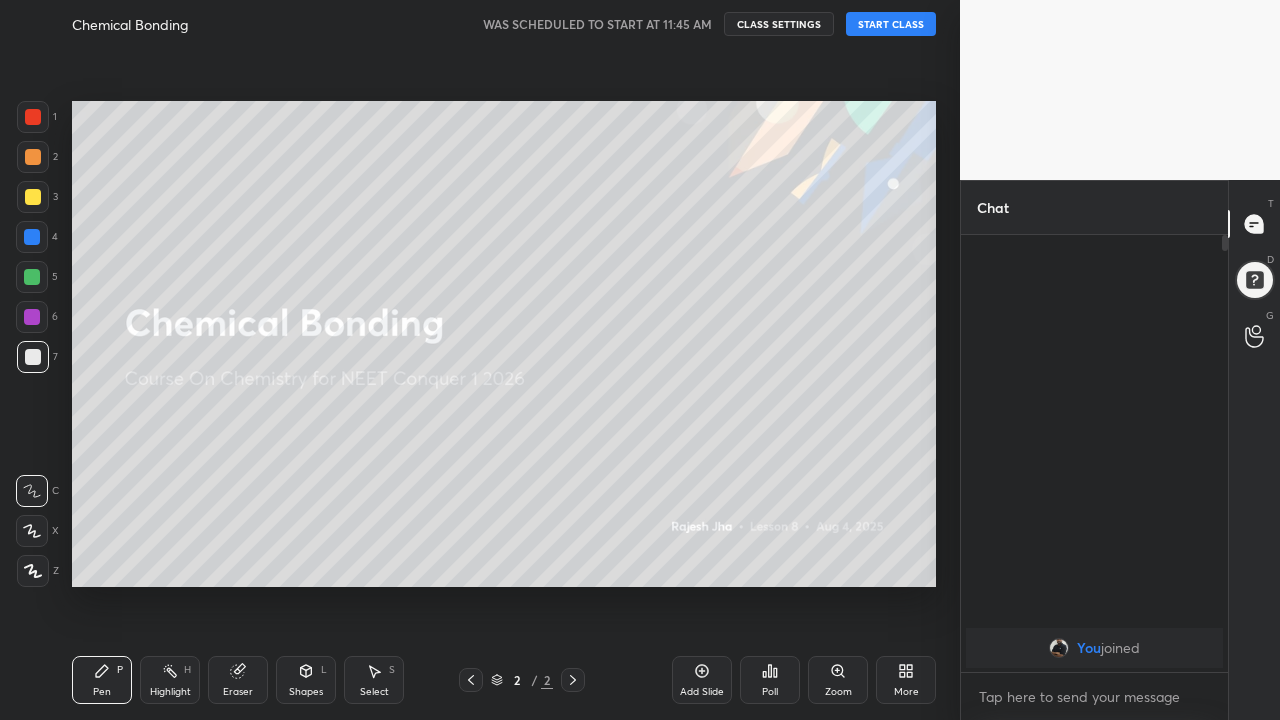 scroll, scrollTop: 99408, scrollLeft: 99120, axis: both 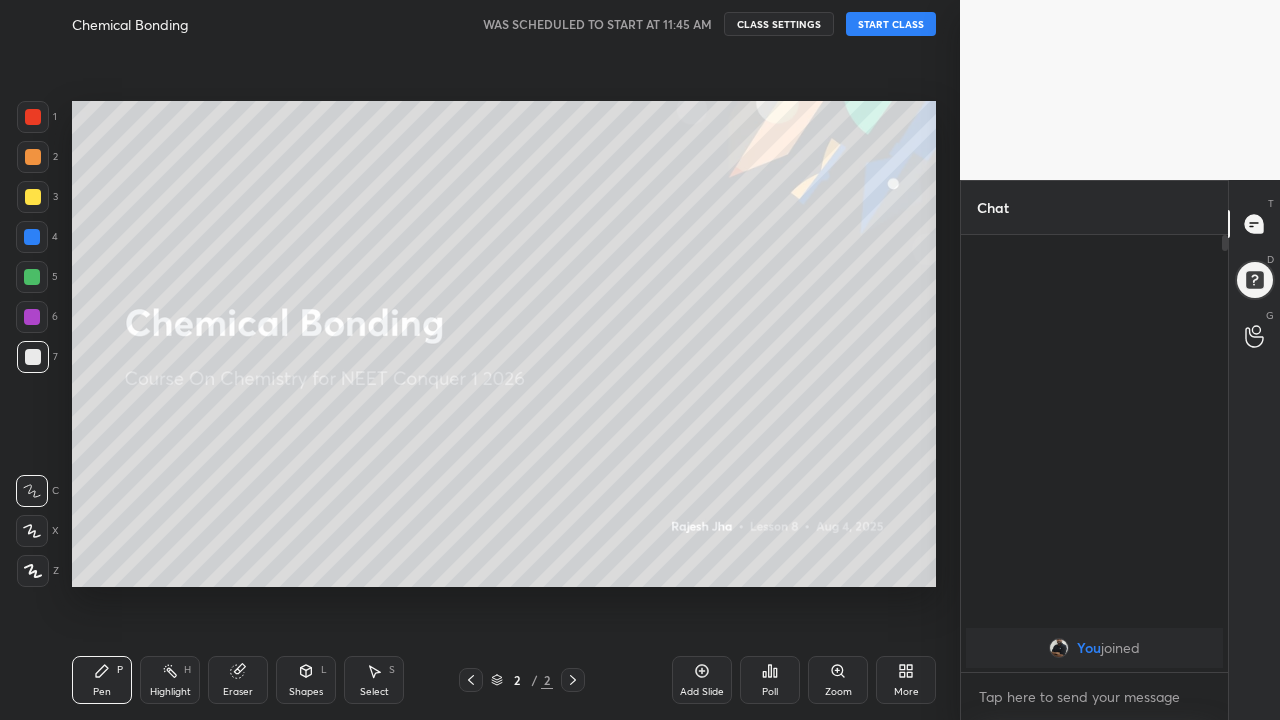 click on "More" at bounding box center (906, 680) 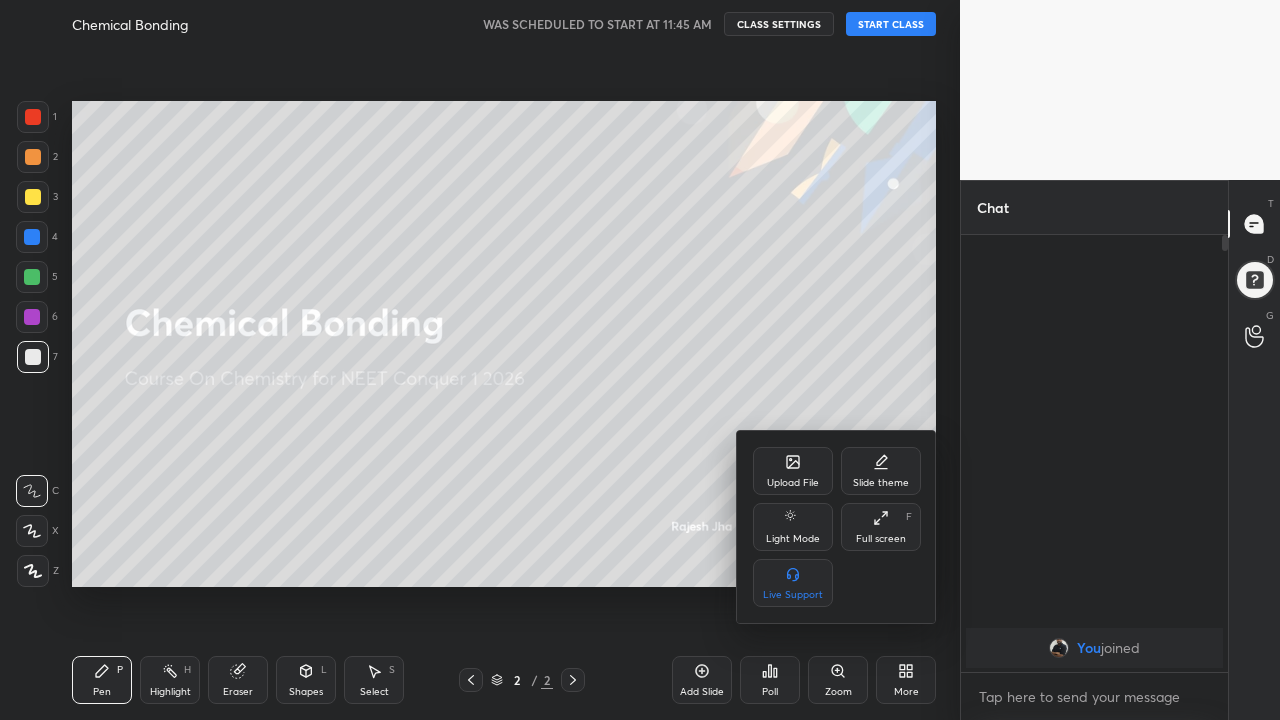 click on "Full screen F" at bounding box center (881, 527) 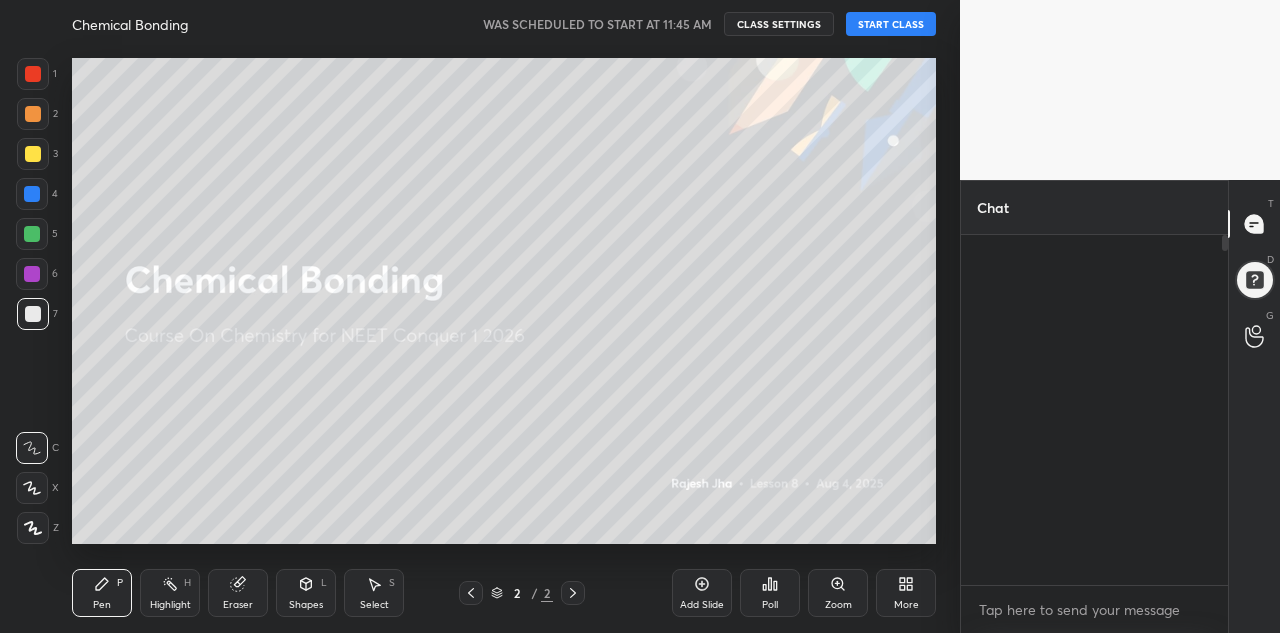 scroll, scrollTop: 505, scrollLeft: 880, axis: both 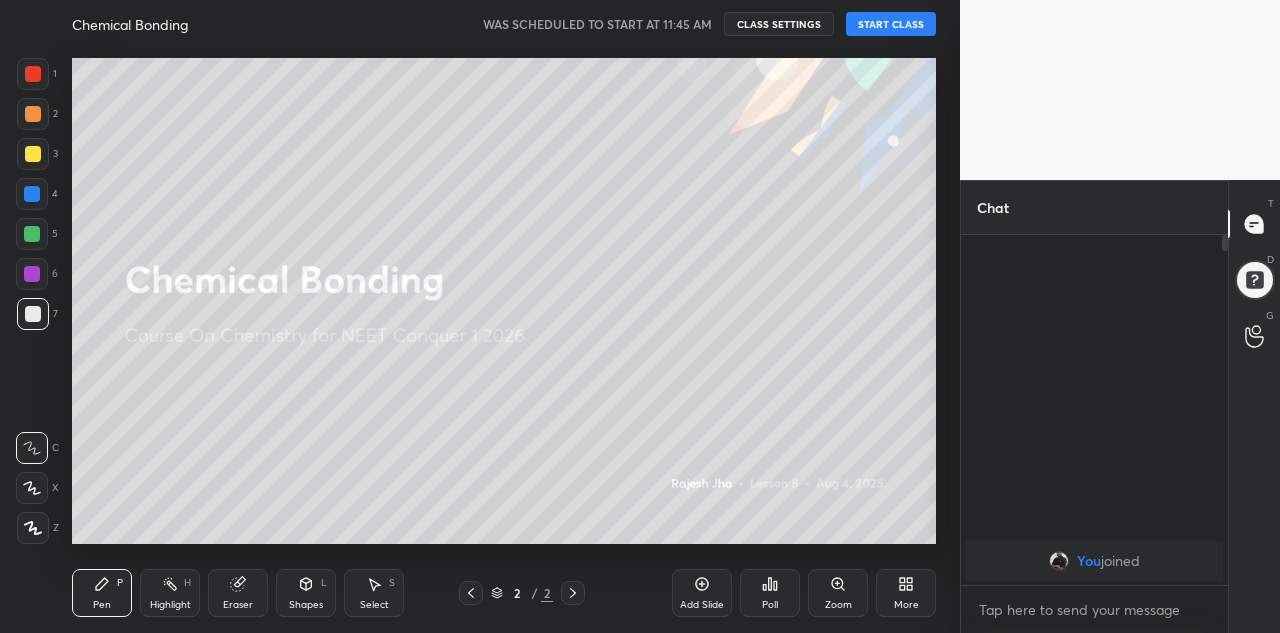 click on "START CLASS" at bounding box center [891, 24] 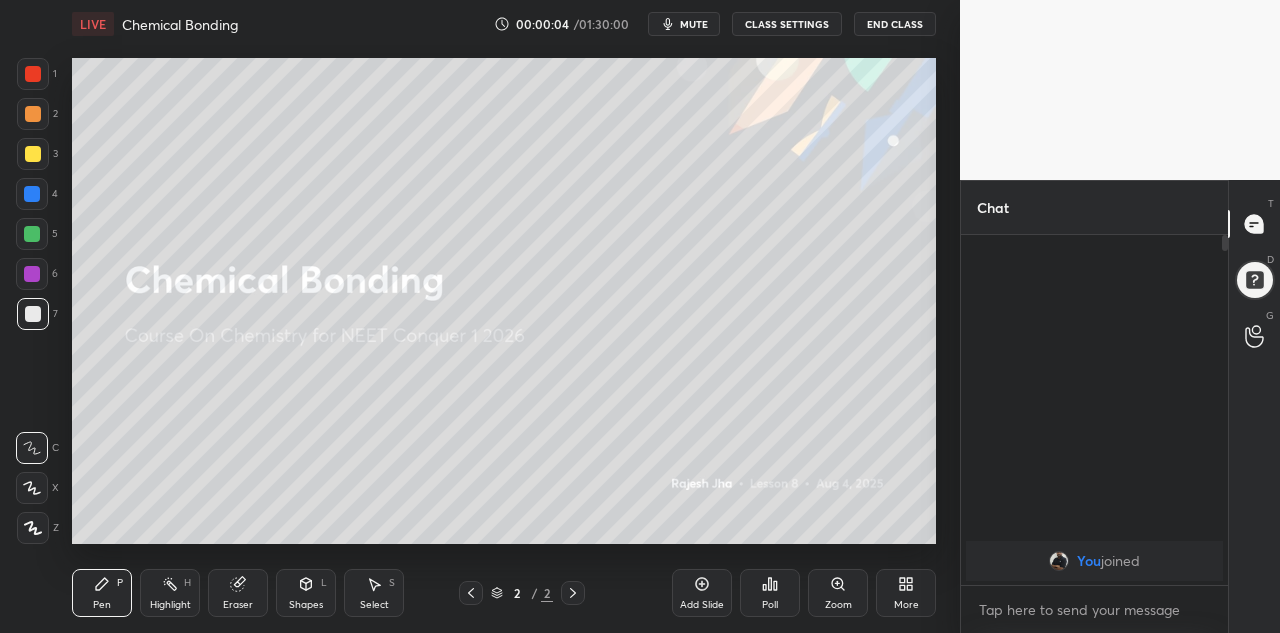 click 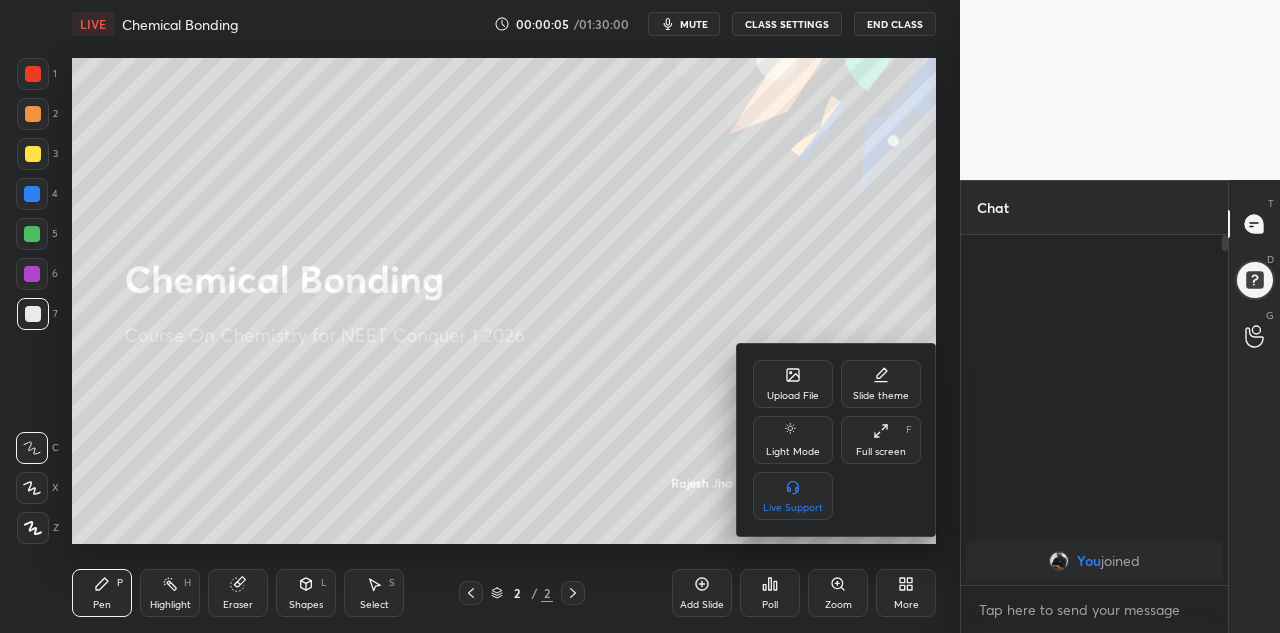 click on "Full screen F" at bounding box center [881, 440] 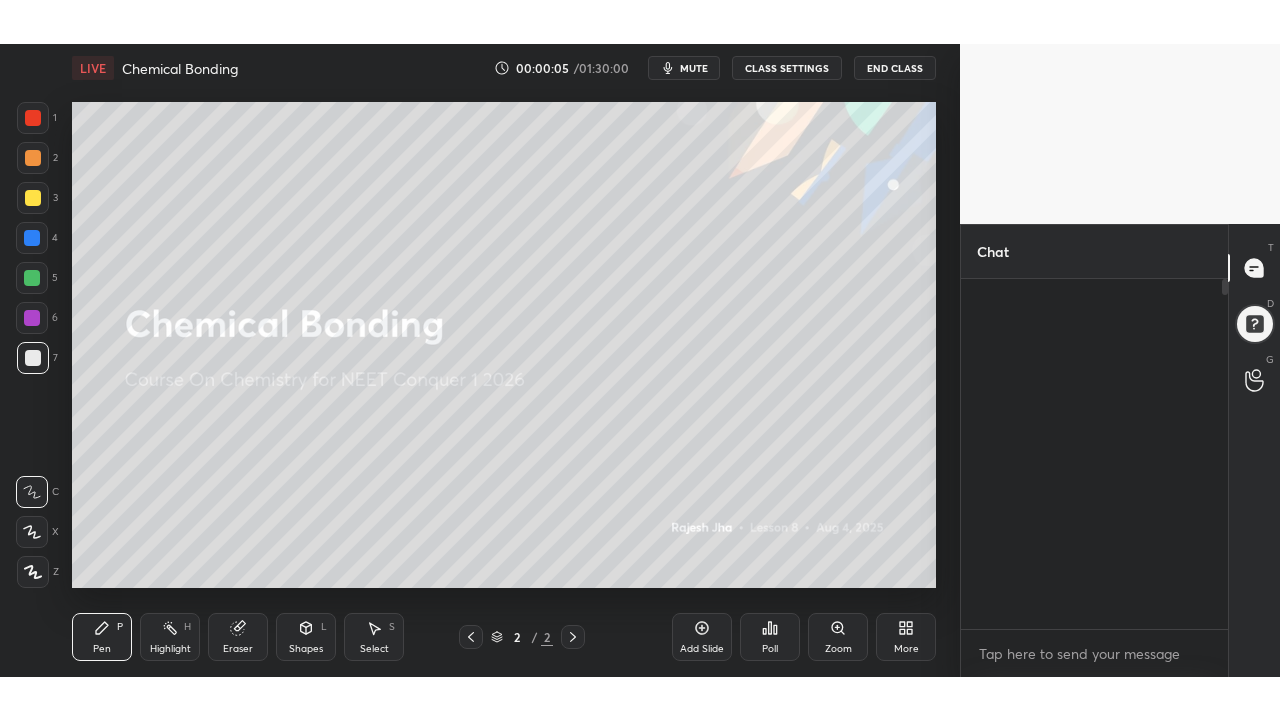 scroll, scrollTop: 99408, scrollLeft: 99120, axis: both 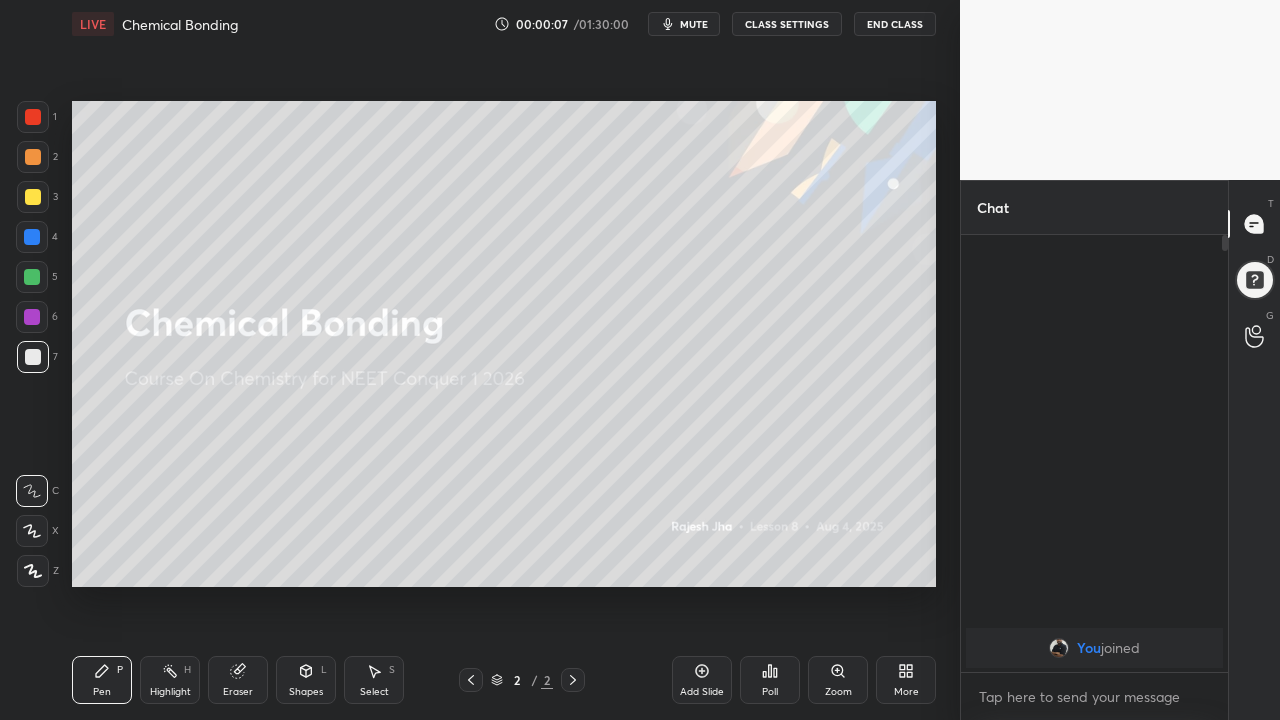 click on "Add Slide" at bounding box center (702, 680) 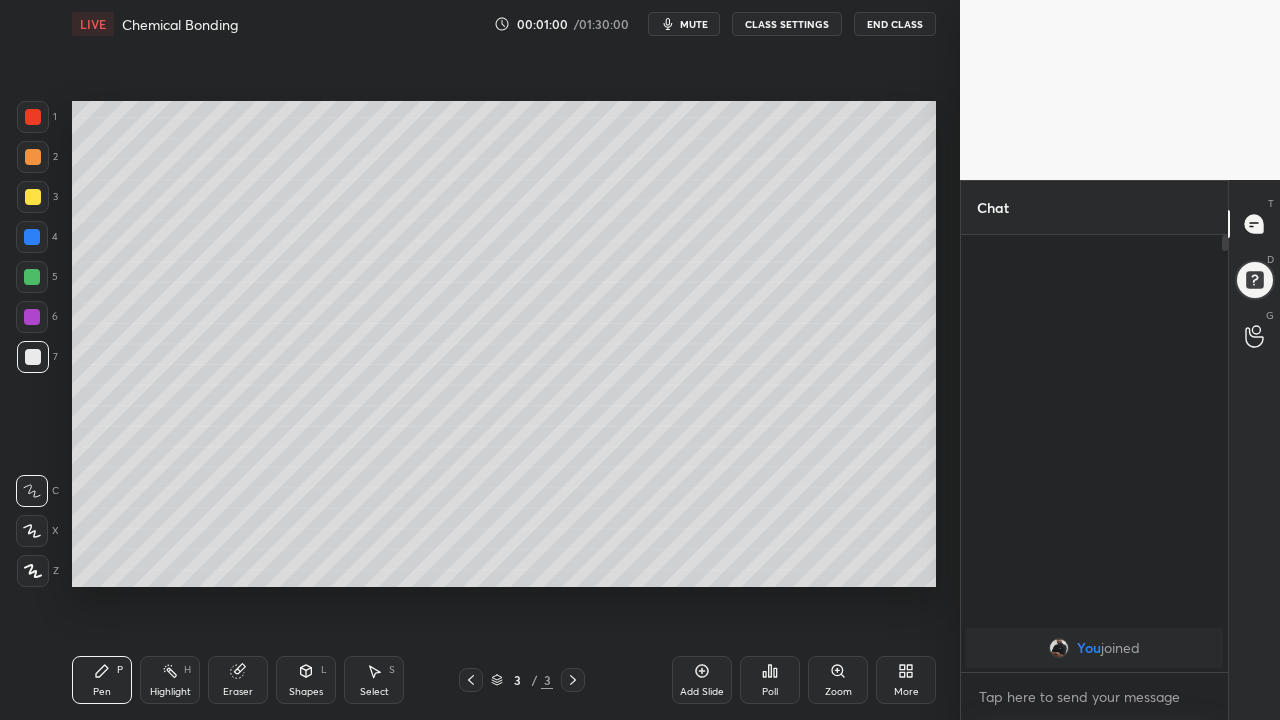 click at bounding box center [32, 317] 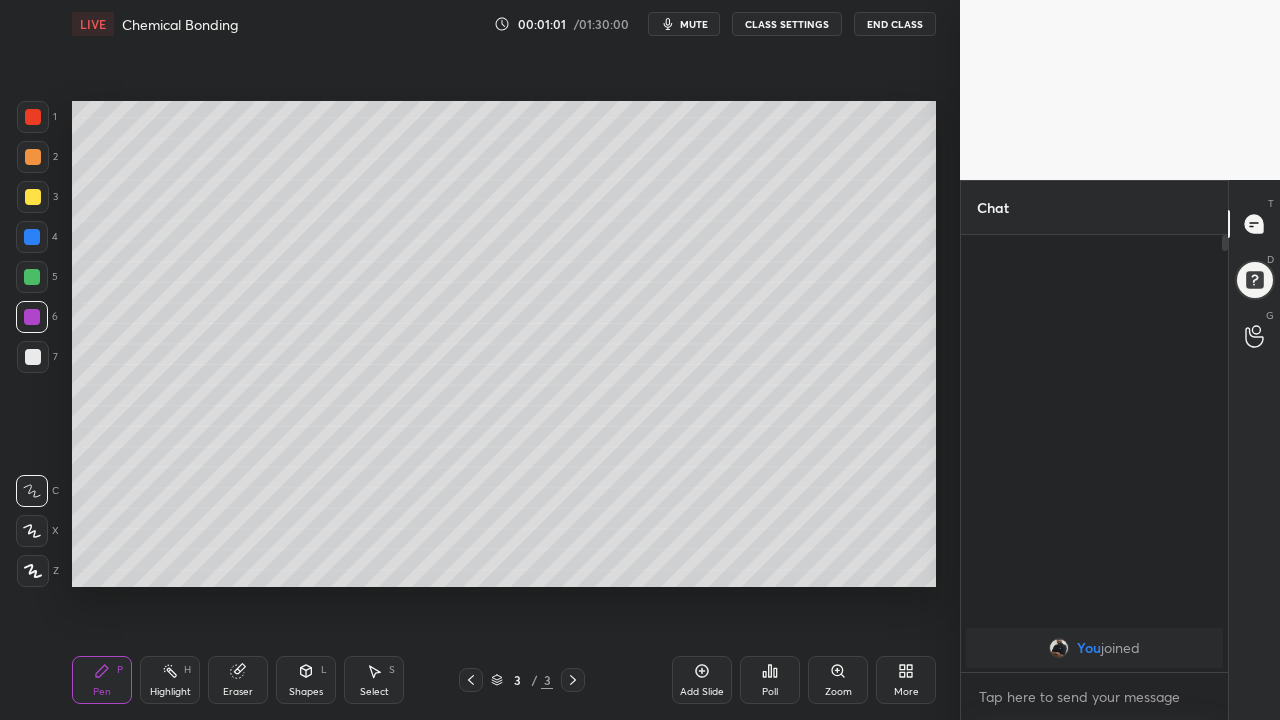 click at bounding box center [33, 357] 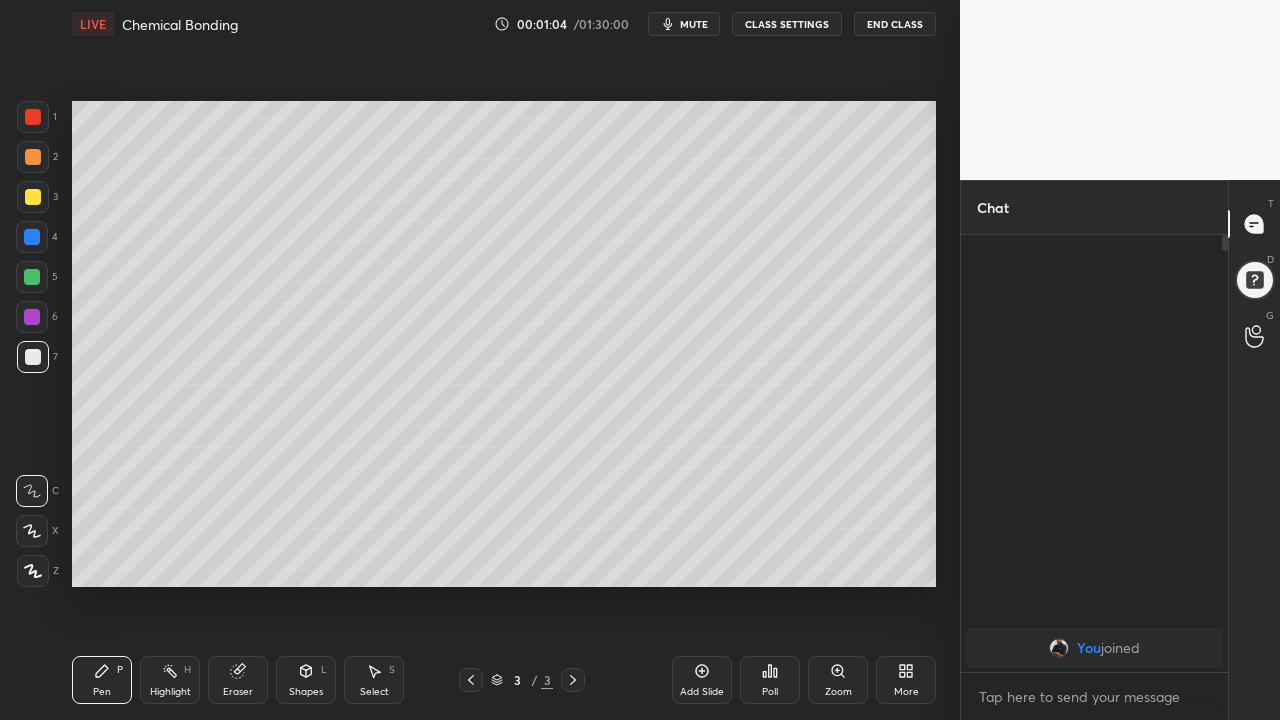 click 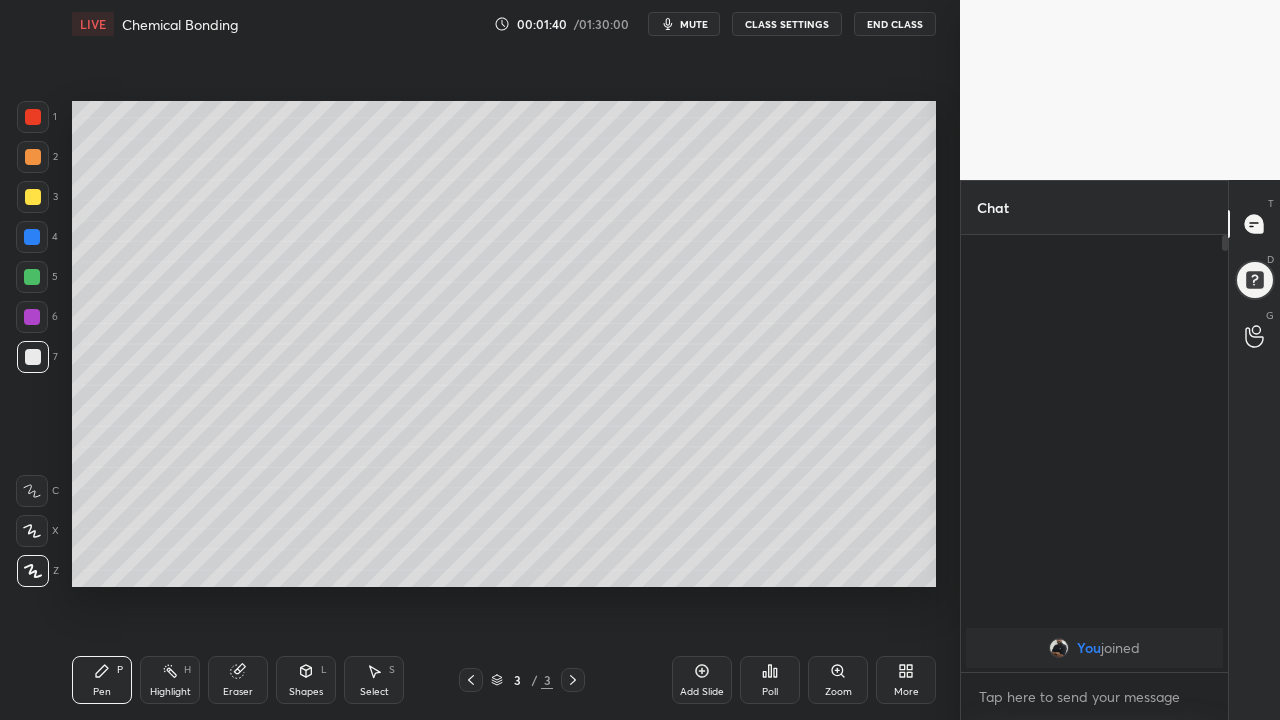 click 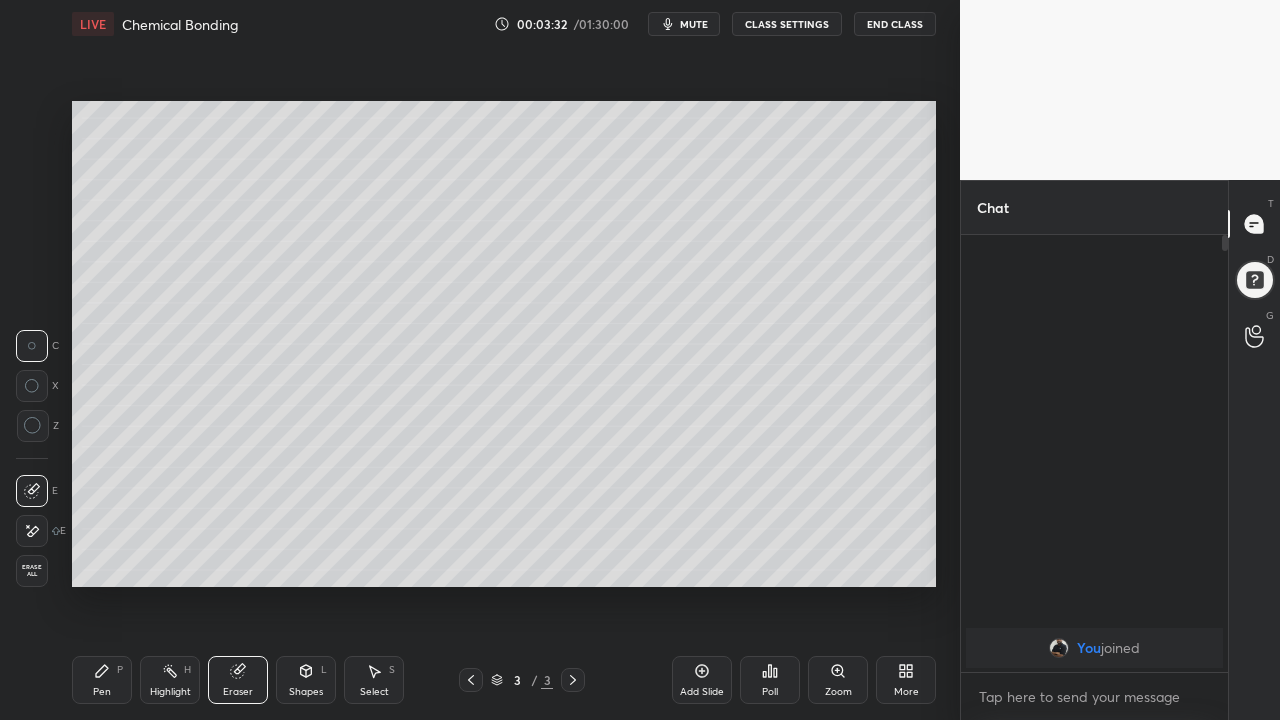 click 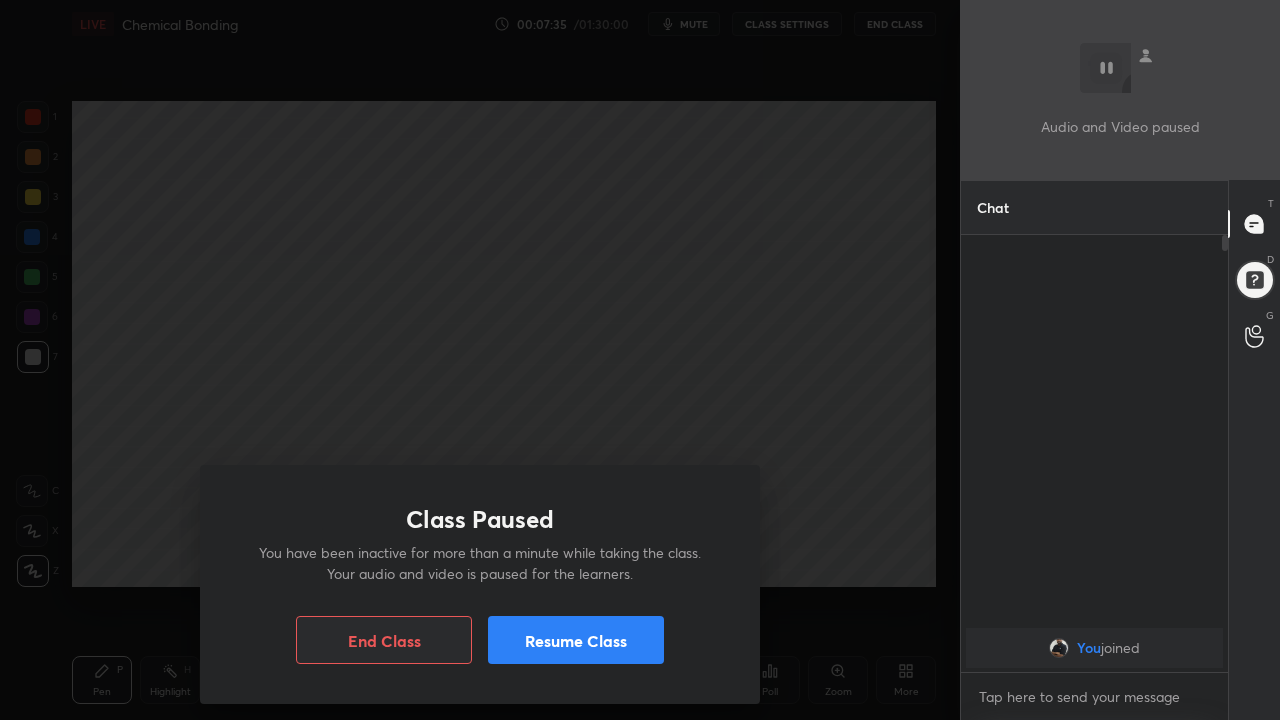 click on "Resume Class" at bounding box center (576, 640) 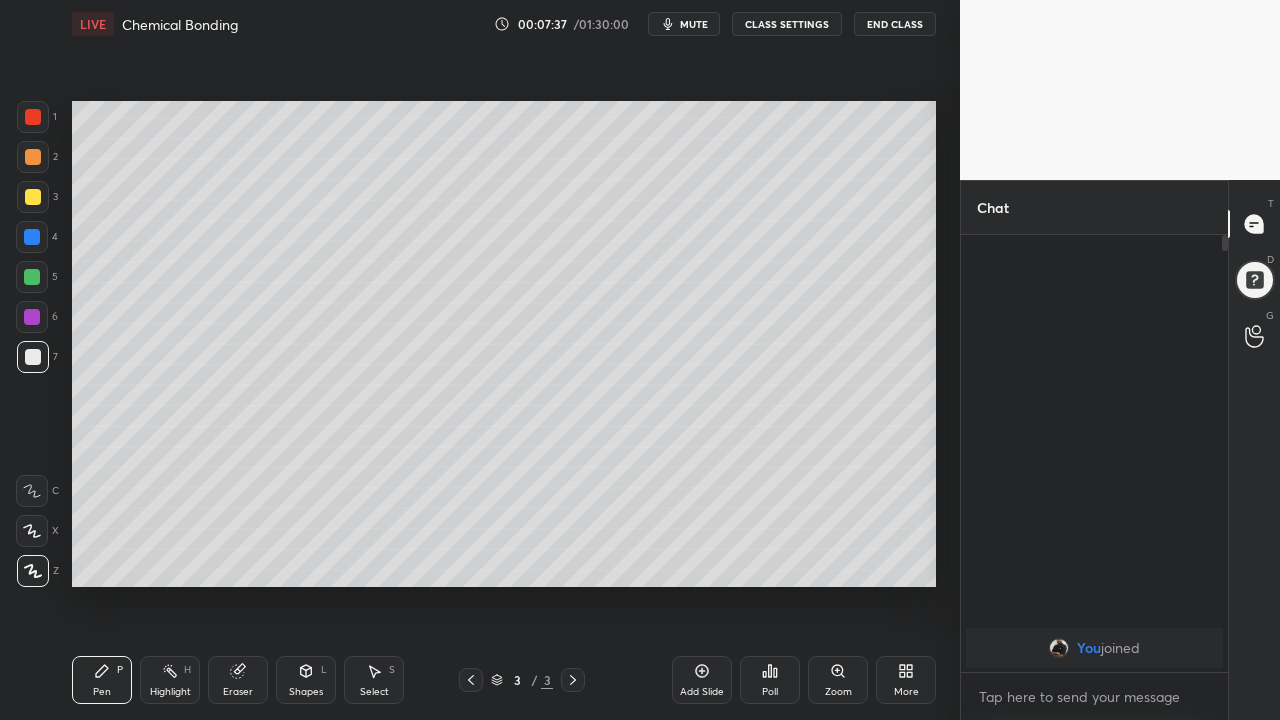 click on "Add Slide" at bounding box center [702, 680] 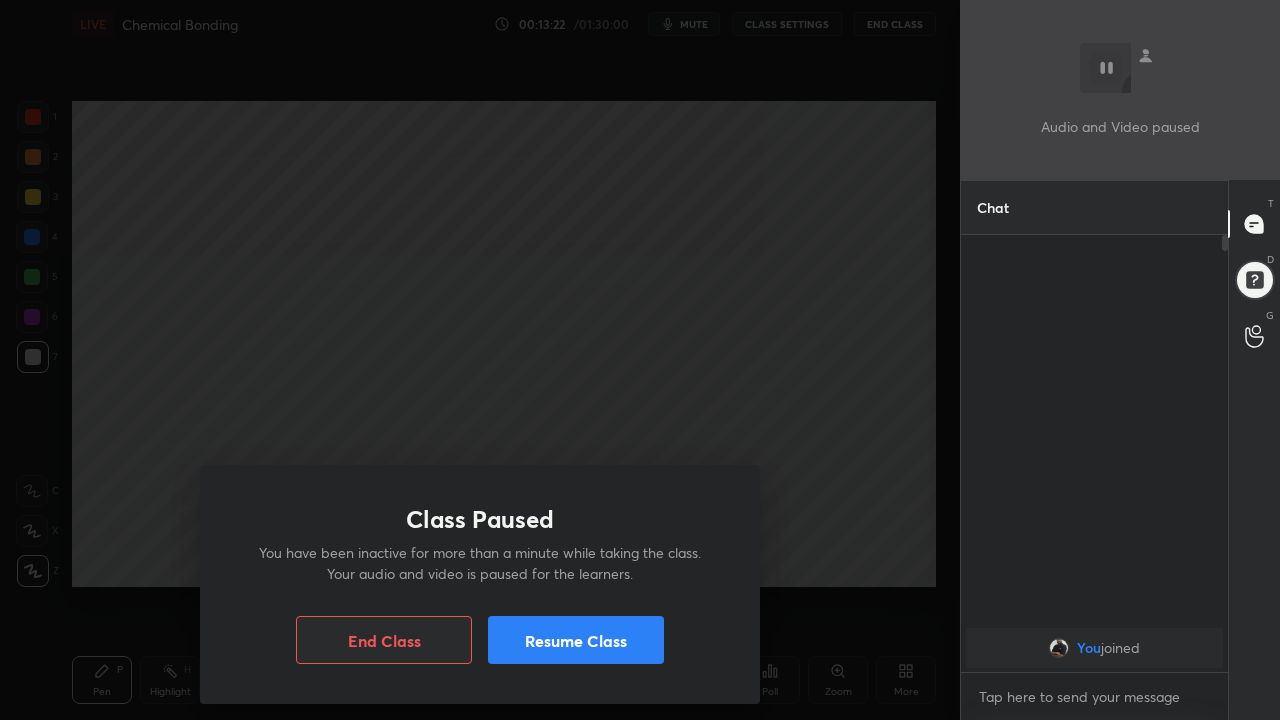 click on "Resume Class" at bounding box center (576, 640) 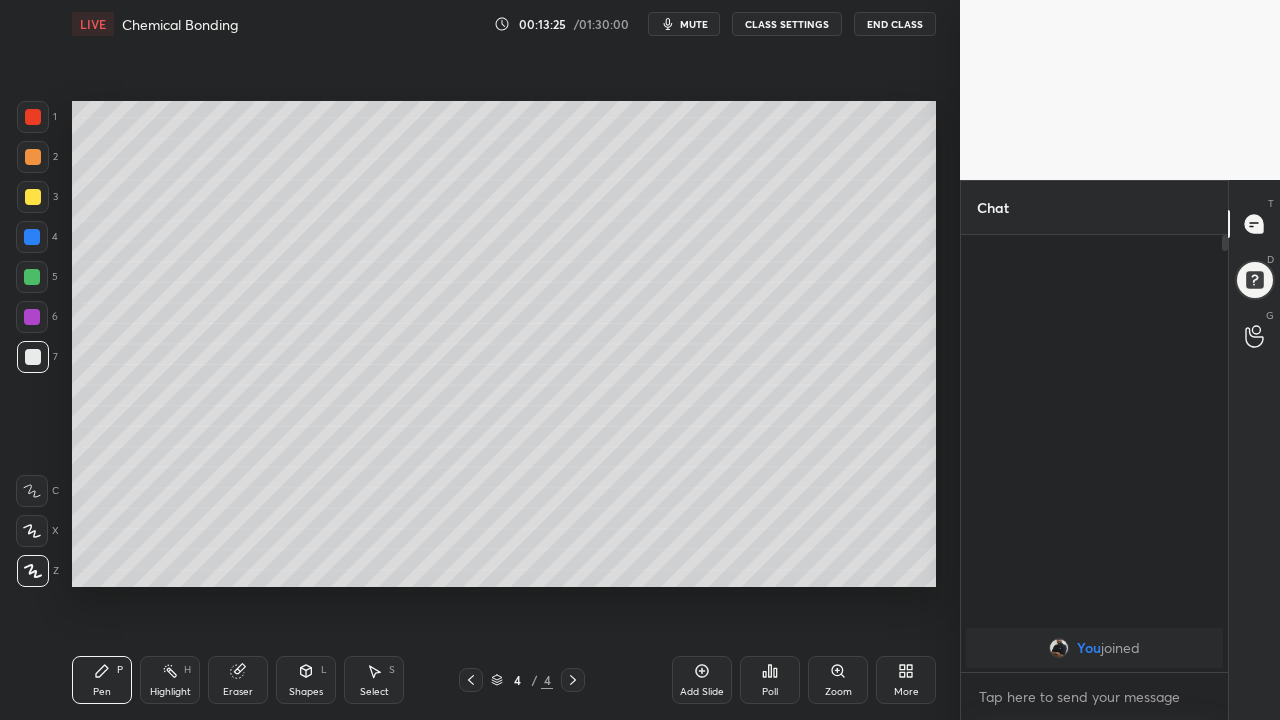click on "Add Slide" at bounding box center (702, 680) 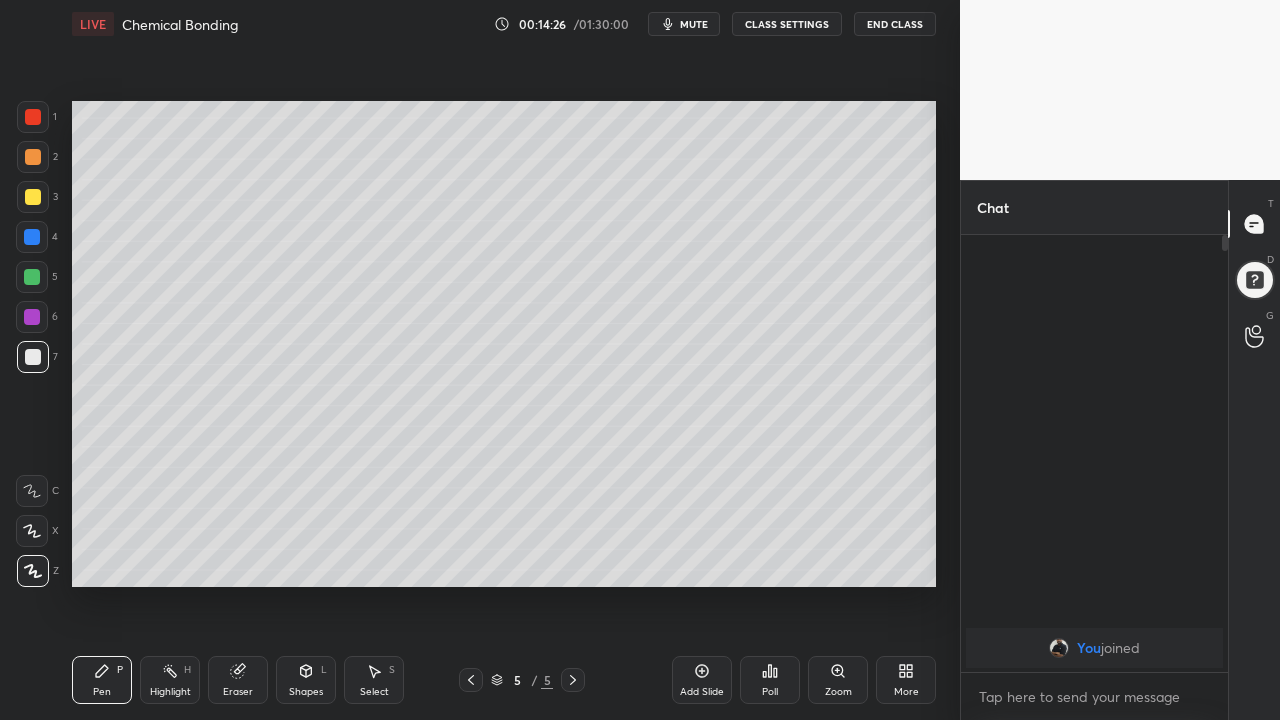 click 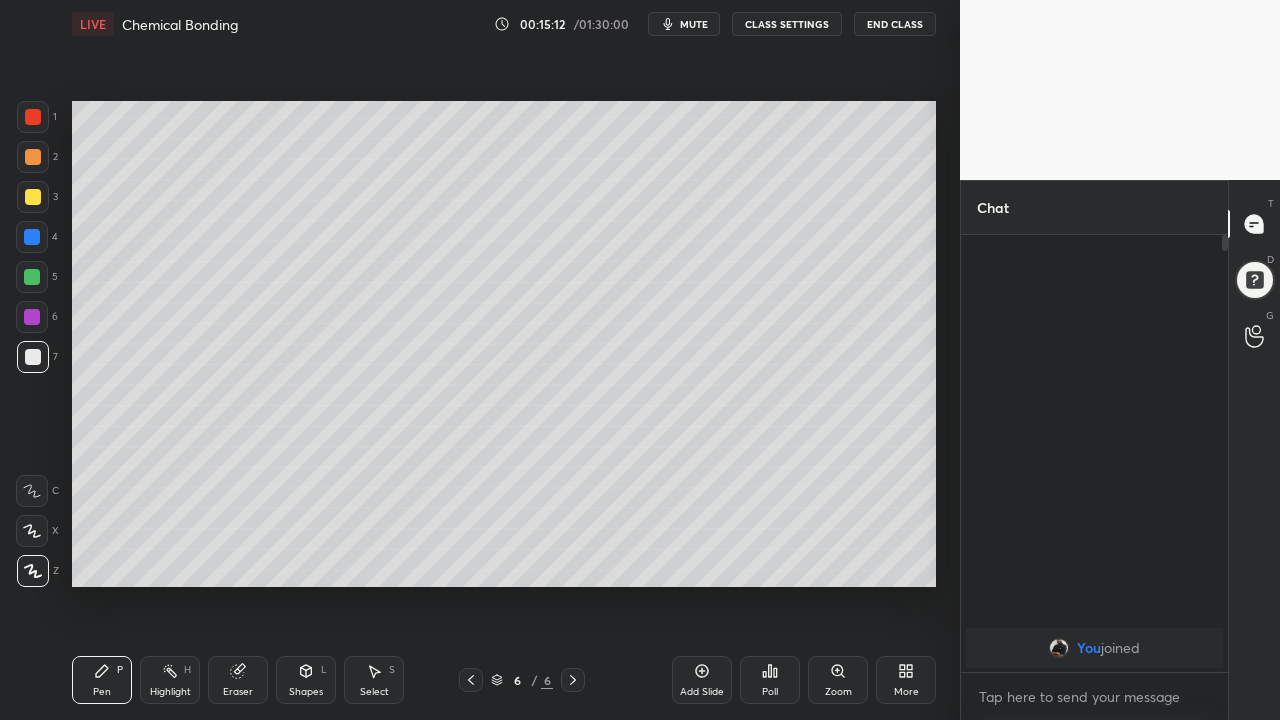 click at bounding box center [32, 277] 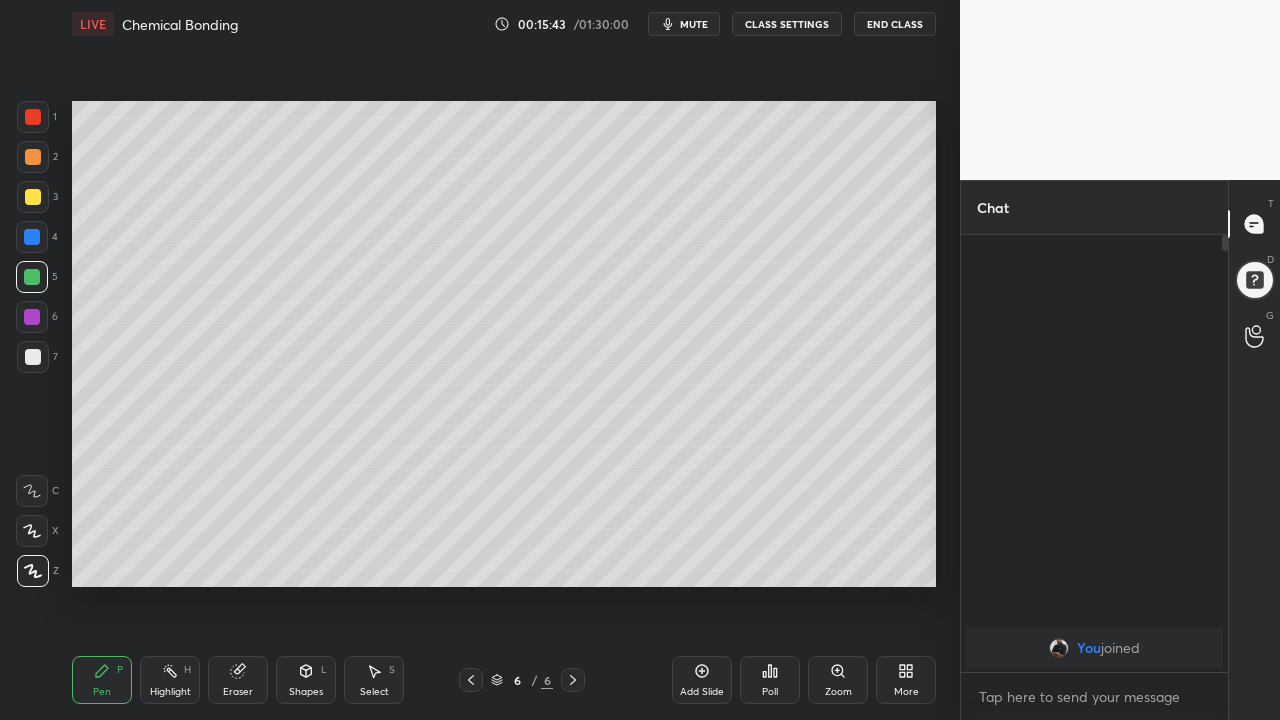 click on "Eraser" at bounding box center [238, 680] 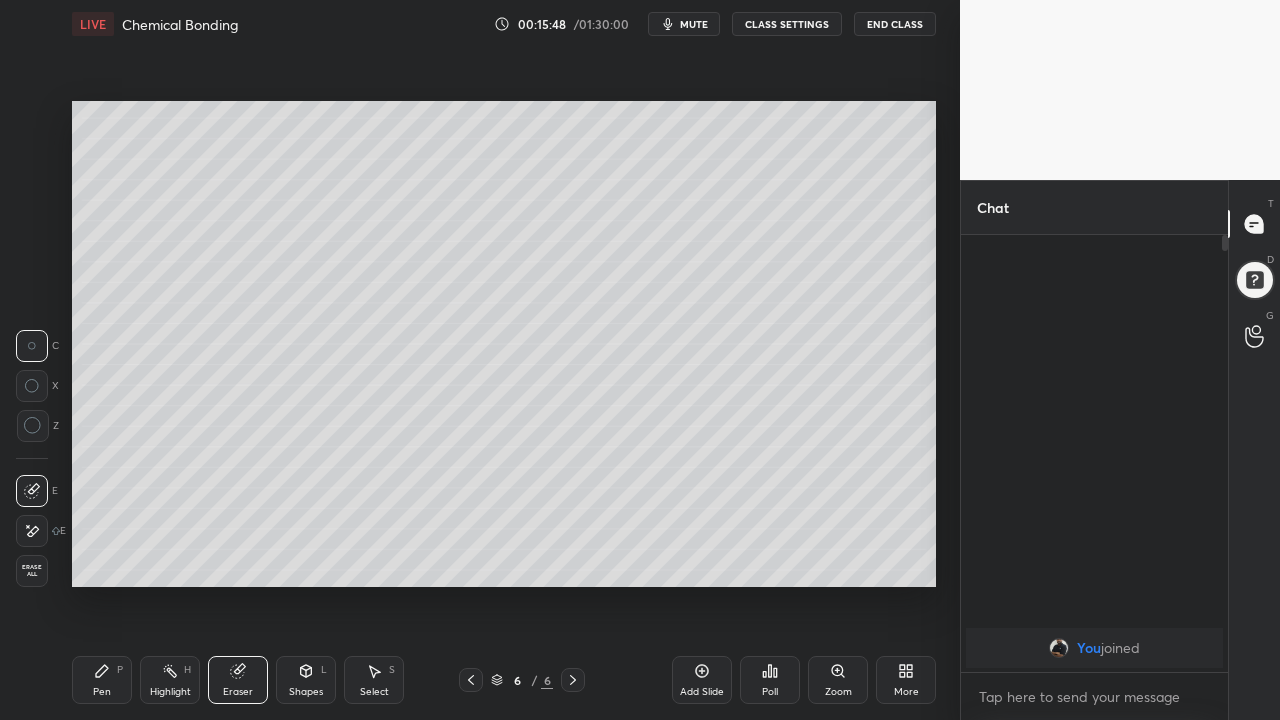 click on "Pen P" at bounding box center (102, 680) 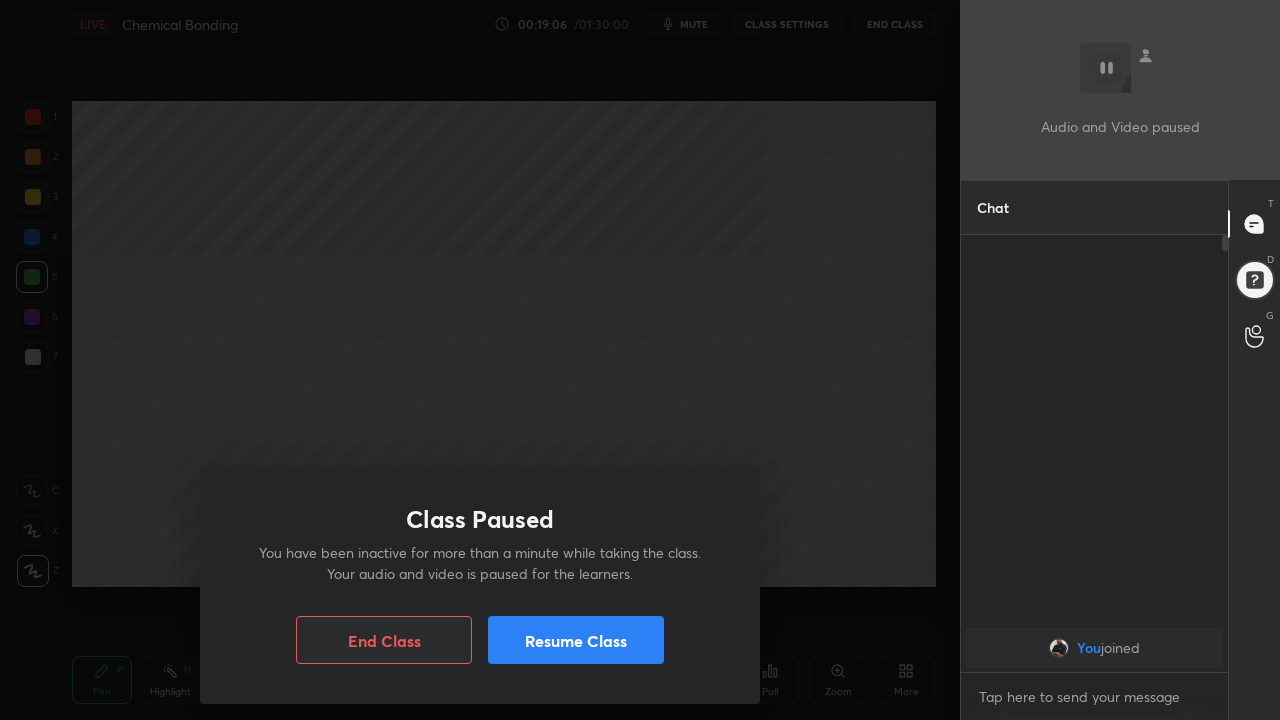 click on "End Class" at bounding box center [384, 640] 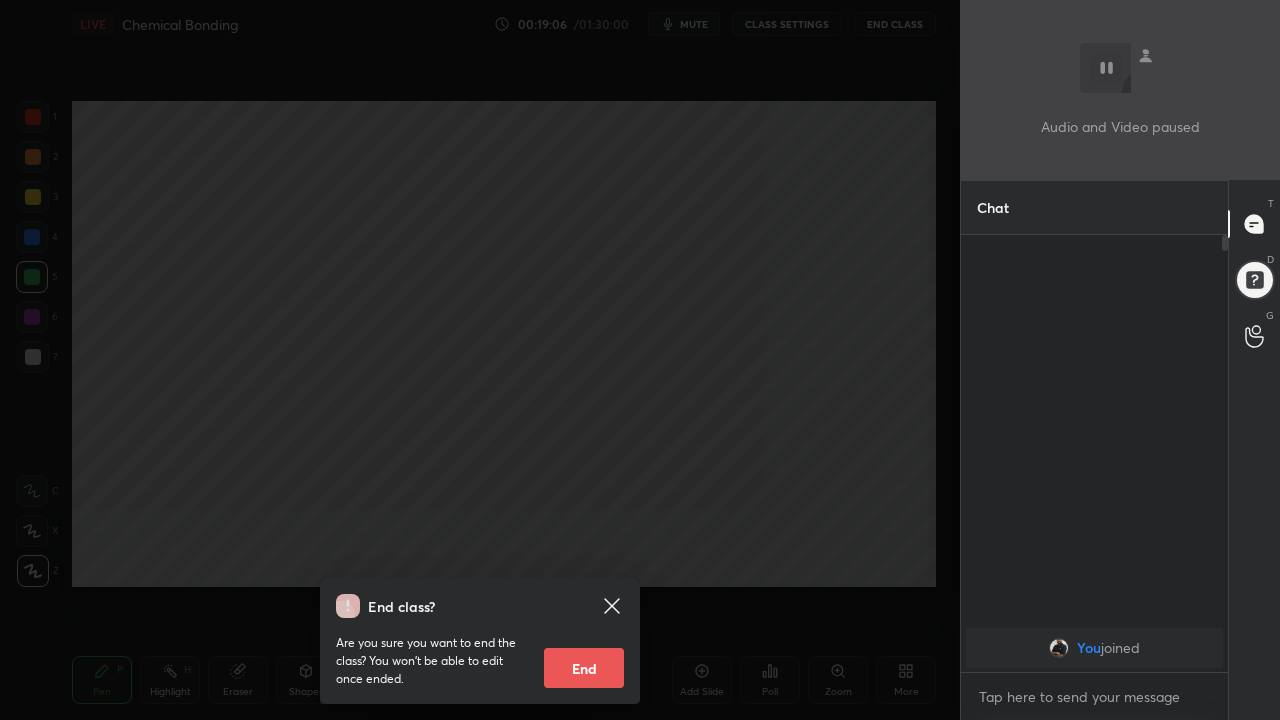 click on "Are you sure you want to end the class? You won’t be able to edit once ended." at bounding box center [432, 661] 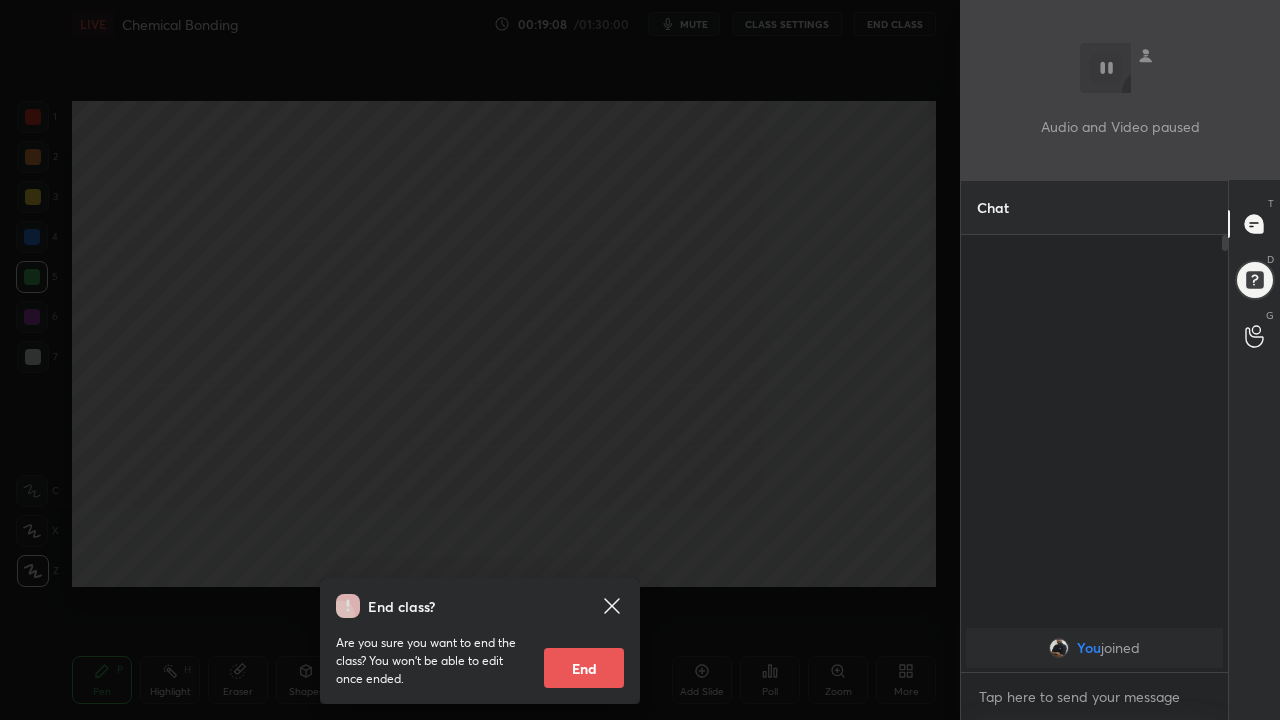 click 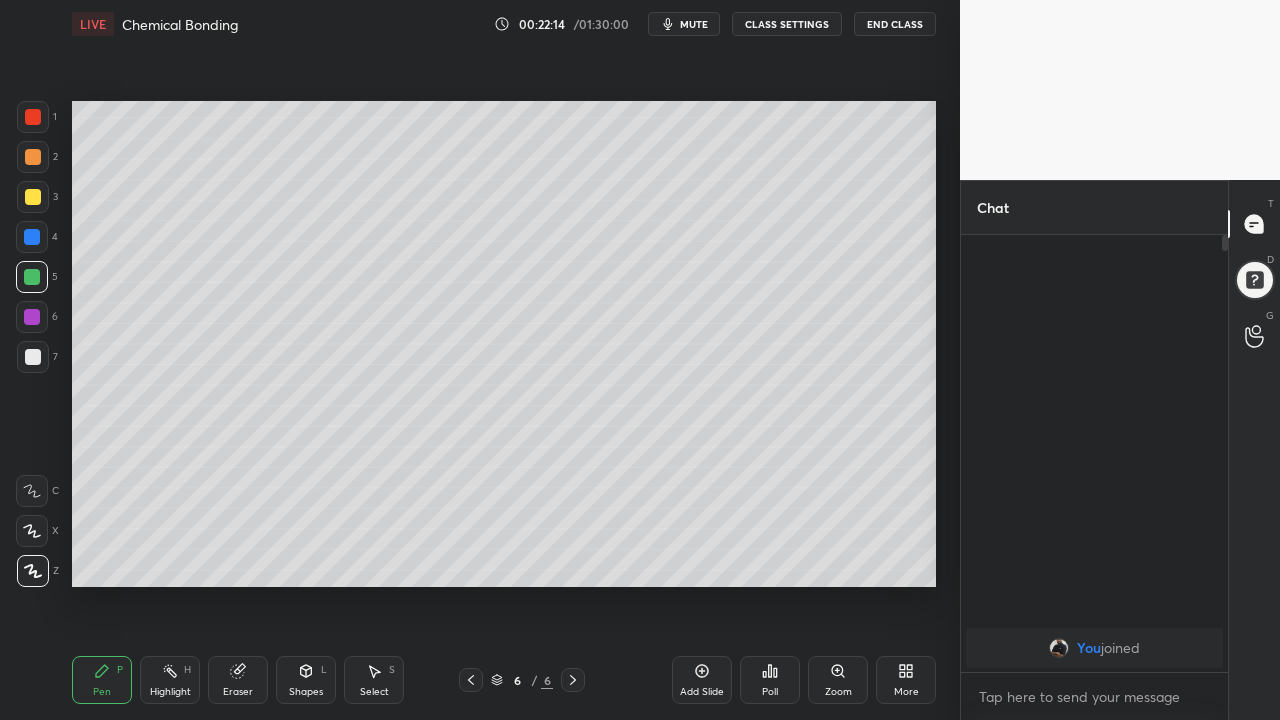 click 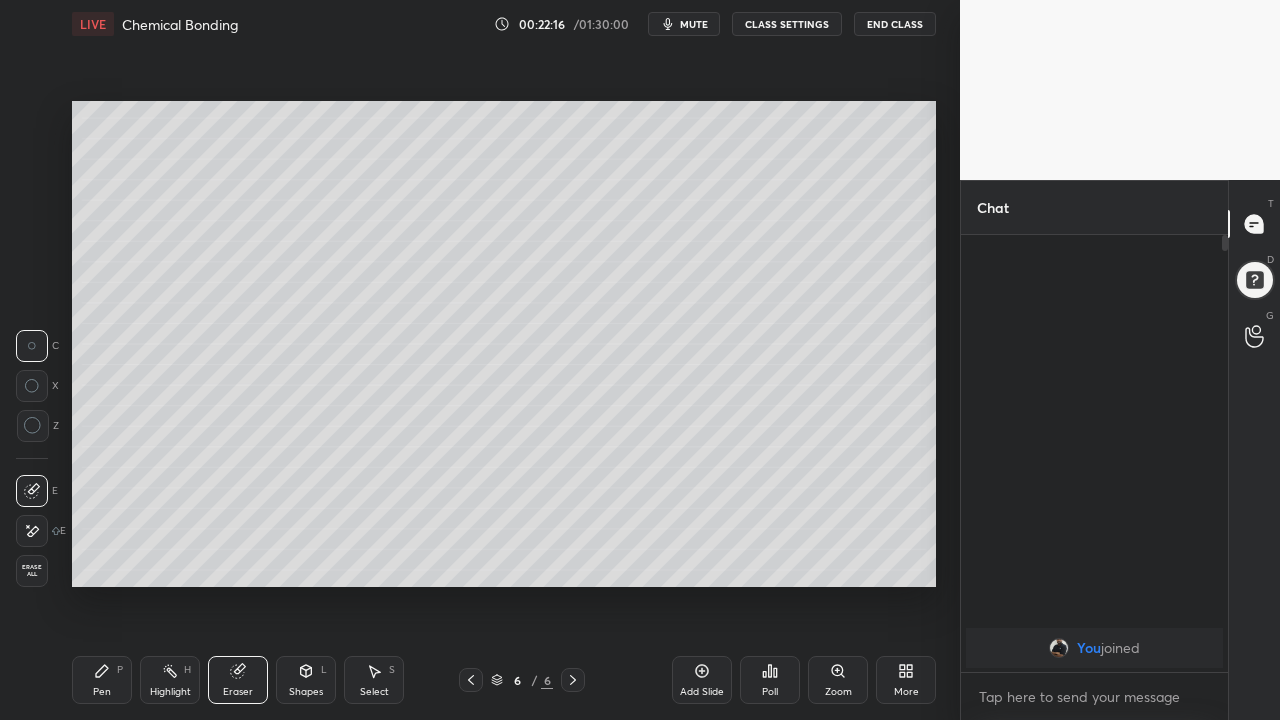 click 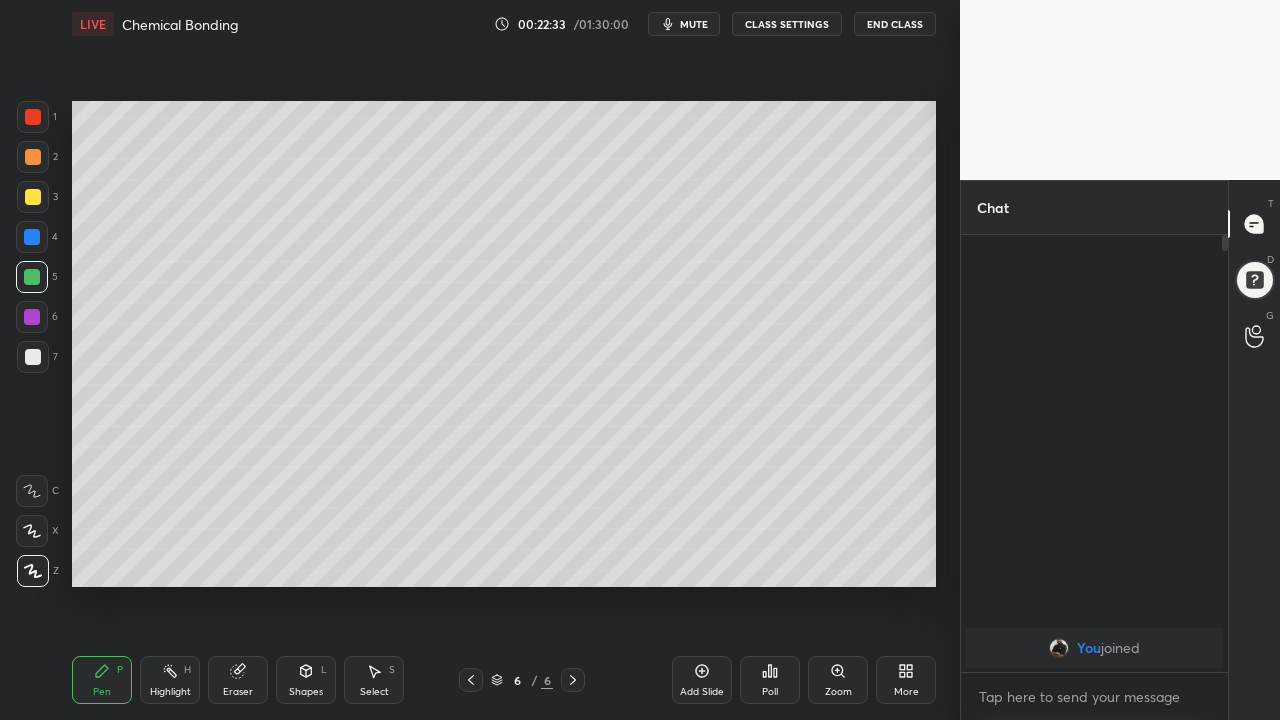 click at bounding box center (33, 357) 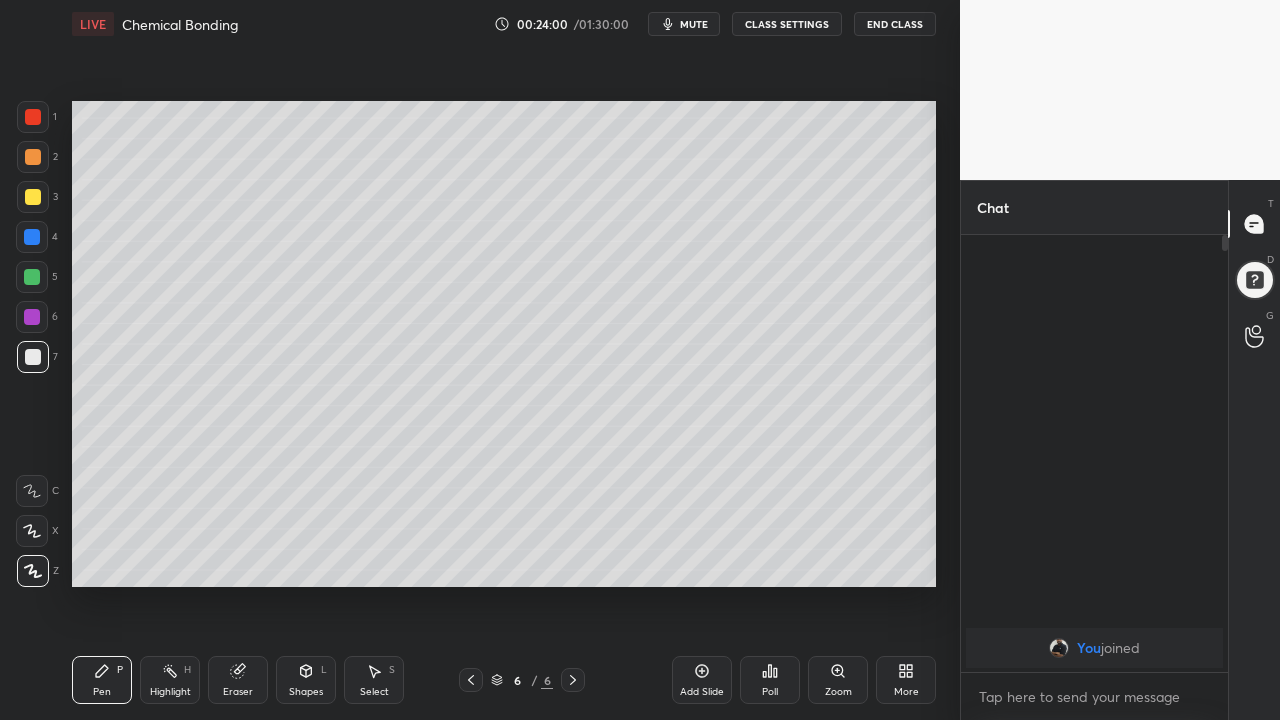 click on "Add Slide" at bounding box center [702, 680] 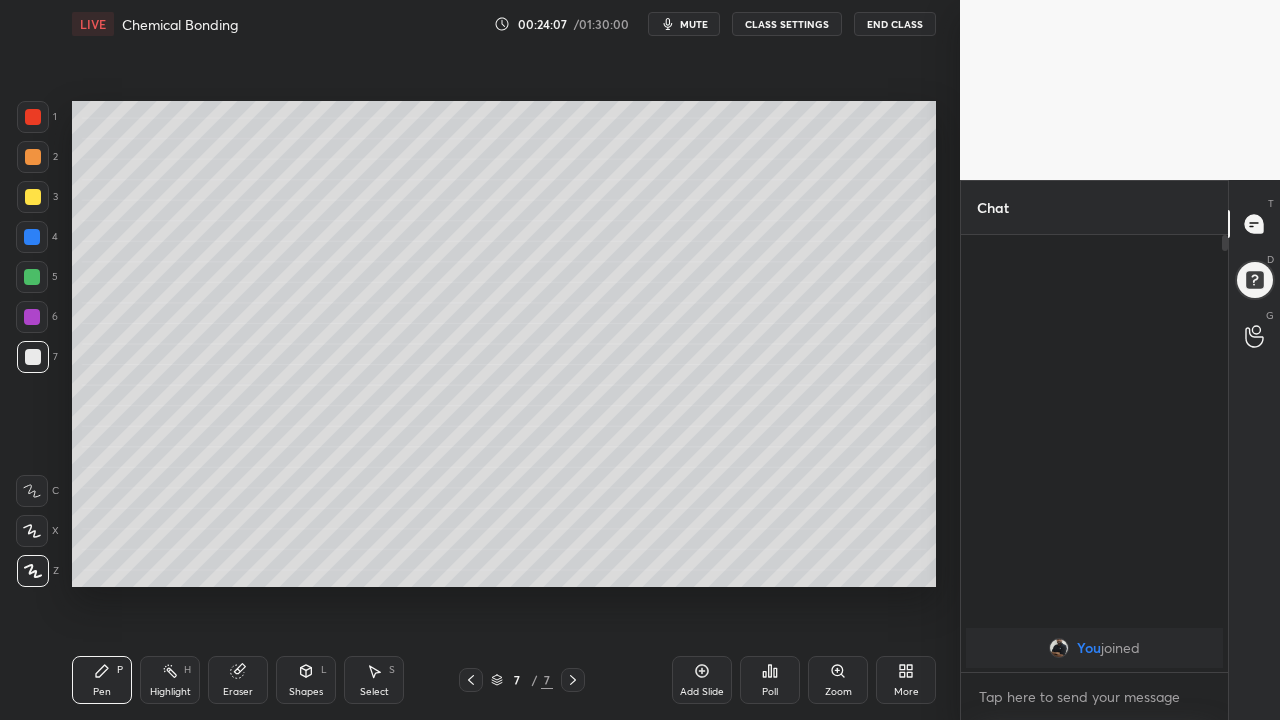 click on "Eraser" at bounding box center [238, 680] 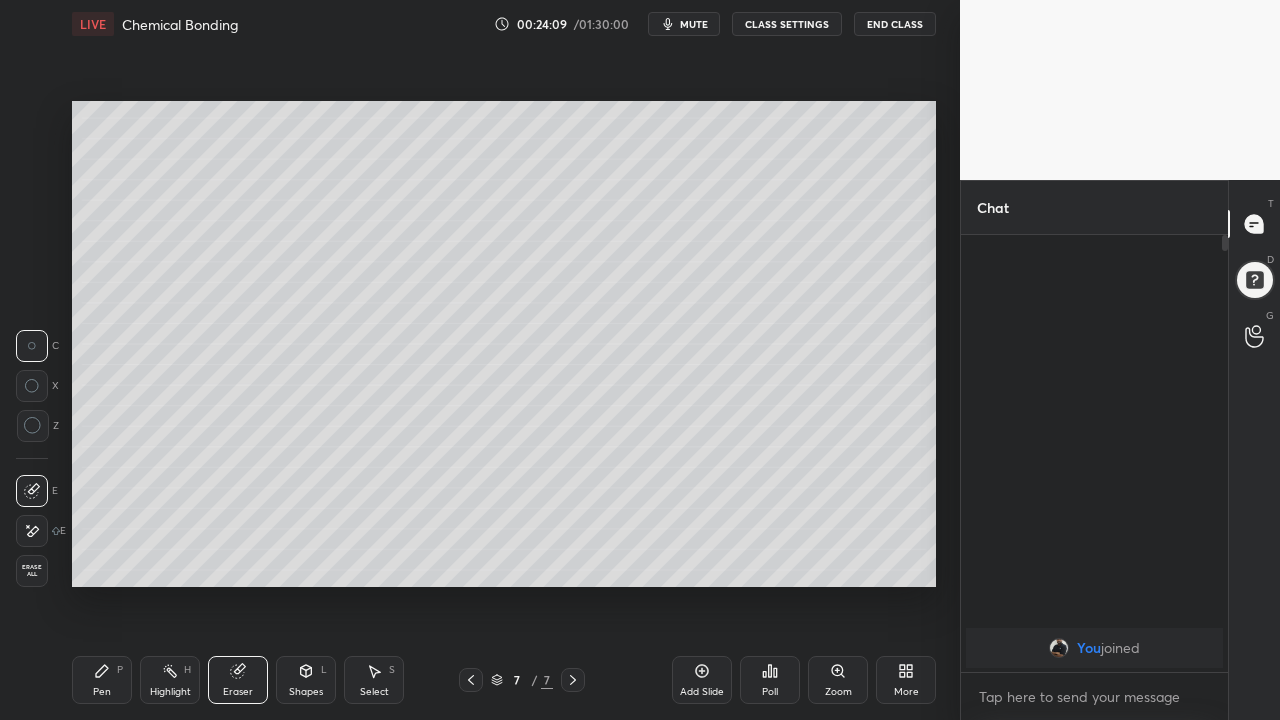 click 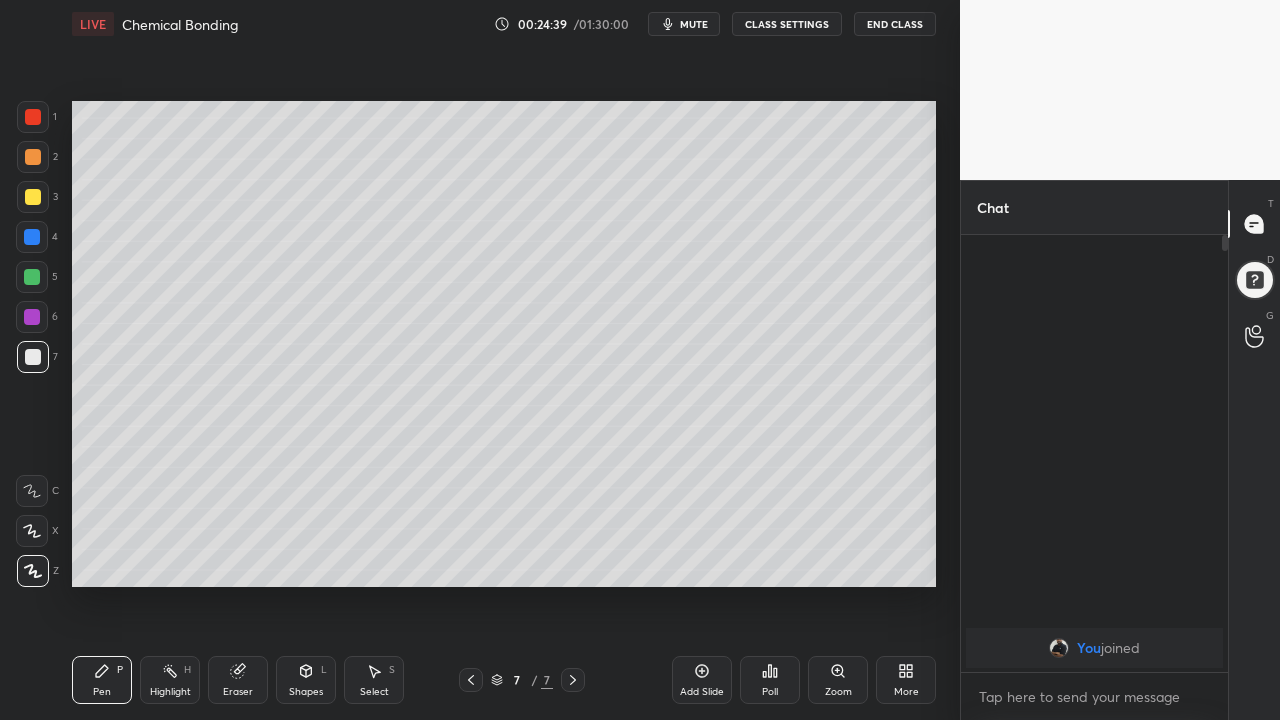 click at bounding box center [32, 491] 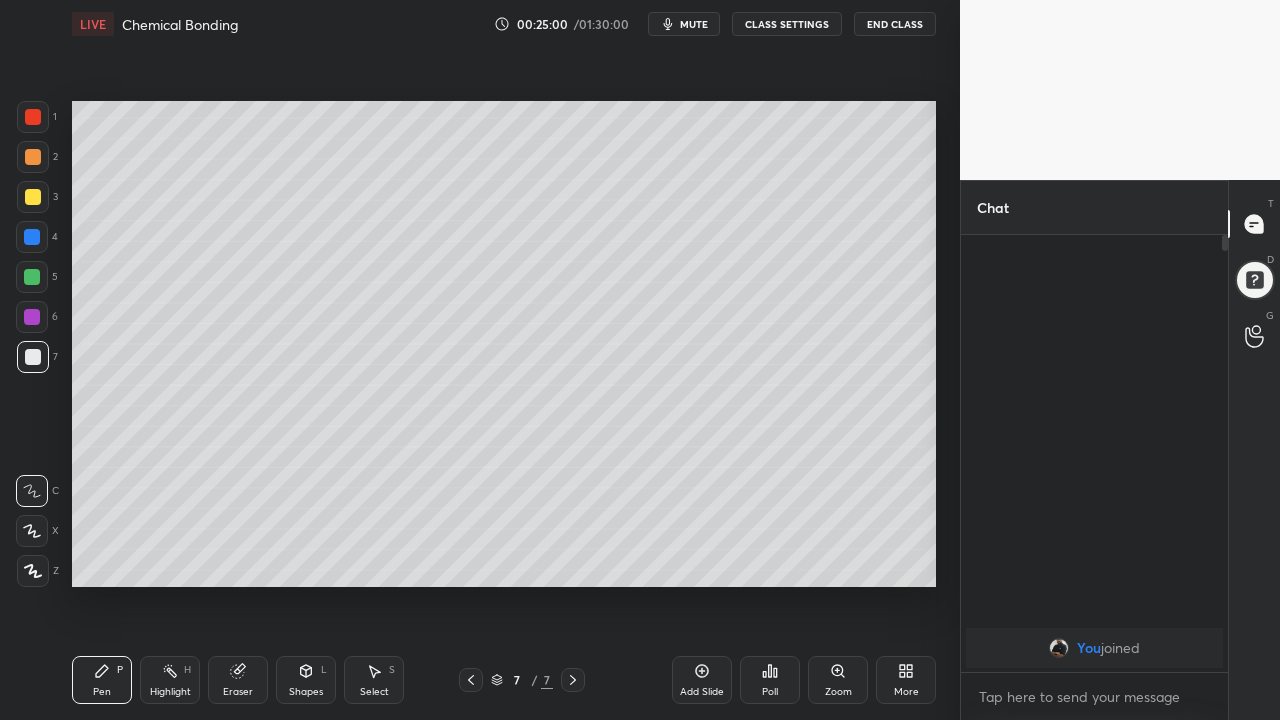 click on "Eraser" at bounding box center [238, 680] 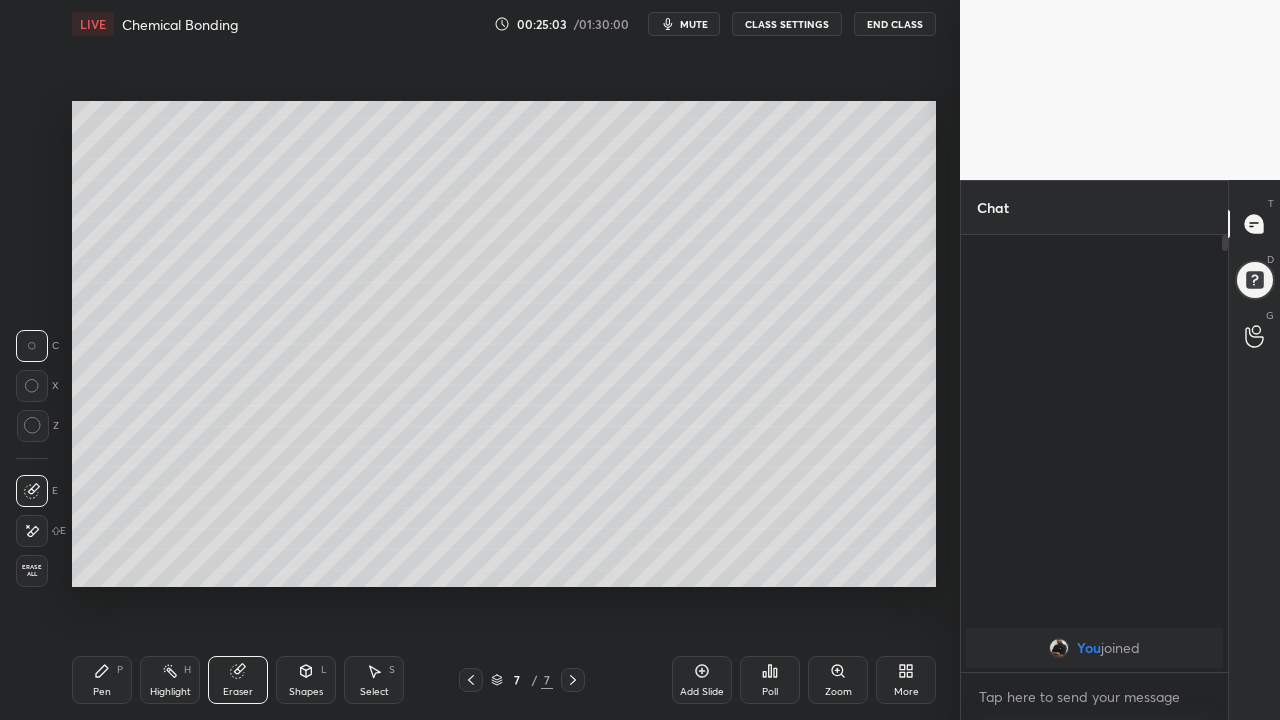 click on "Pen P" at bounding box center [102, 680] 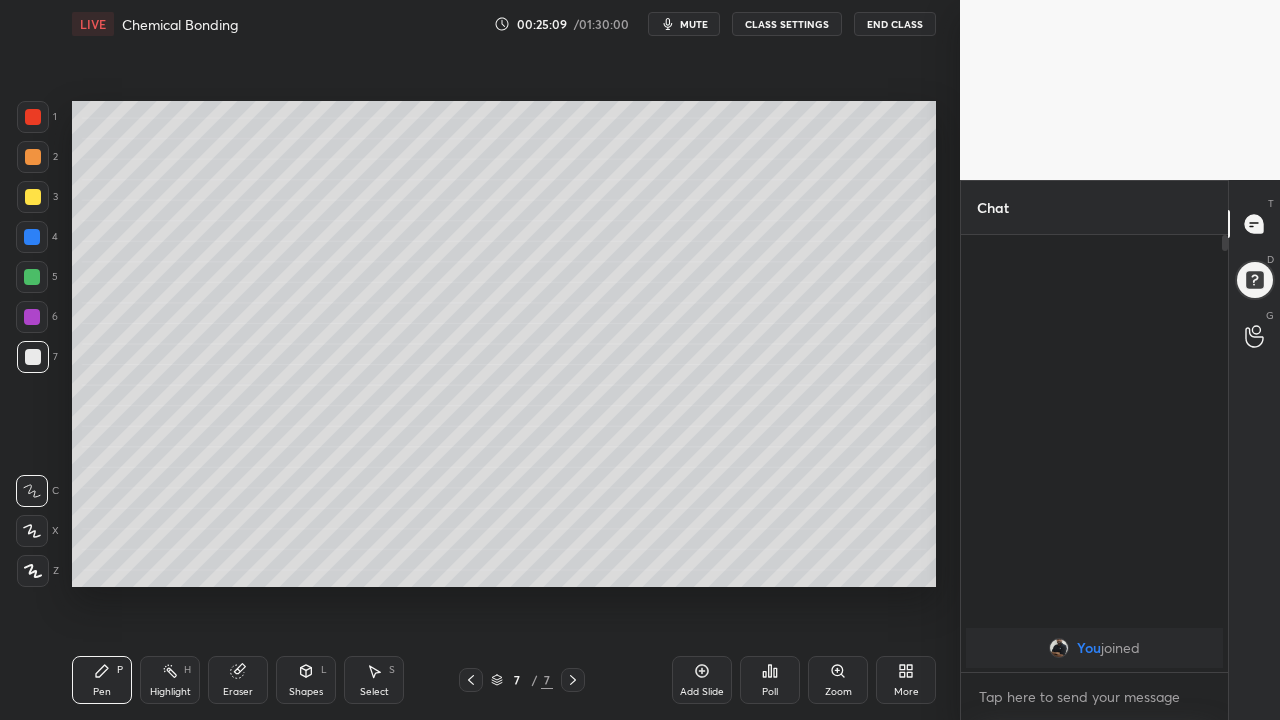 click at bounding box center (33, 571) 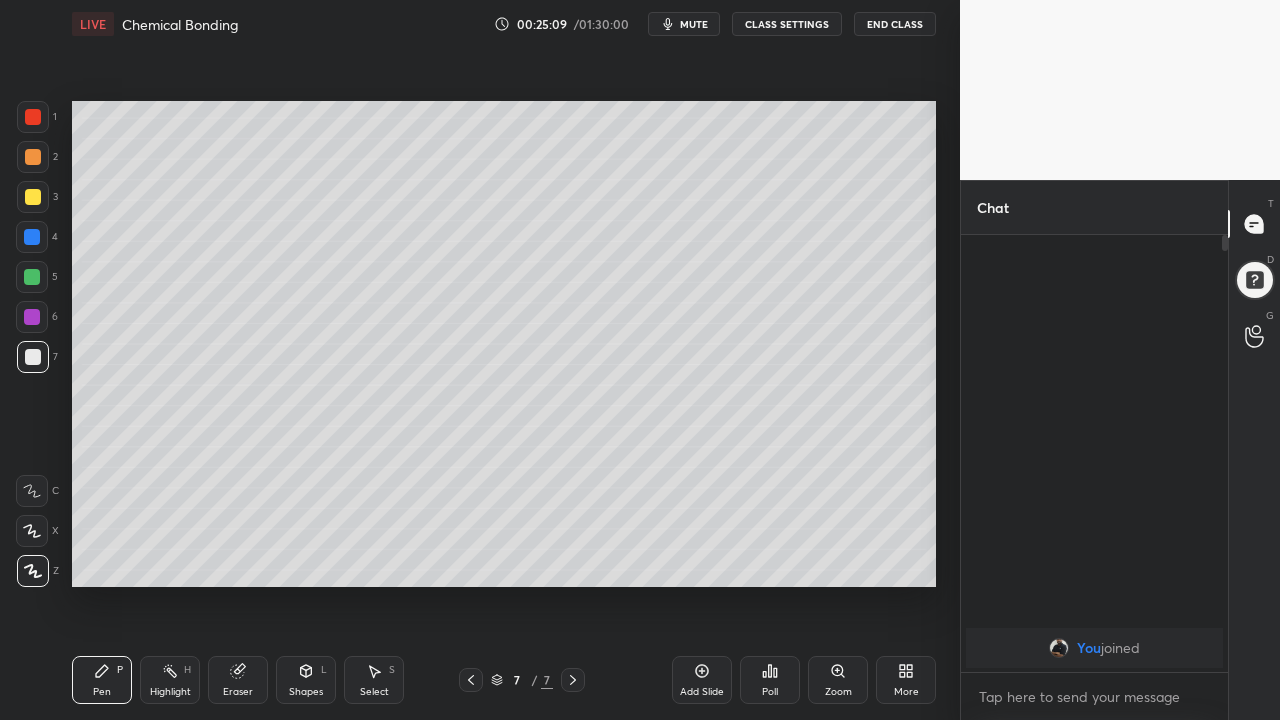 click 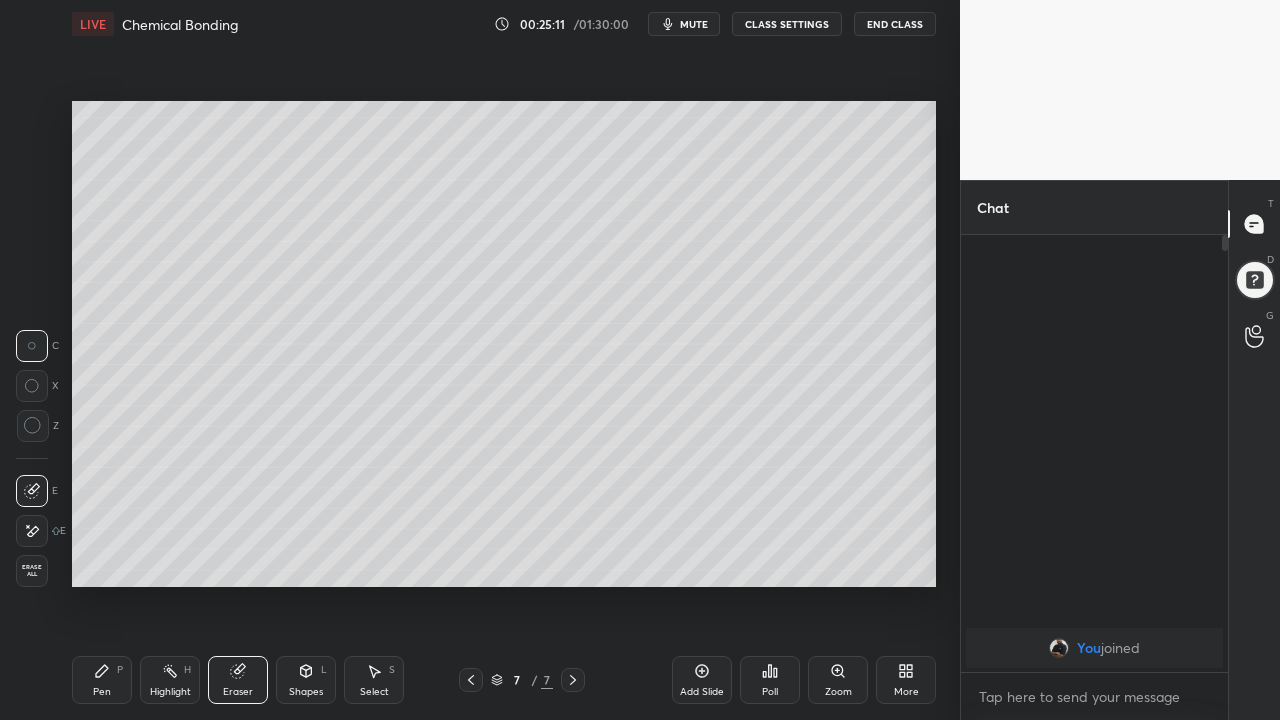click on "Pen P" at bounding box center [102, 680] 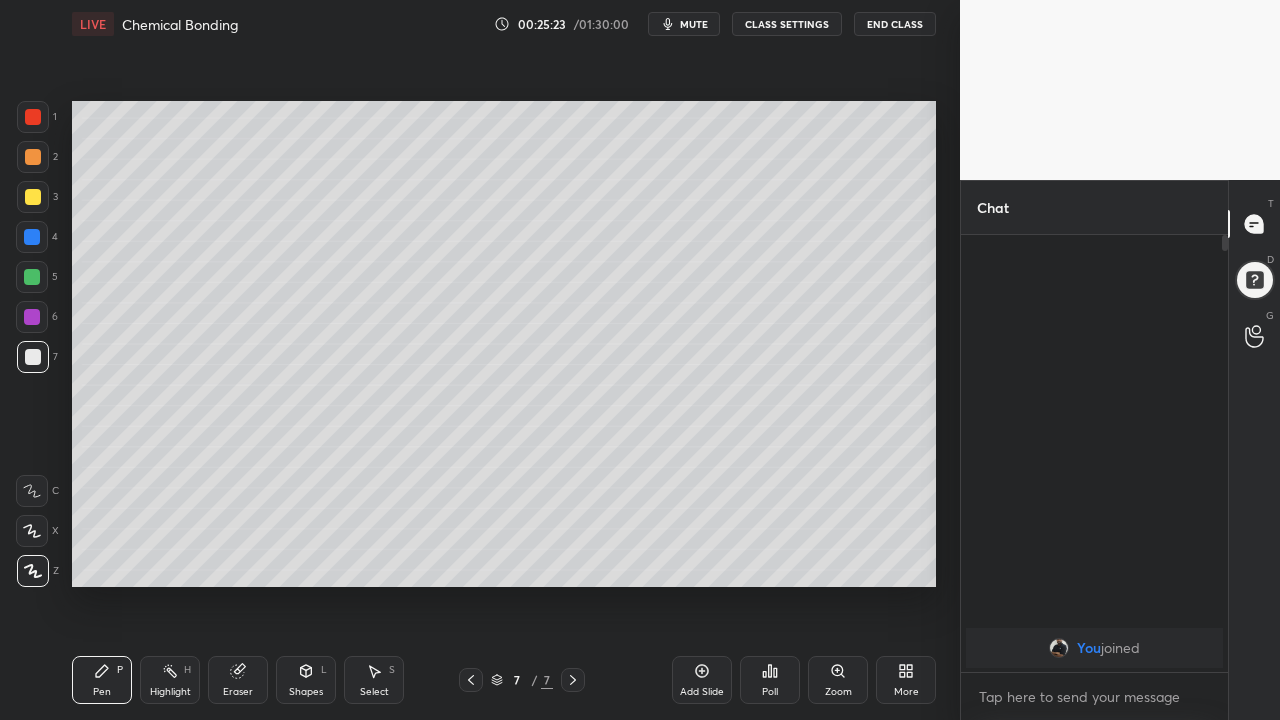 click at bounding box center (32, 237) 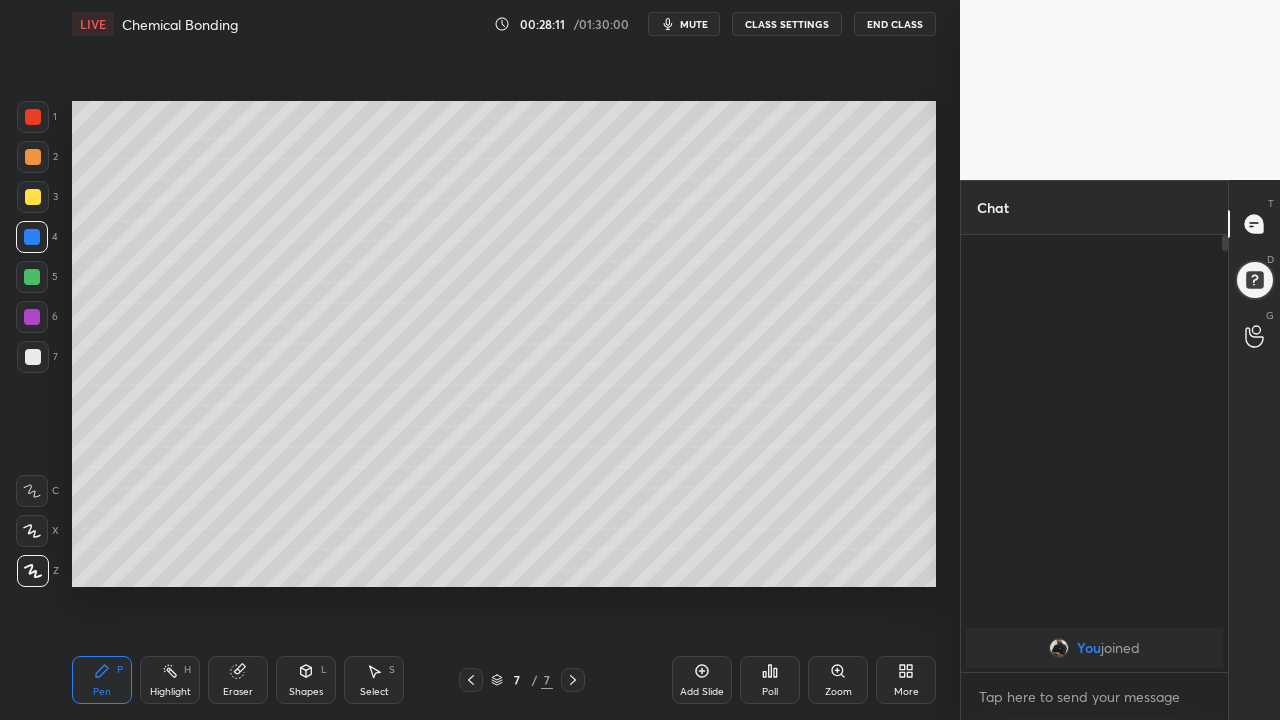 click at bounding box center (33, 357) 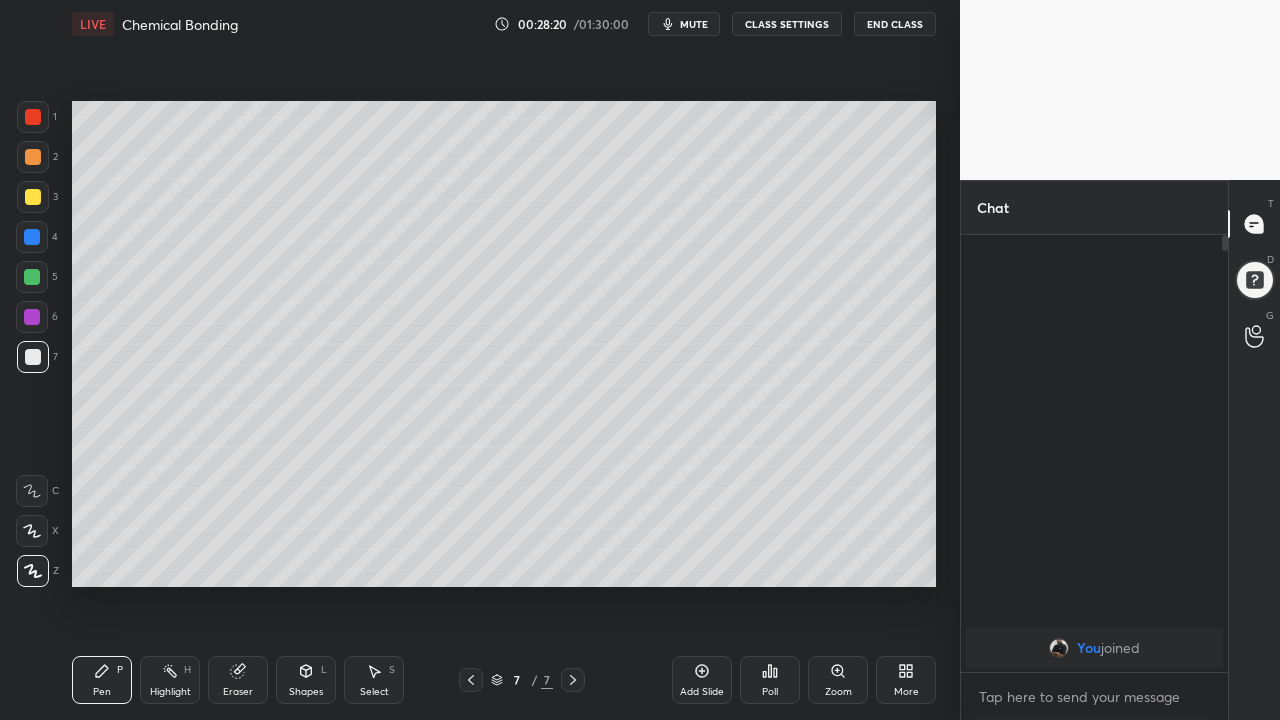click on "Eraser" at bounding box center (238, 680) 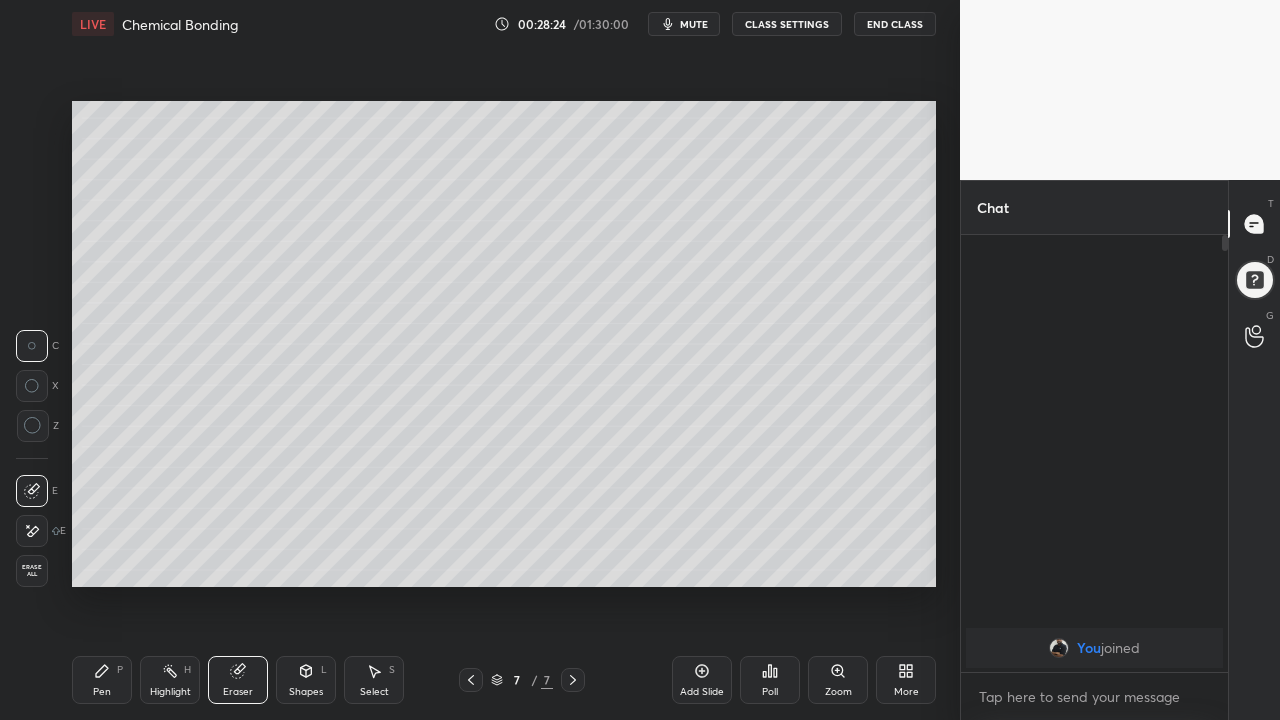 click 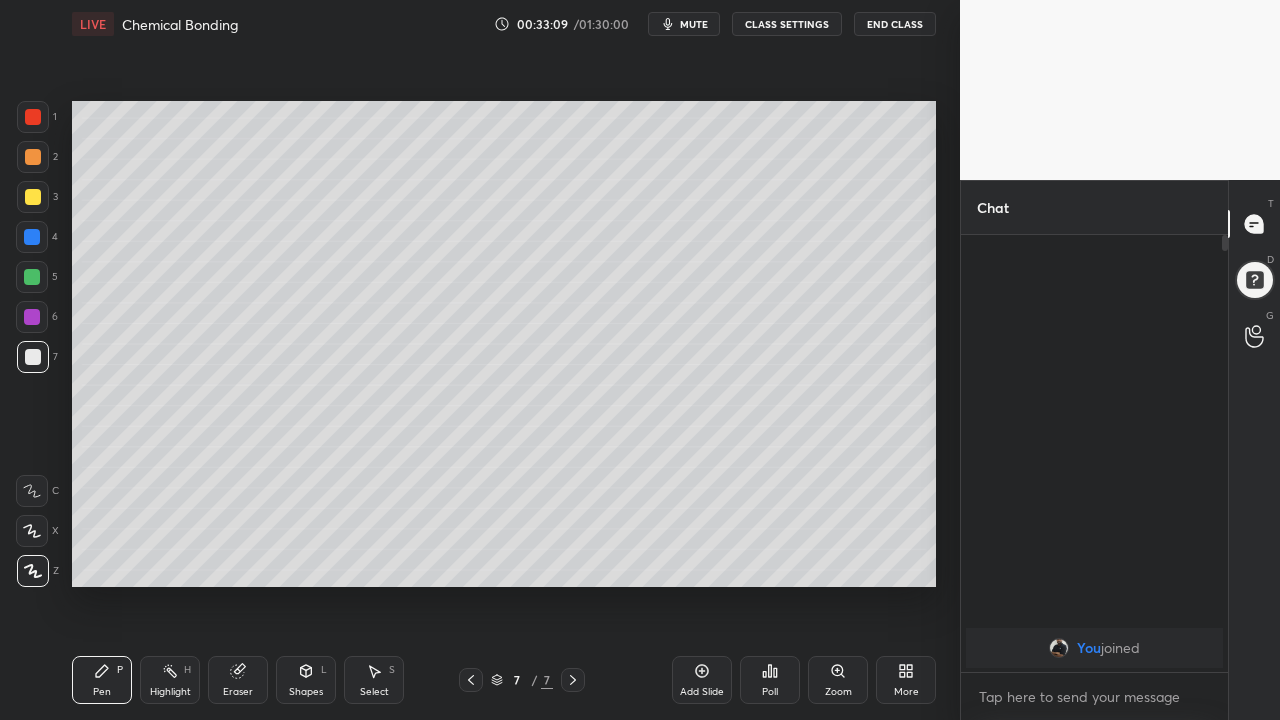 click on "Add Slide" at bounding box center [702, 680] 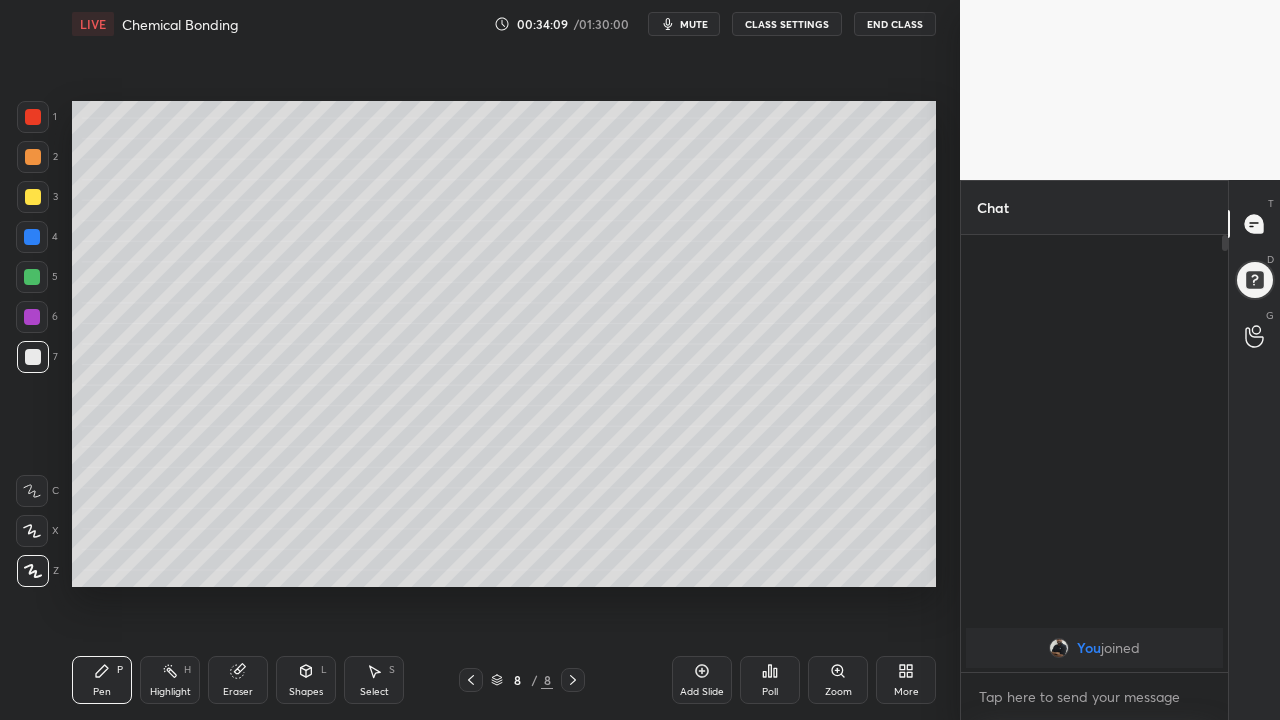click at bounding box center (32, 317) 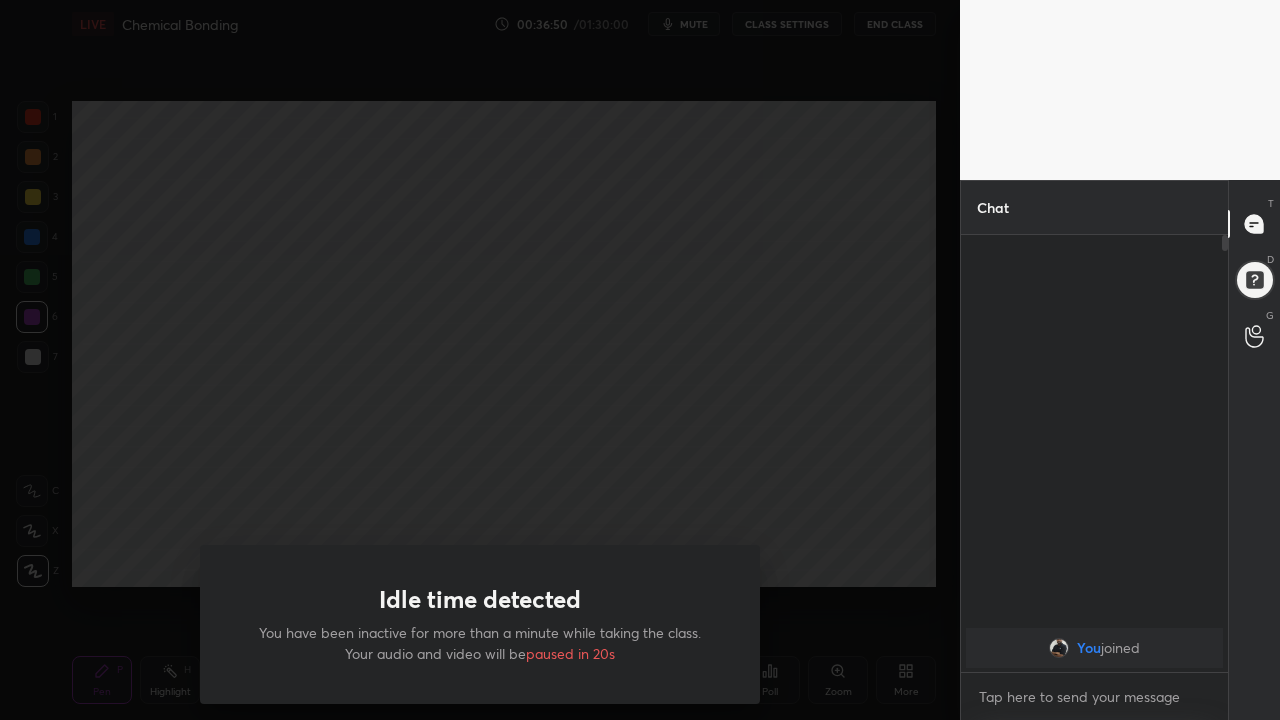 click on "Idle time detected You have been inactive for more than a minute while taking the class. Your audio and video will be  paused in 20s" at bounding box center (480, 360) 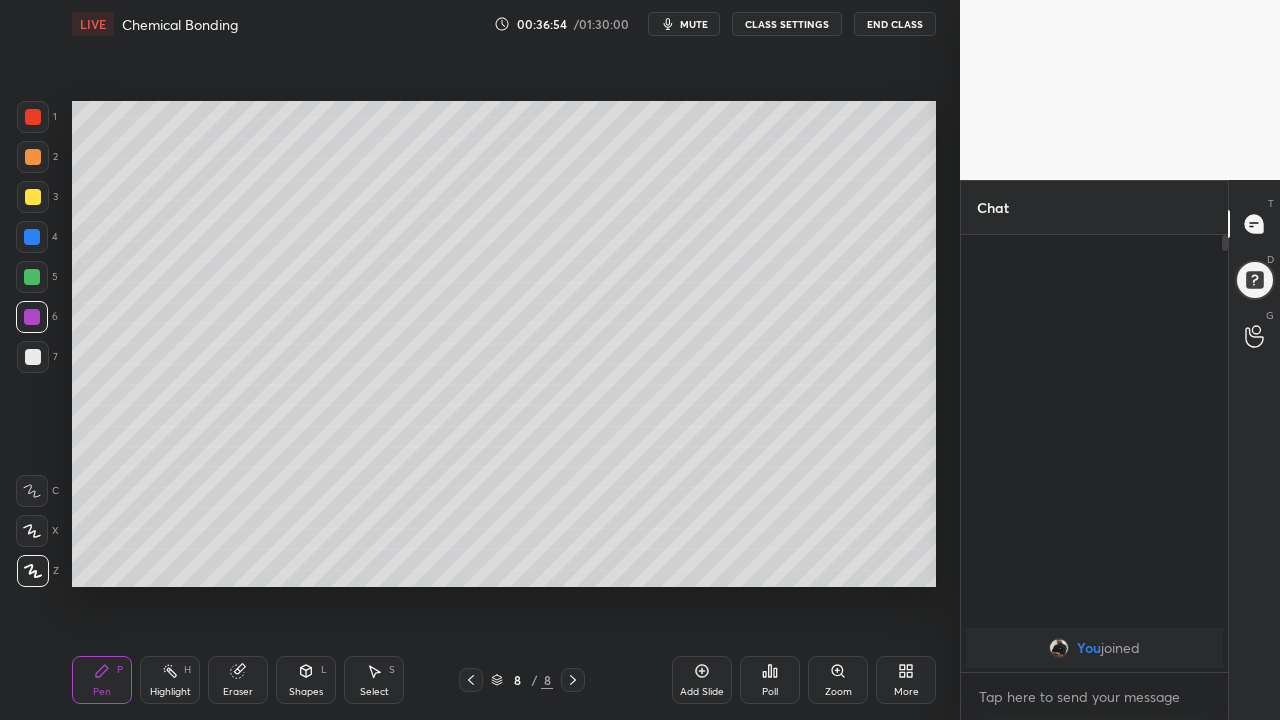 click on "Eraser" at bounding box center [238, 680] 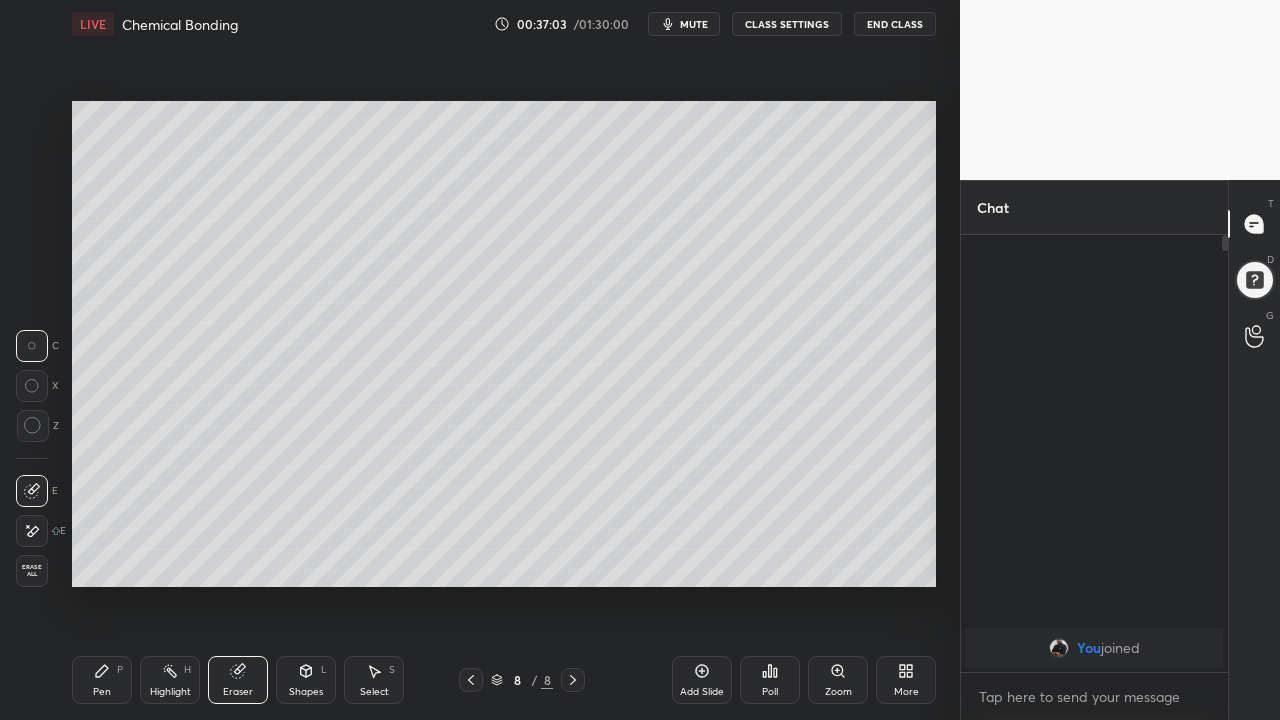 click 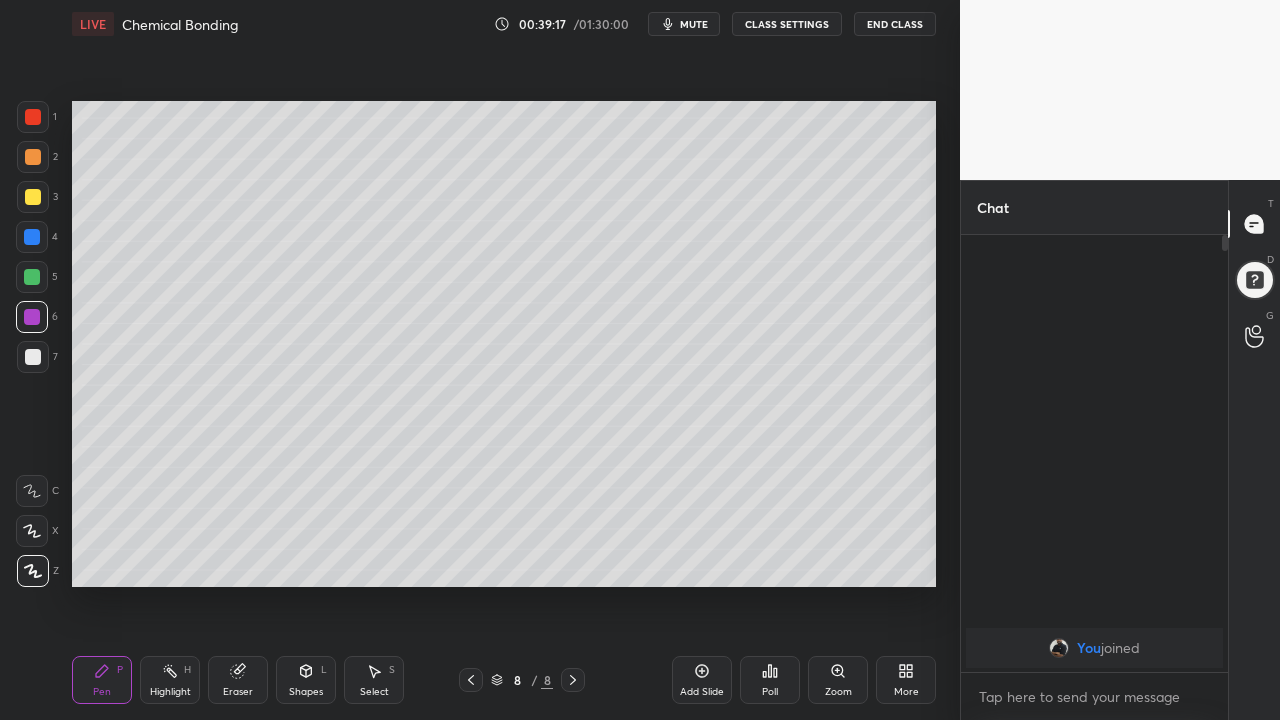 click 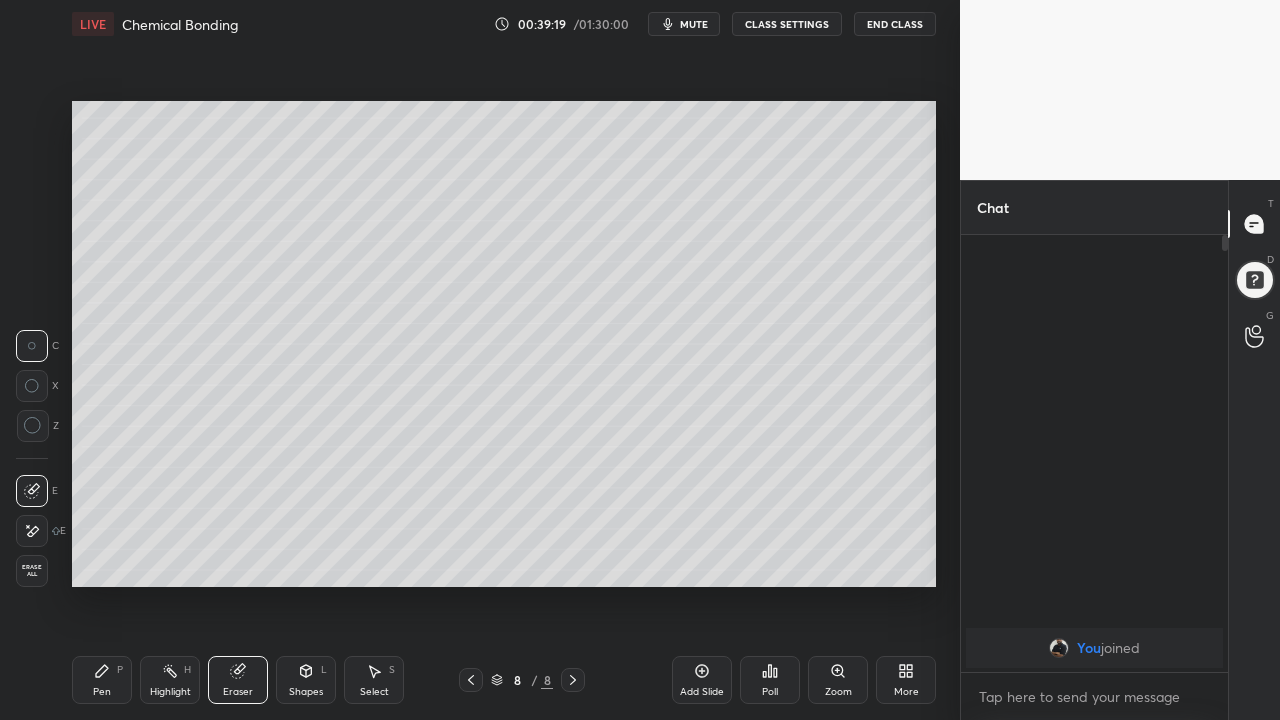 click 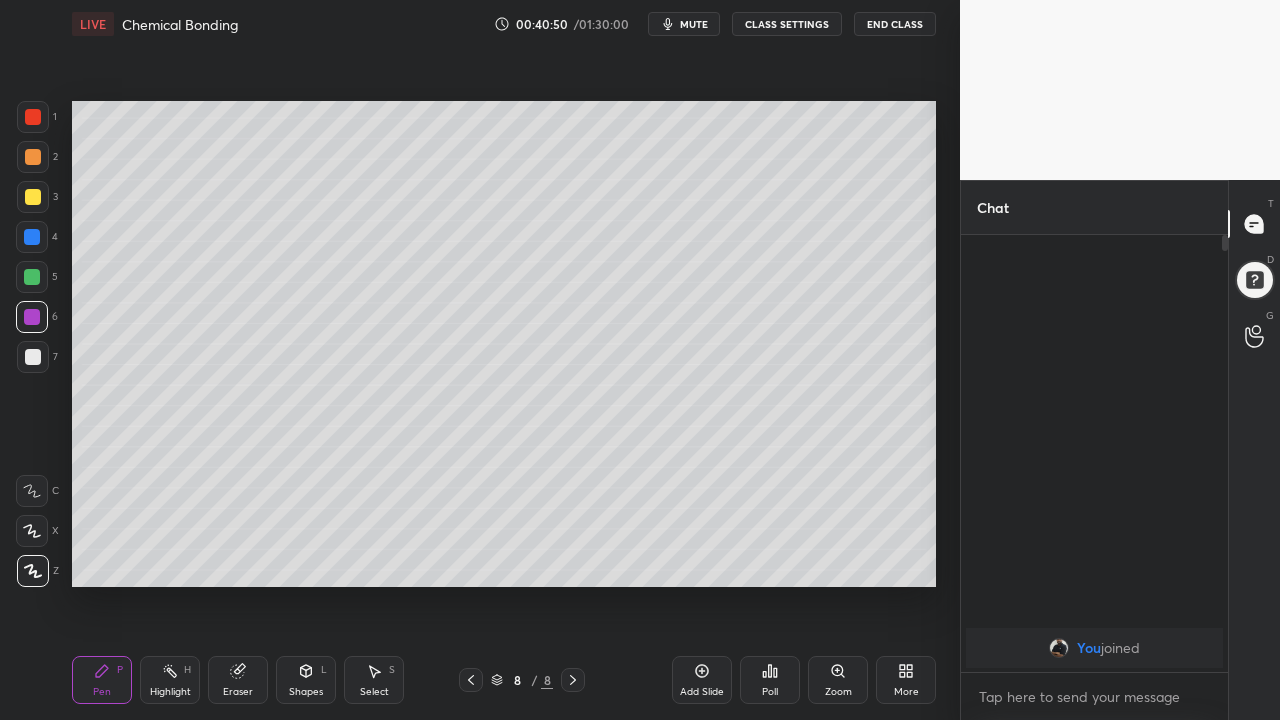 click 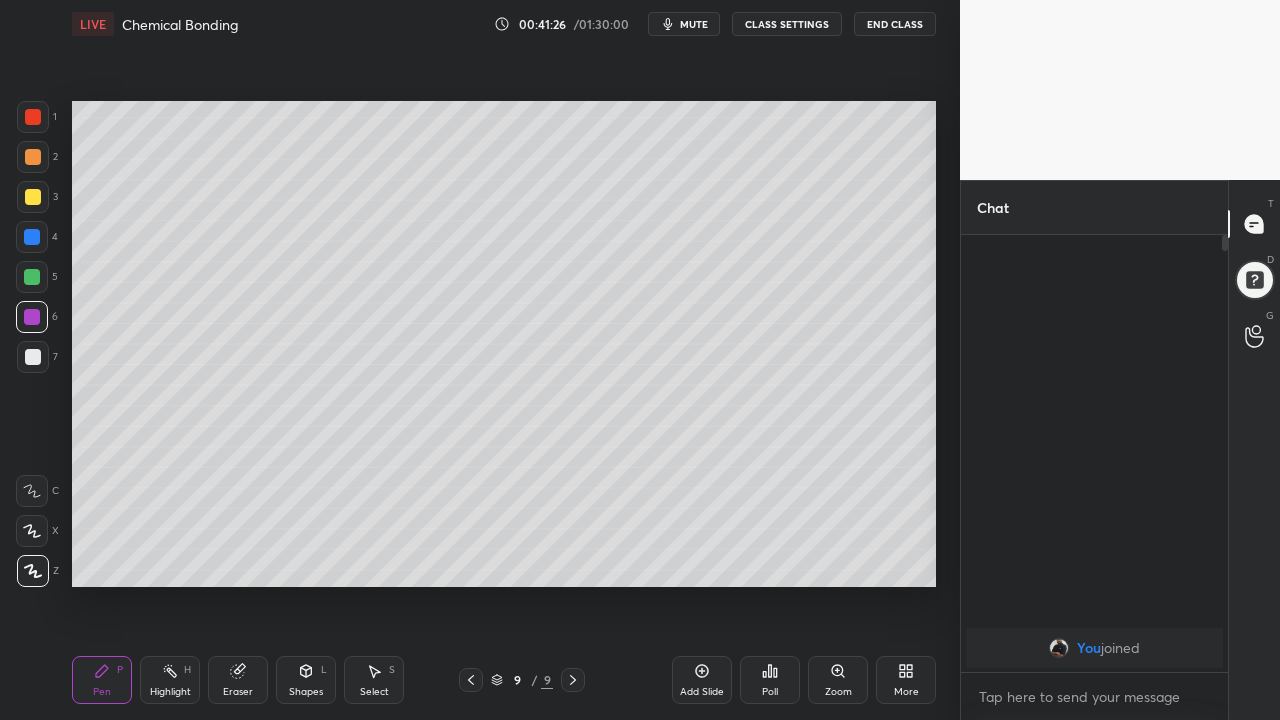 click at bounding box center [32, 277] 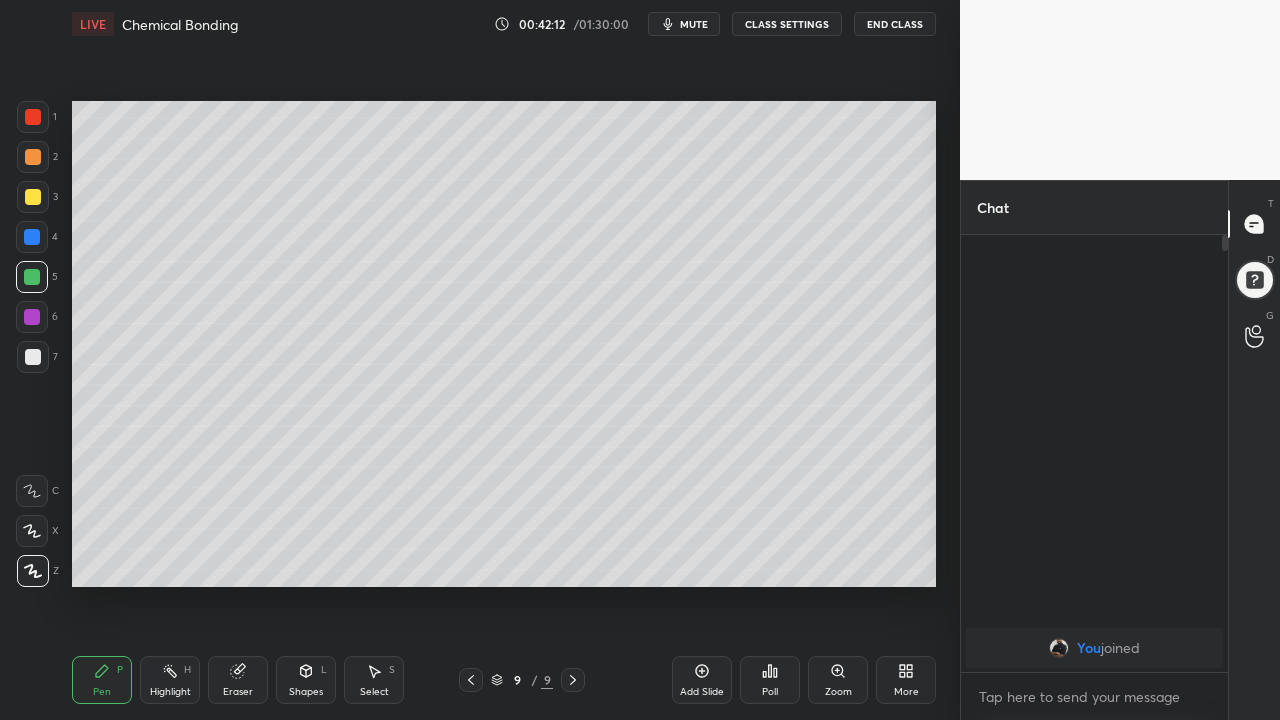 click at bounding box center (33, 197) 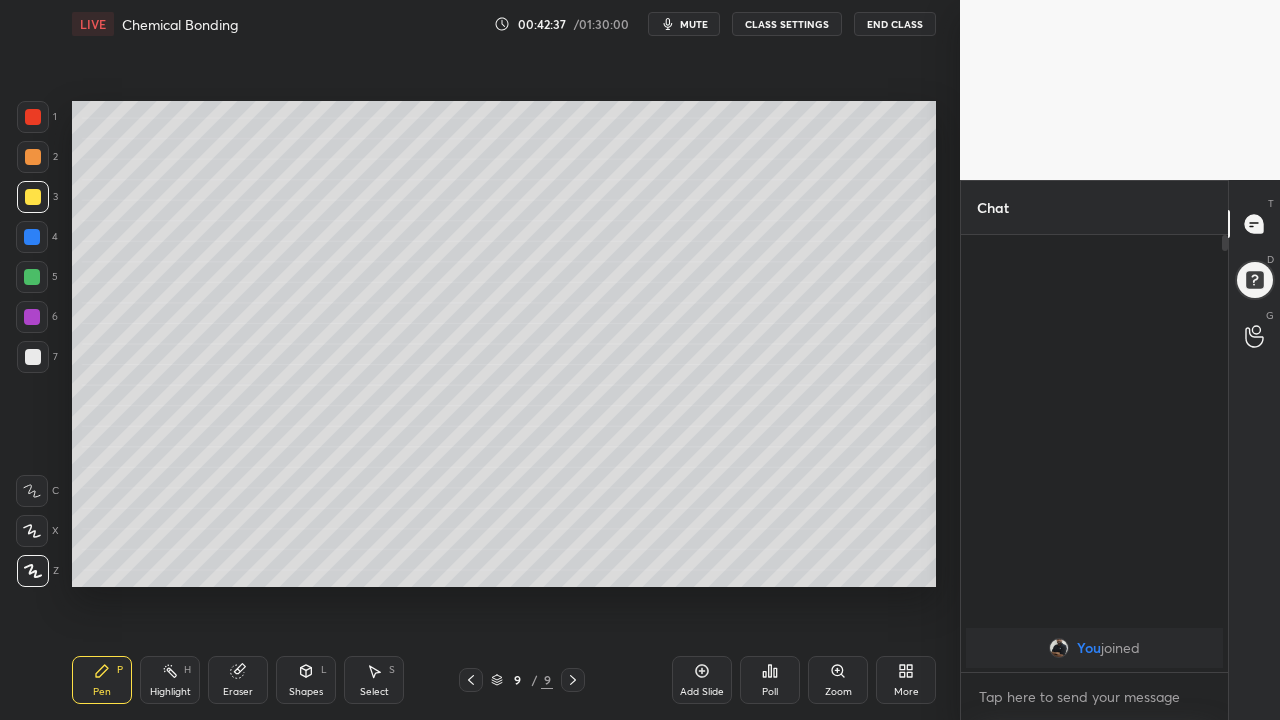 click on "Eraser" at bounding box center [238, 680] 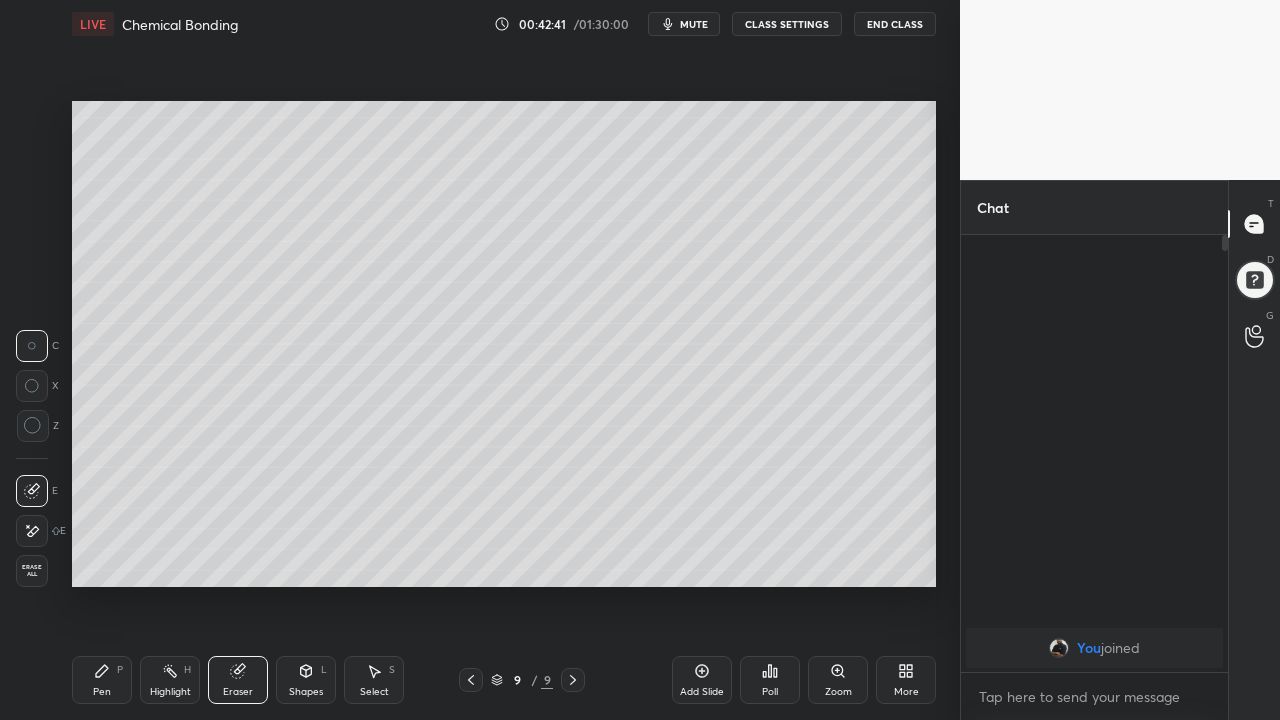 click on "Pen P" at bounding box center [102, 680] 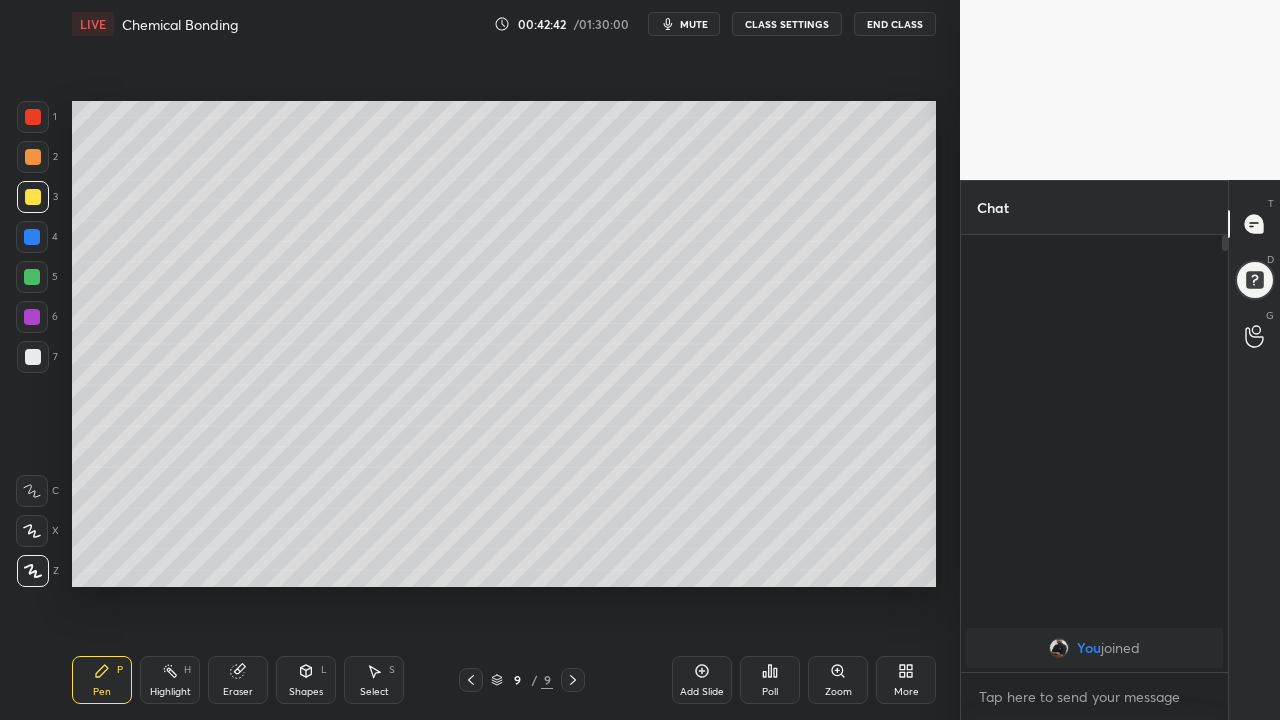 click at bounding box center [33, 197] 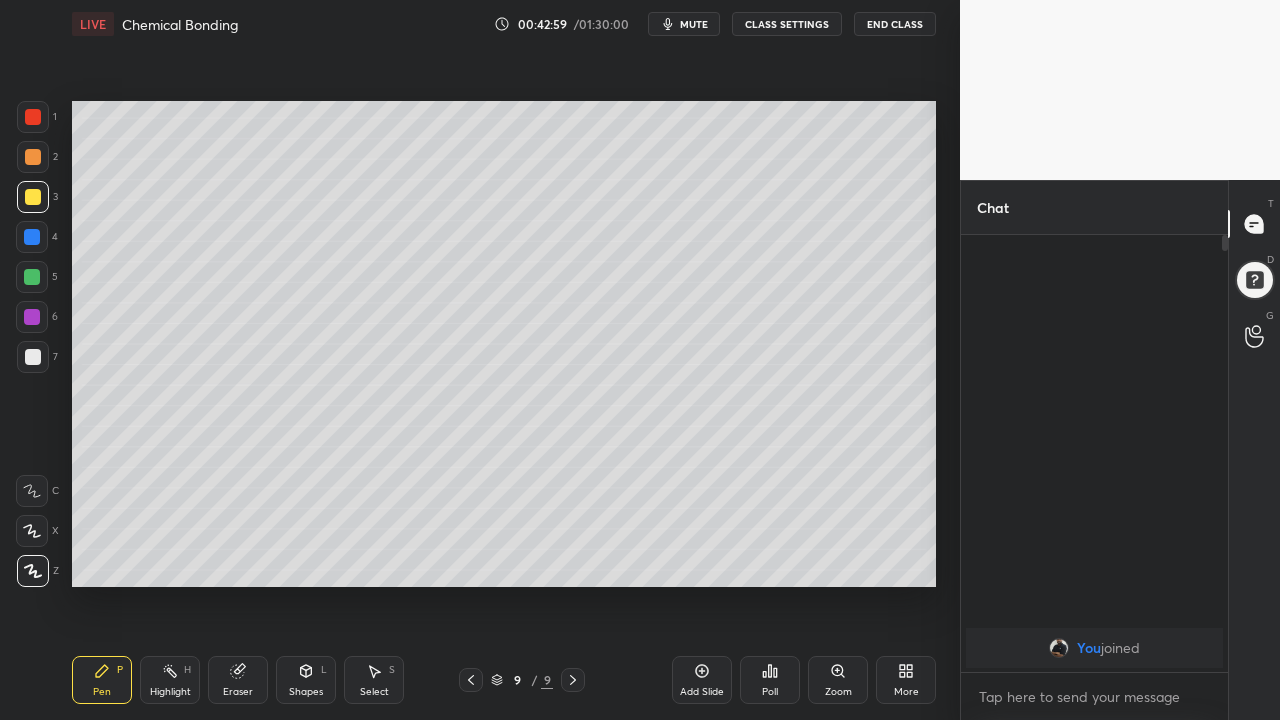 click on "Eraser" at bounding box center [238, 692] 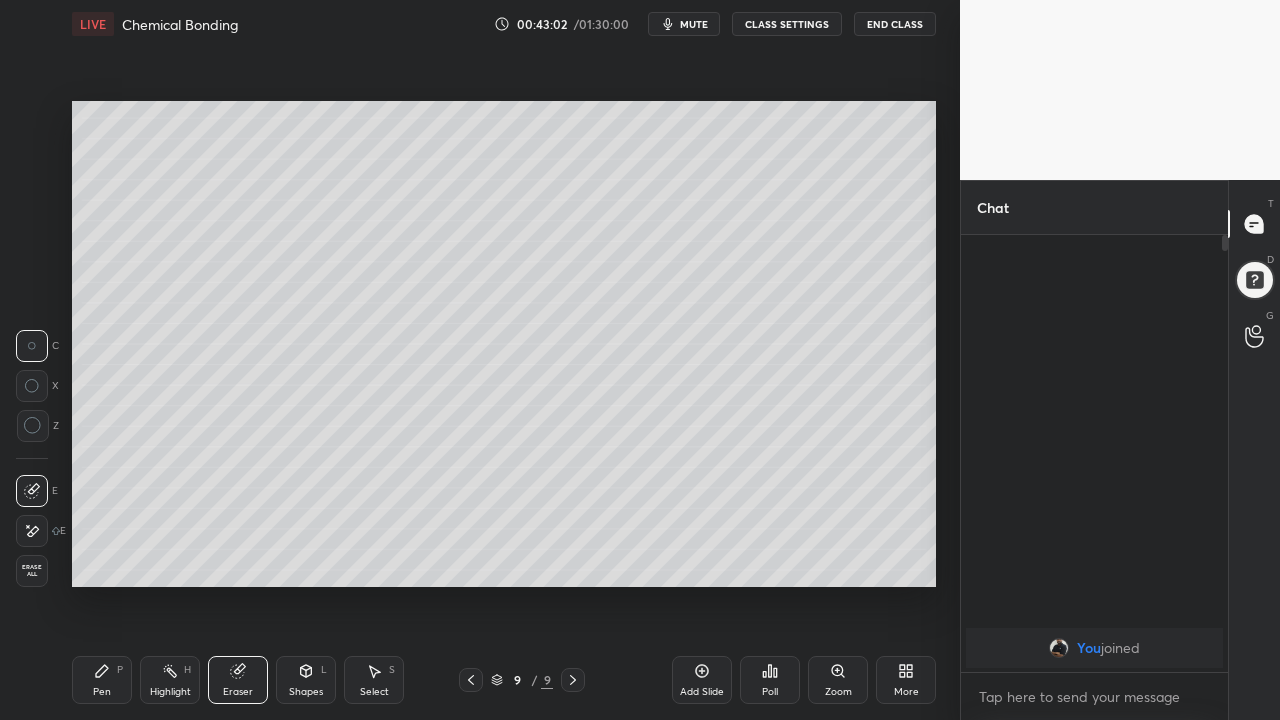 click 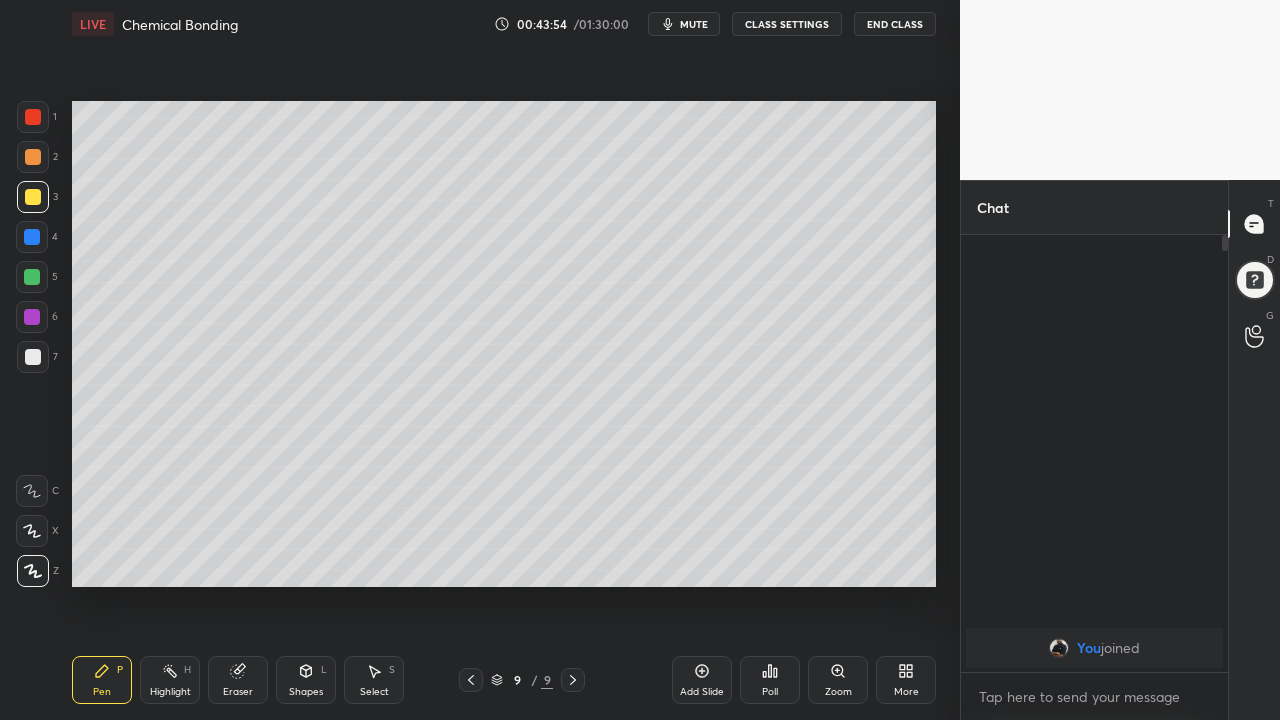 click on "Pen P Highlight H Eraser Shapes L Select S 9 / 9 Add Slide Poll Zoom More" at bounding box center (504, 680) 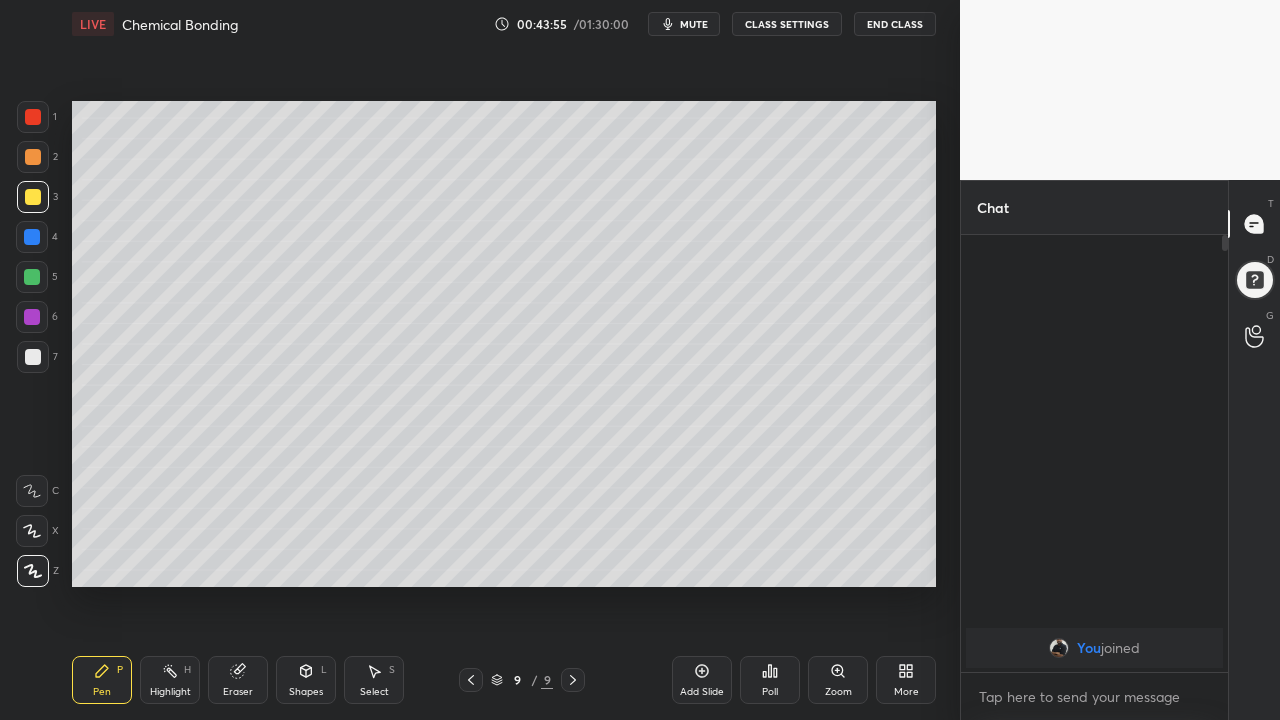 click on "Eraser" at bounding box center (238, 680) 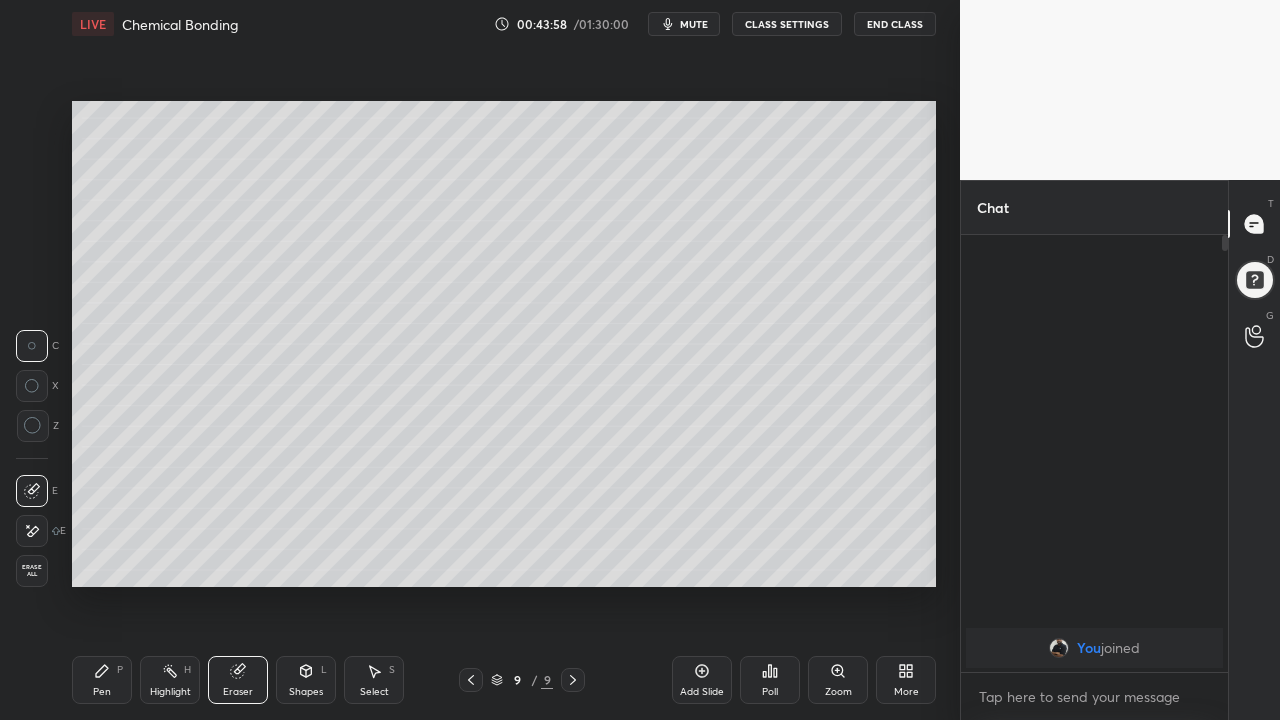 click on "P" at bounding box center (120, 670) 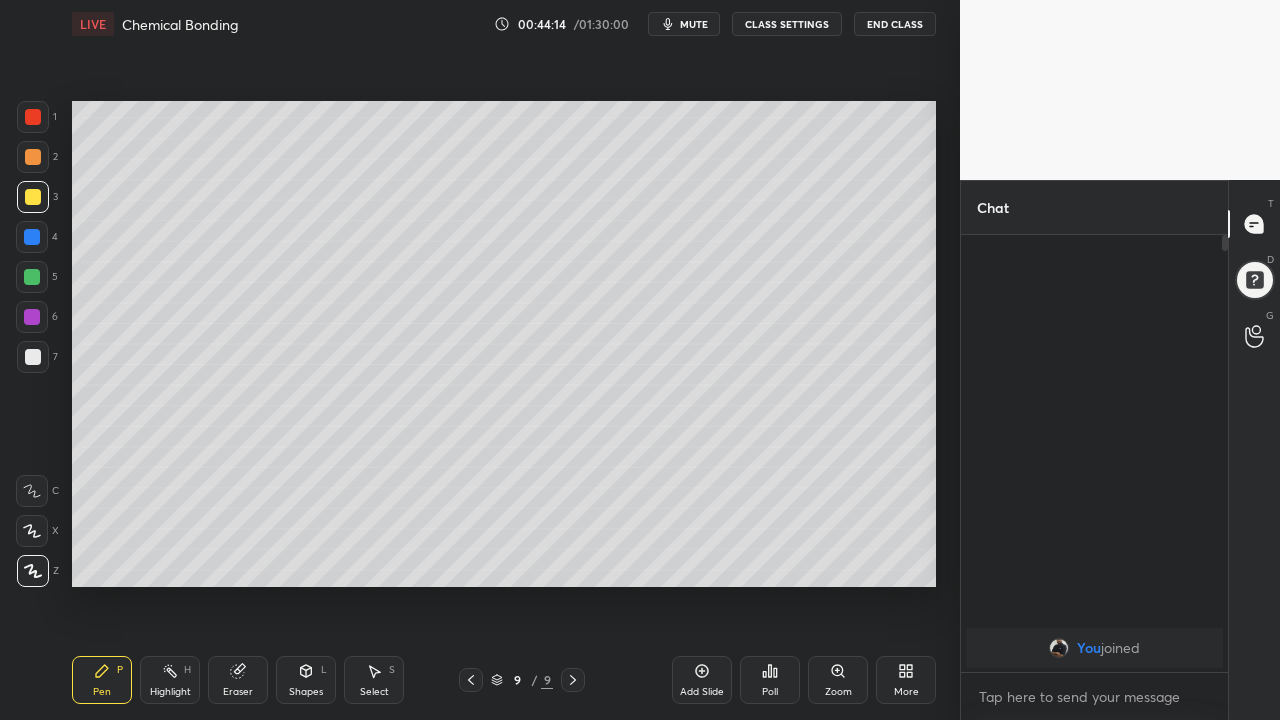 click 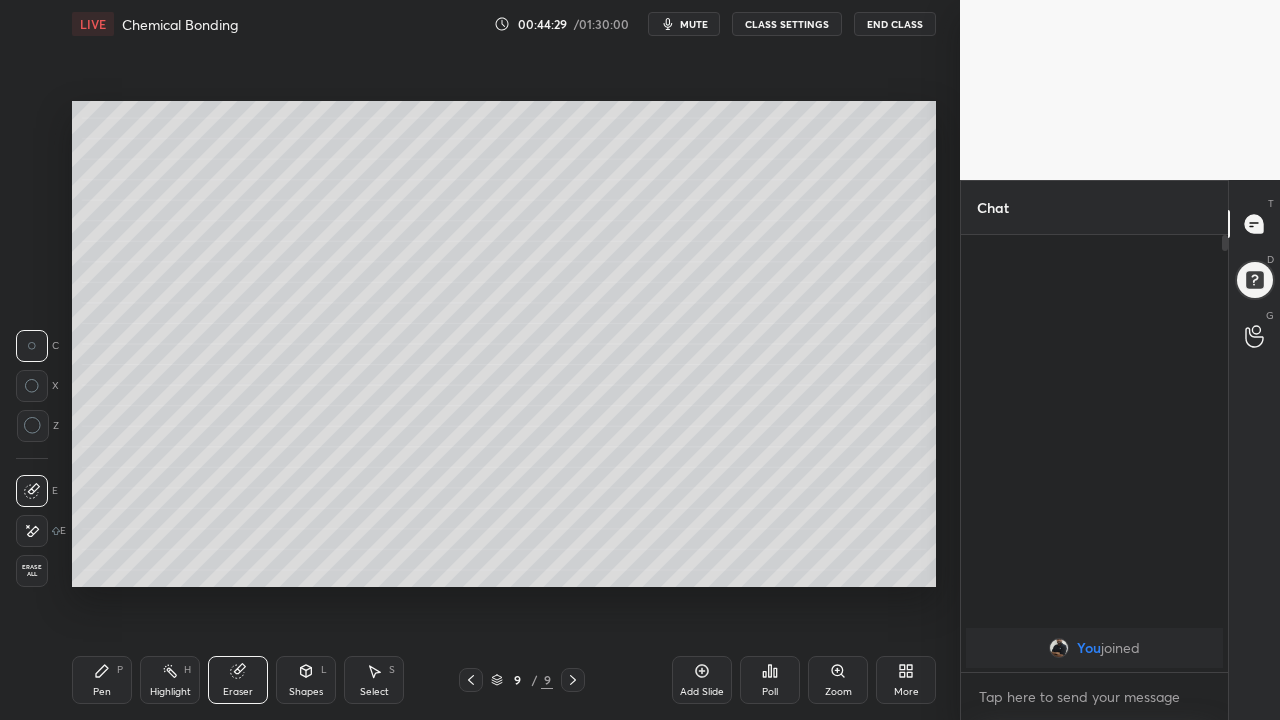 click on "P" at bounding box center (120, 670) 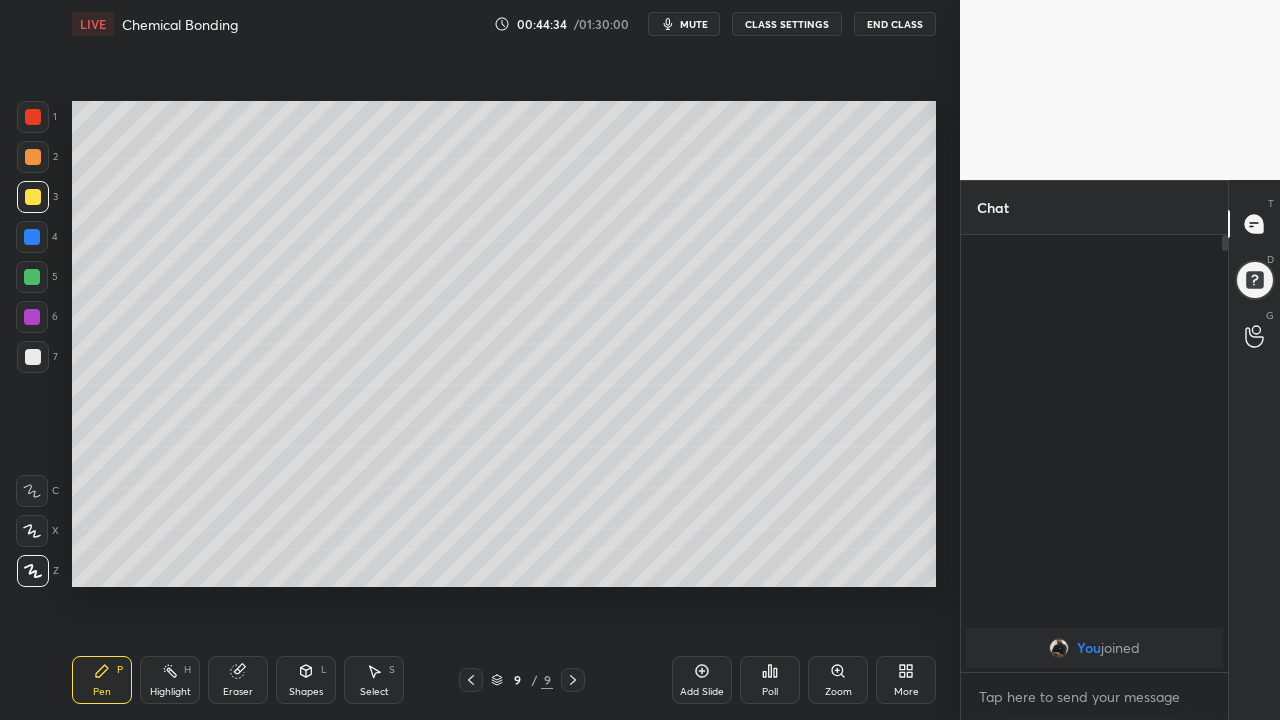 click on "Eraser" at bounding box center [238, 680] 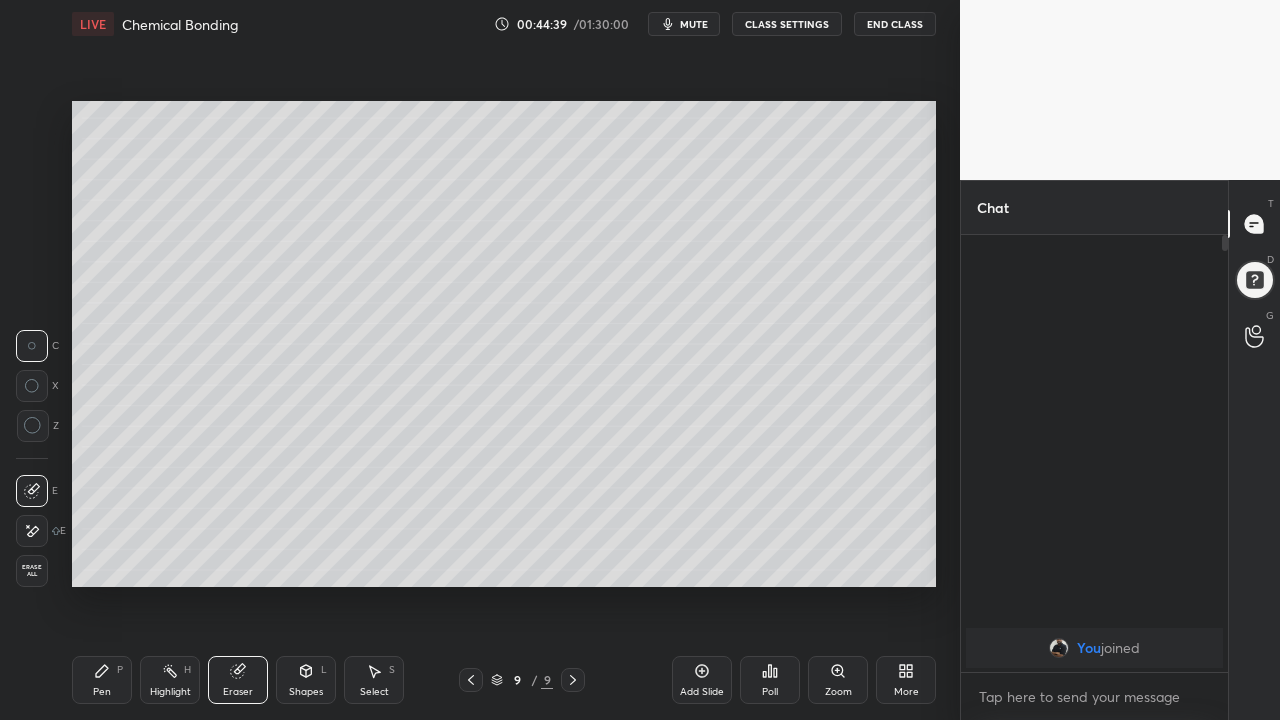 click on "Pen P" at bounding box center (102, 680) 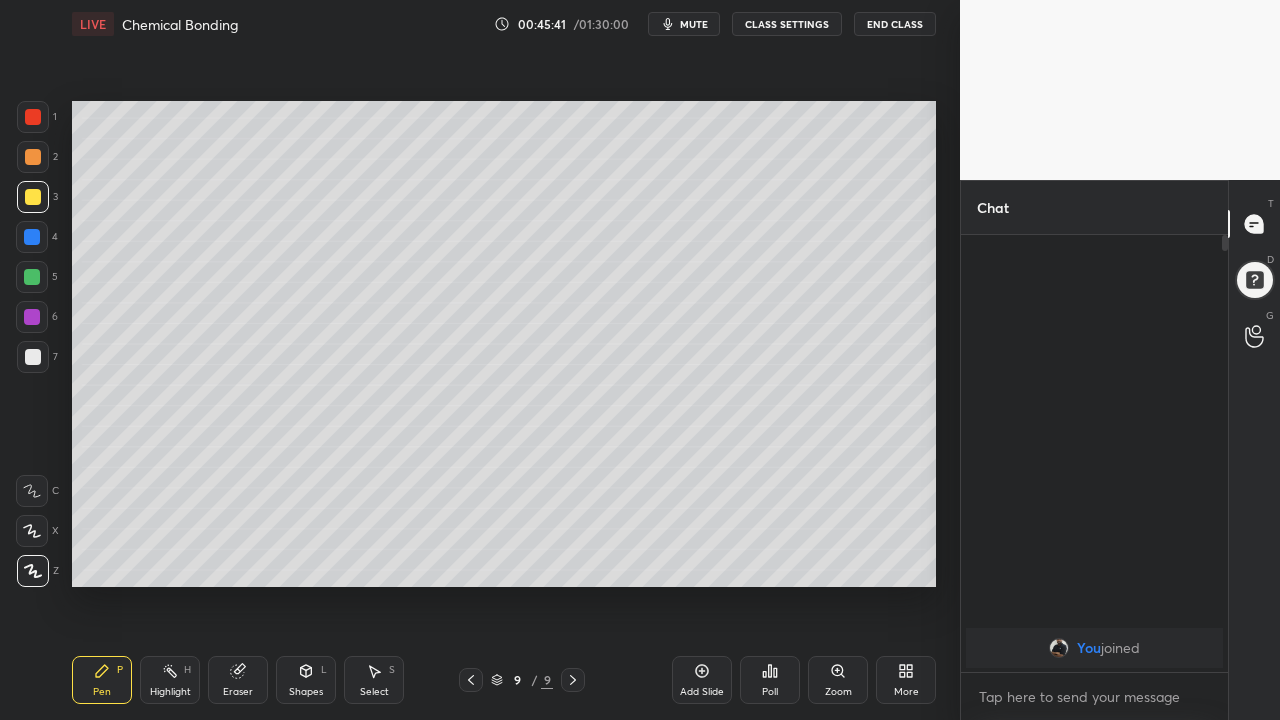 click 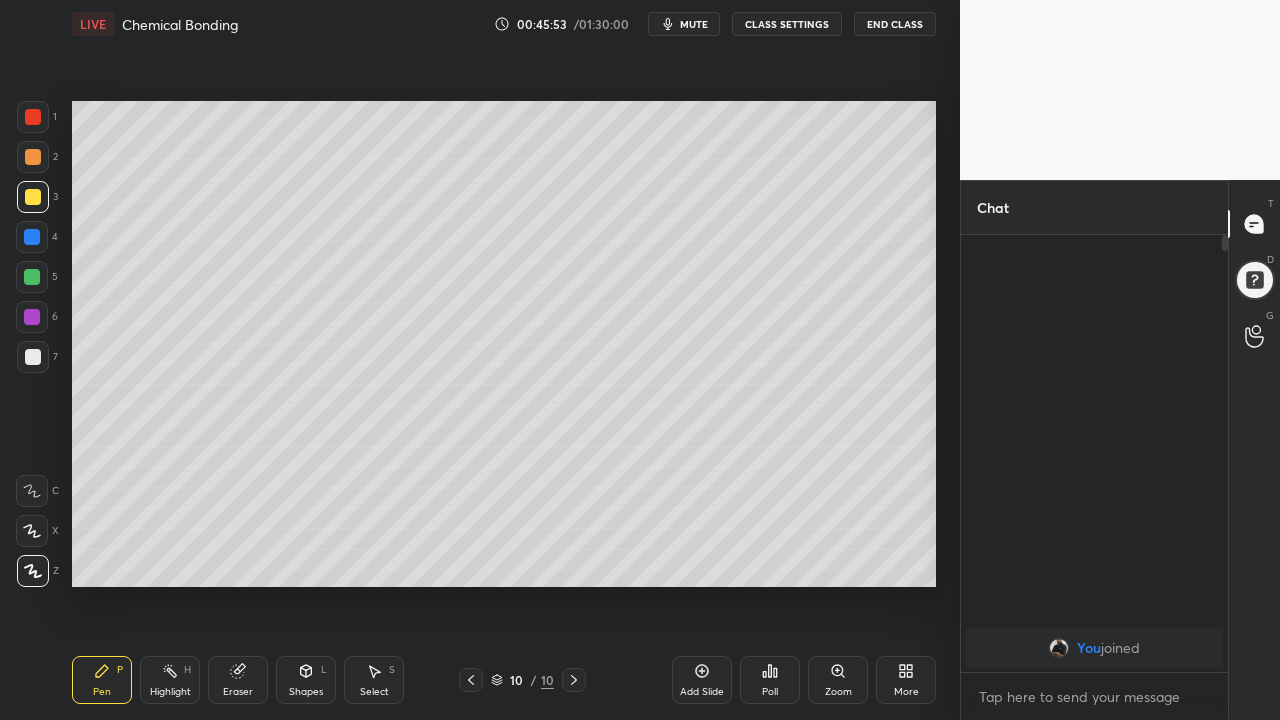 click at bounding box center [33, 357] 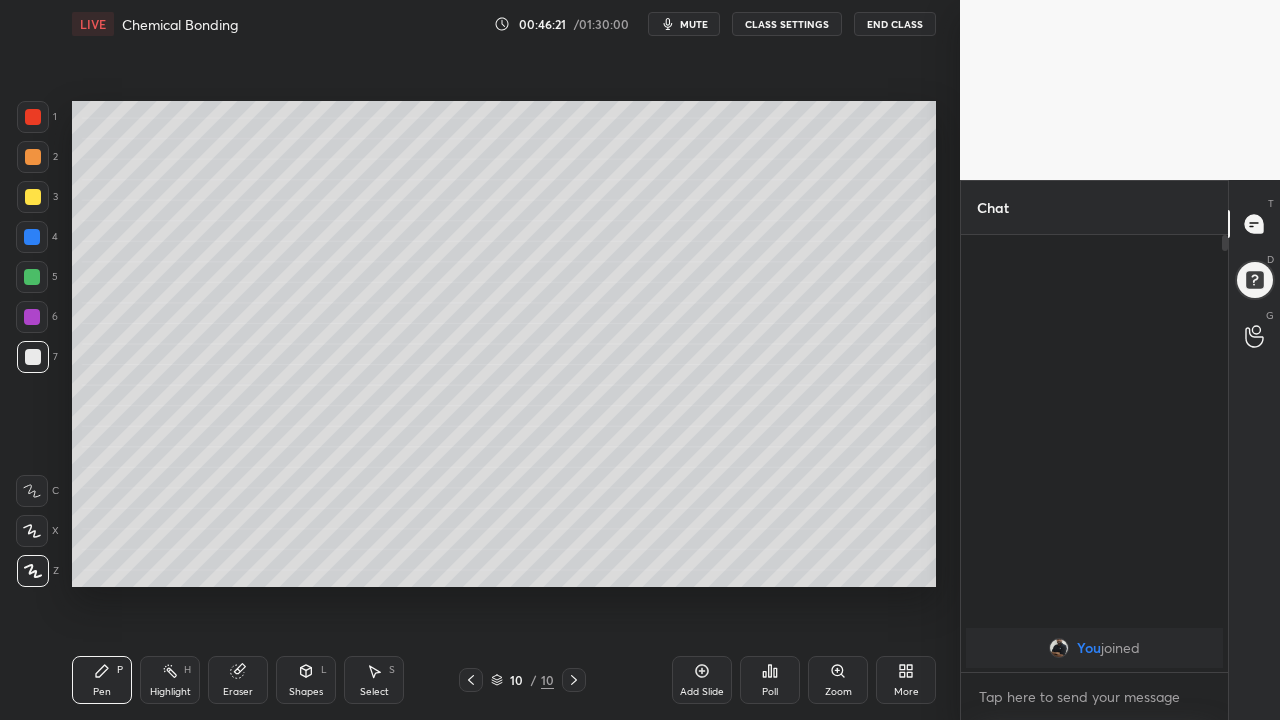 click at bounding box center (32, 237) 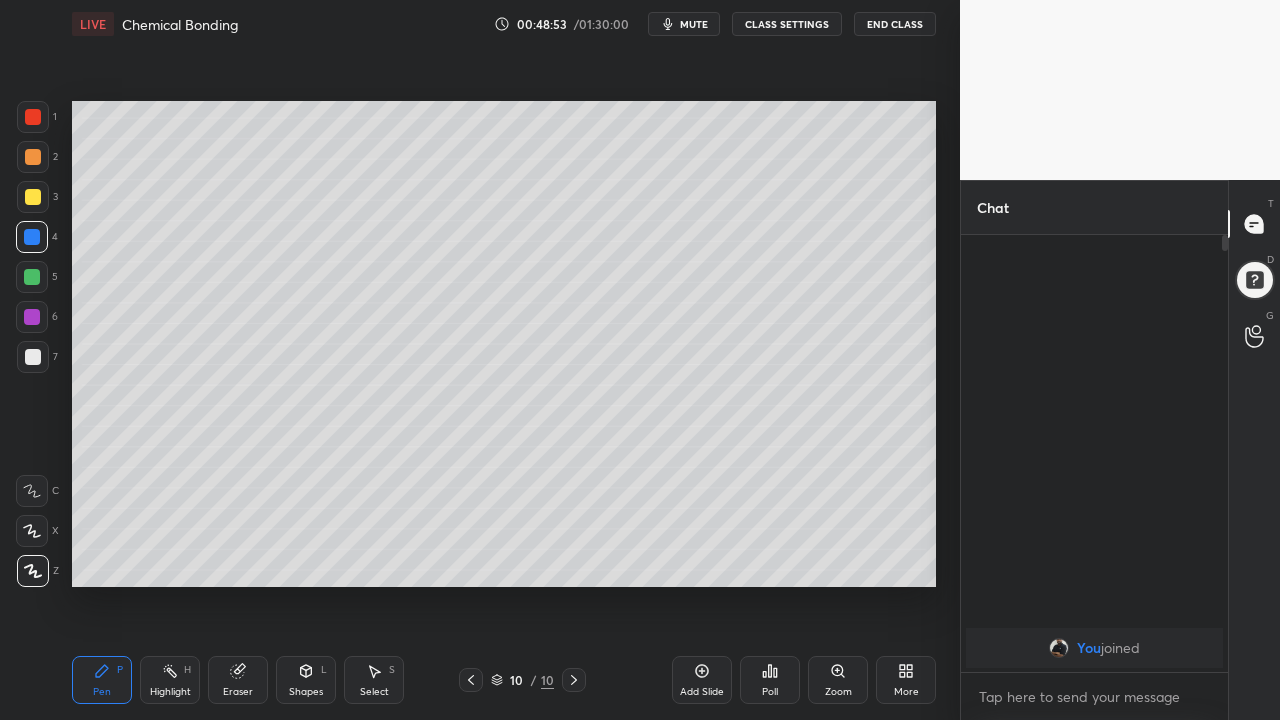 click 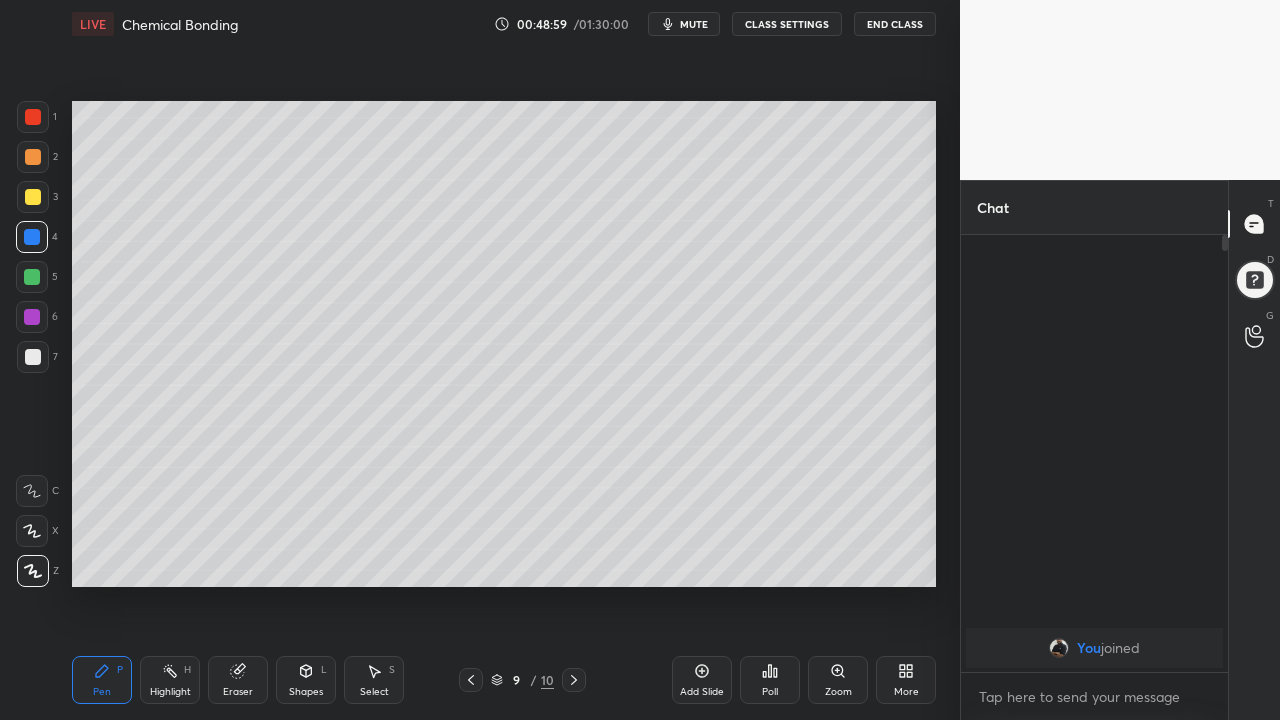 click 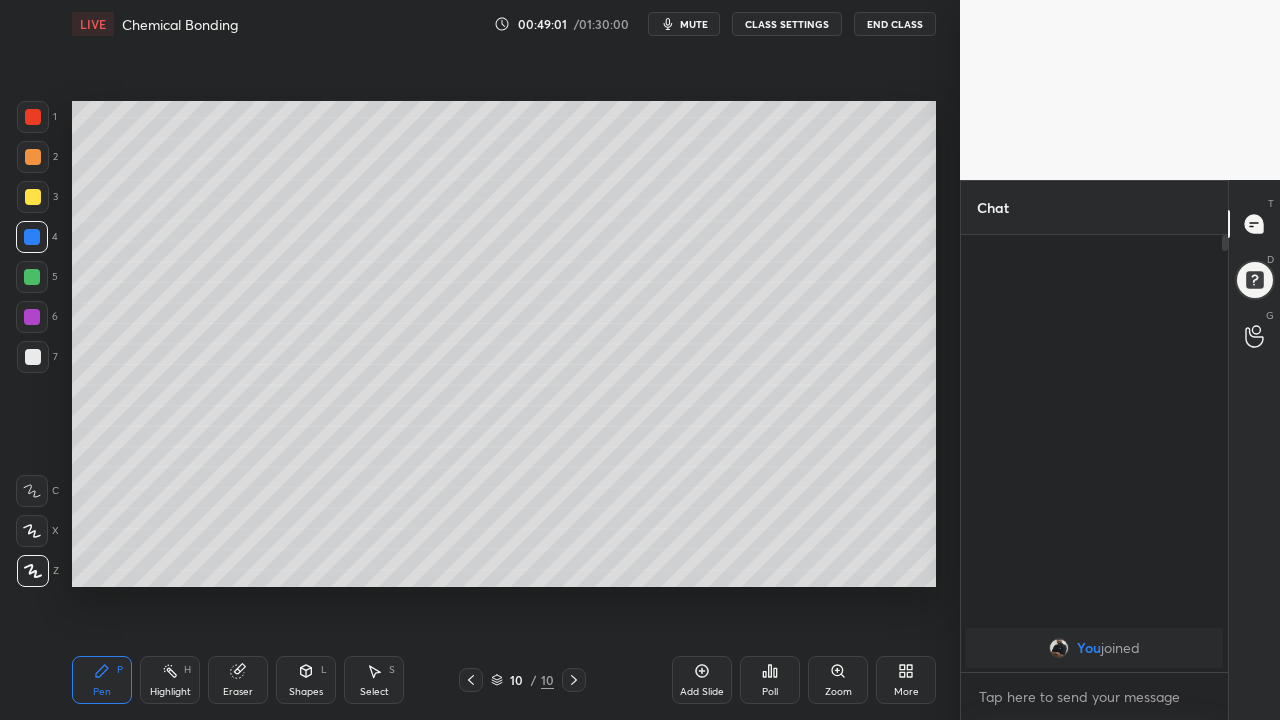 click on "Add Slide" at bounding box center (702, 680) 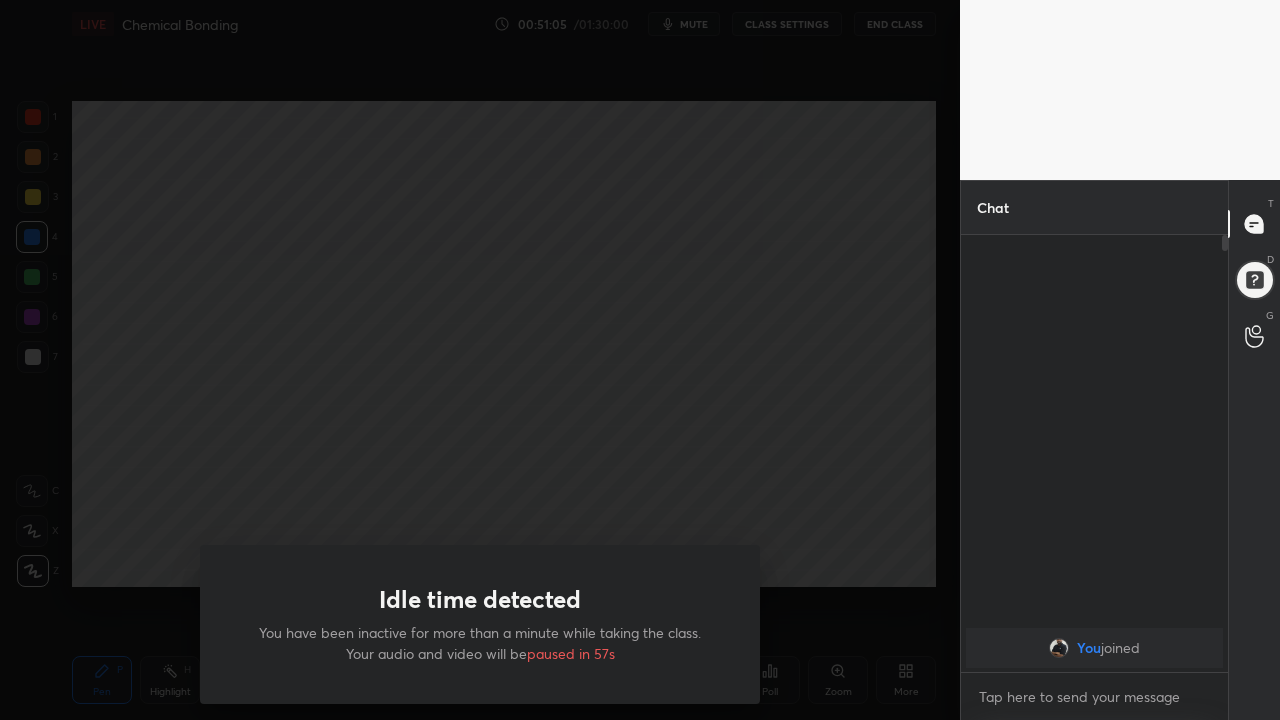 click on "Idle time detected You have been inactive for more than a minute while taking the class. Your audio and video will be  paused in 57s" at bounding box center (480, 360) 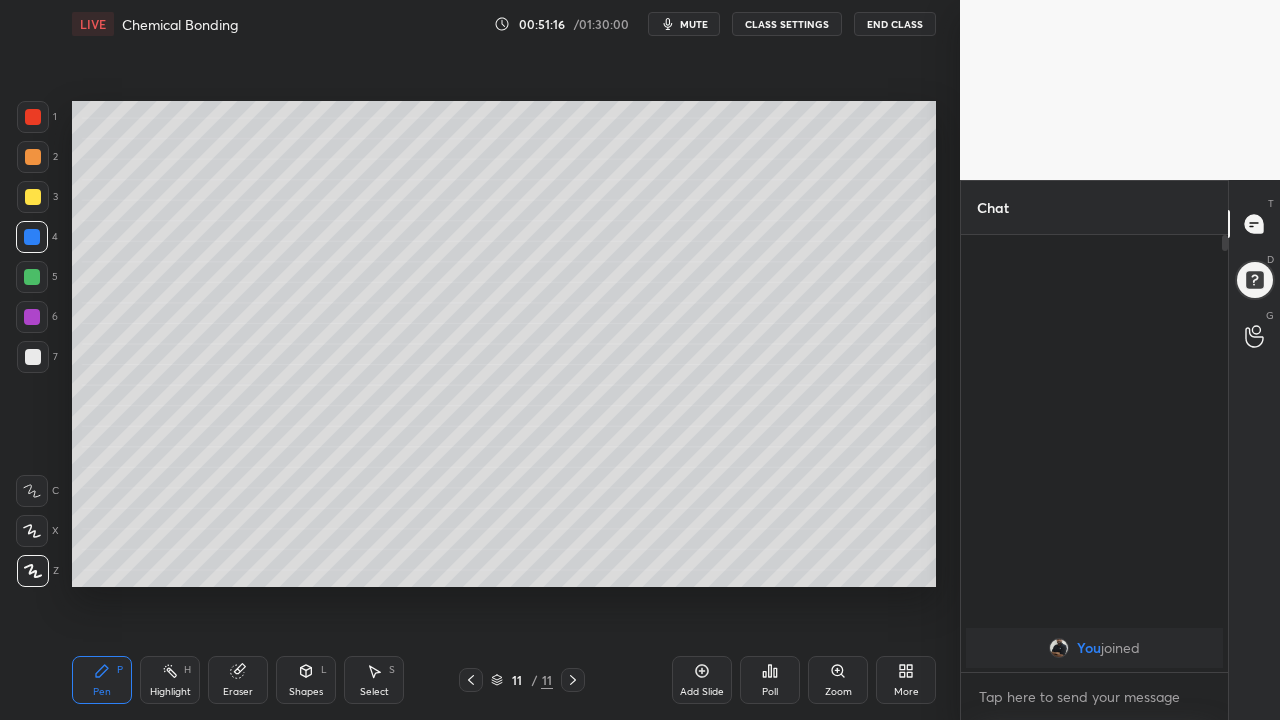 click at bounding box center [33, 357] 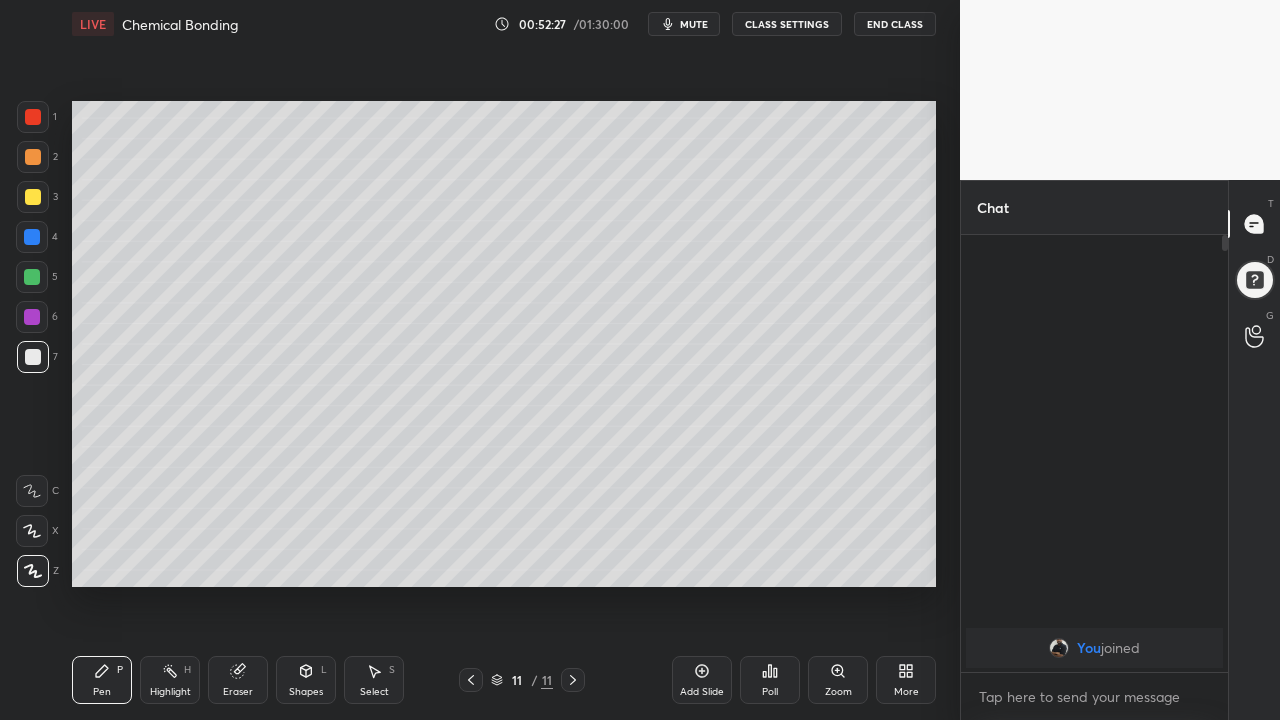 click on "Add Slide" at bounding box center [702, 680] 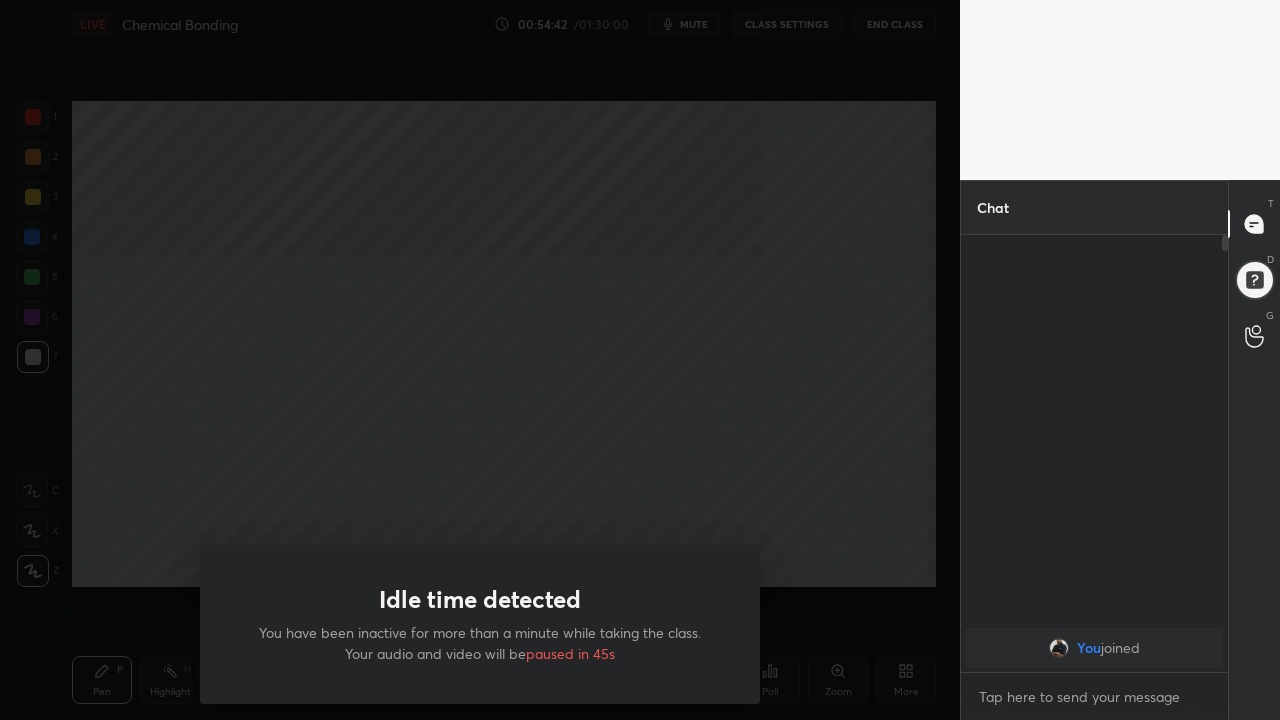 click on "Idle time detected You have been inactive for more than a minute while taking the class. Your audio and video will be  paused in 45s" at bounding box center (480, 360) 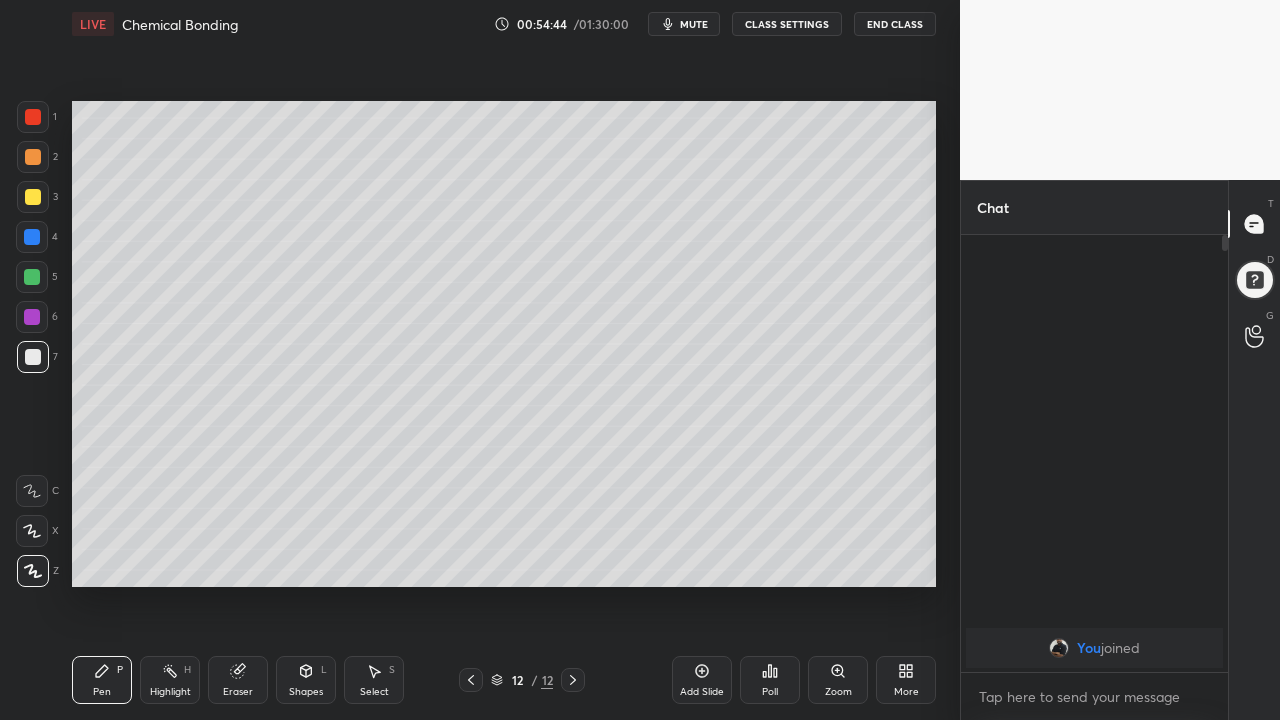click at bounding box center (471, 680) 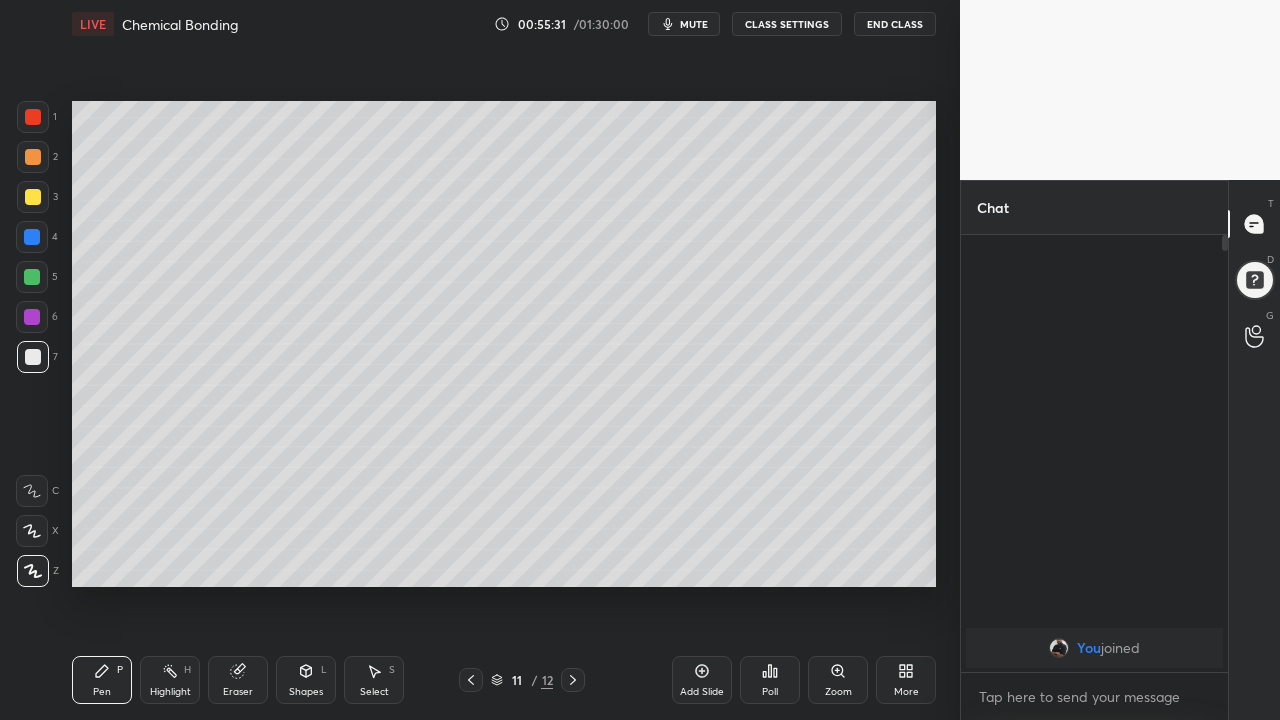 click at bounding box center (32, 277) 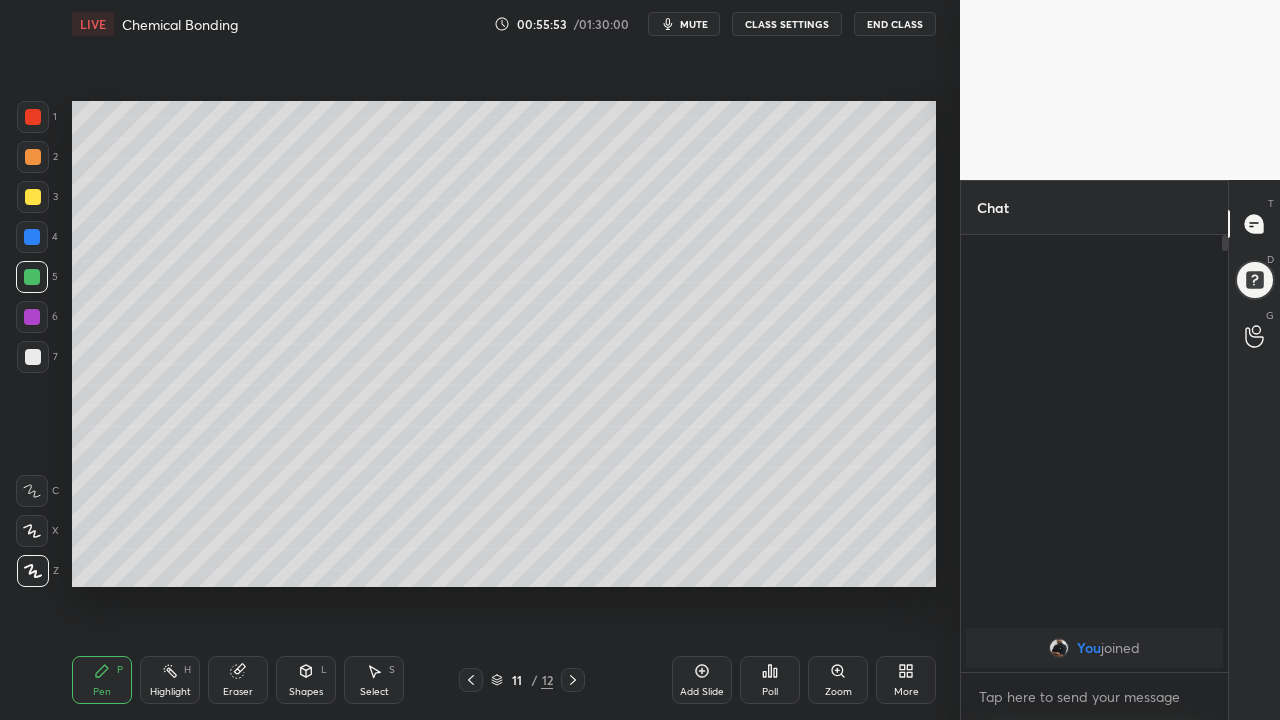 click 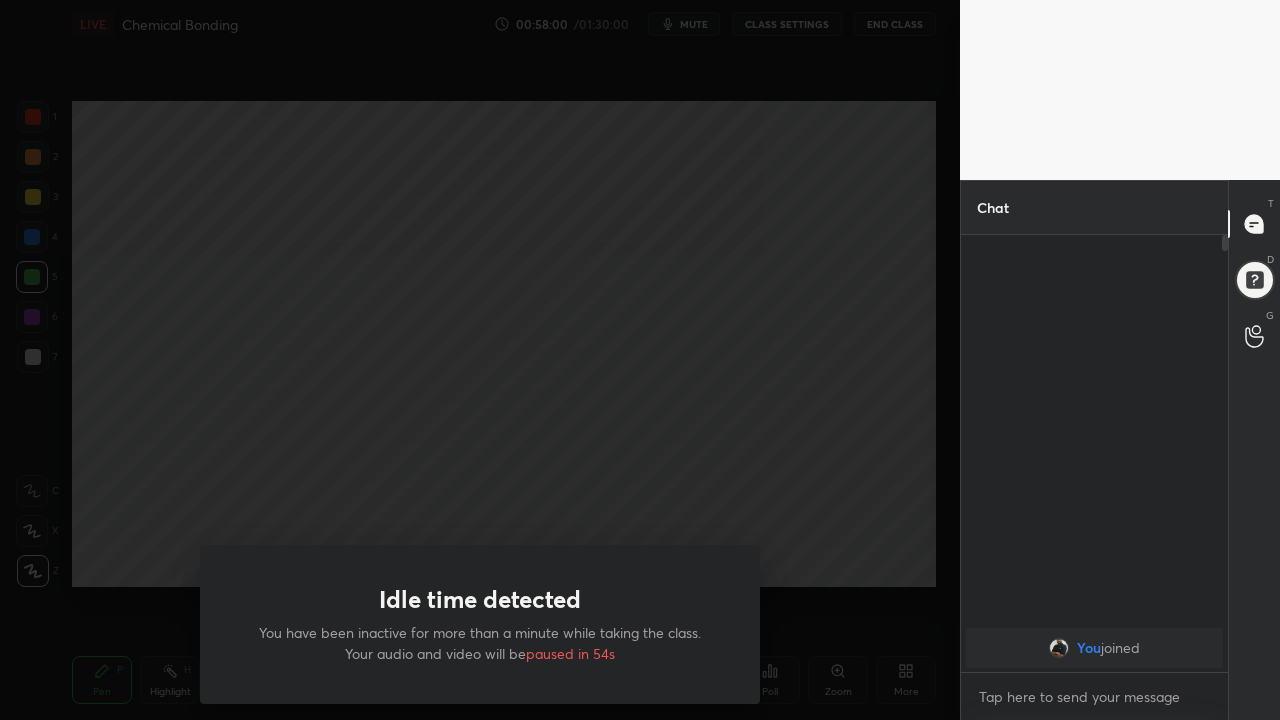 click on "Idle time detected You have been inactive for more than a minute while taking the class. Your audio and video will be  paused in 54s" at bounding box center [480, 360] 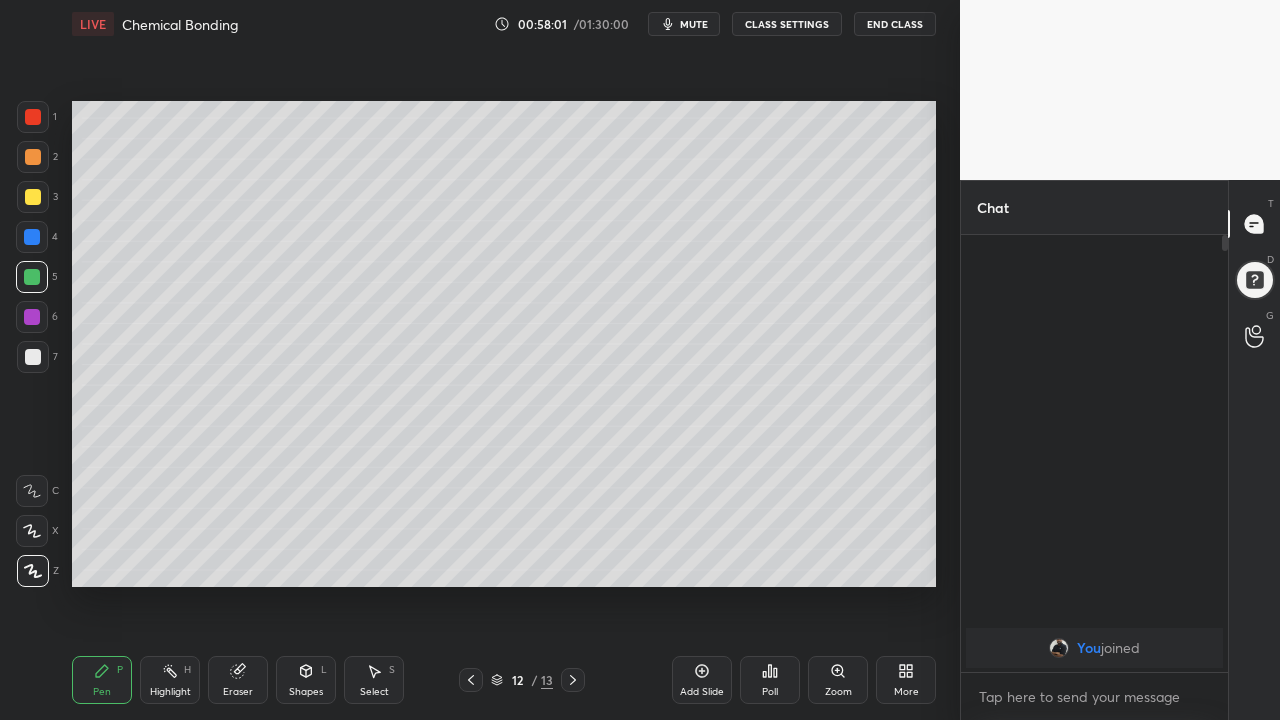 click at bounding box center (32, 237) 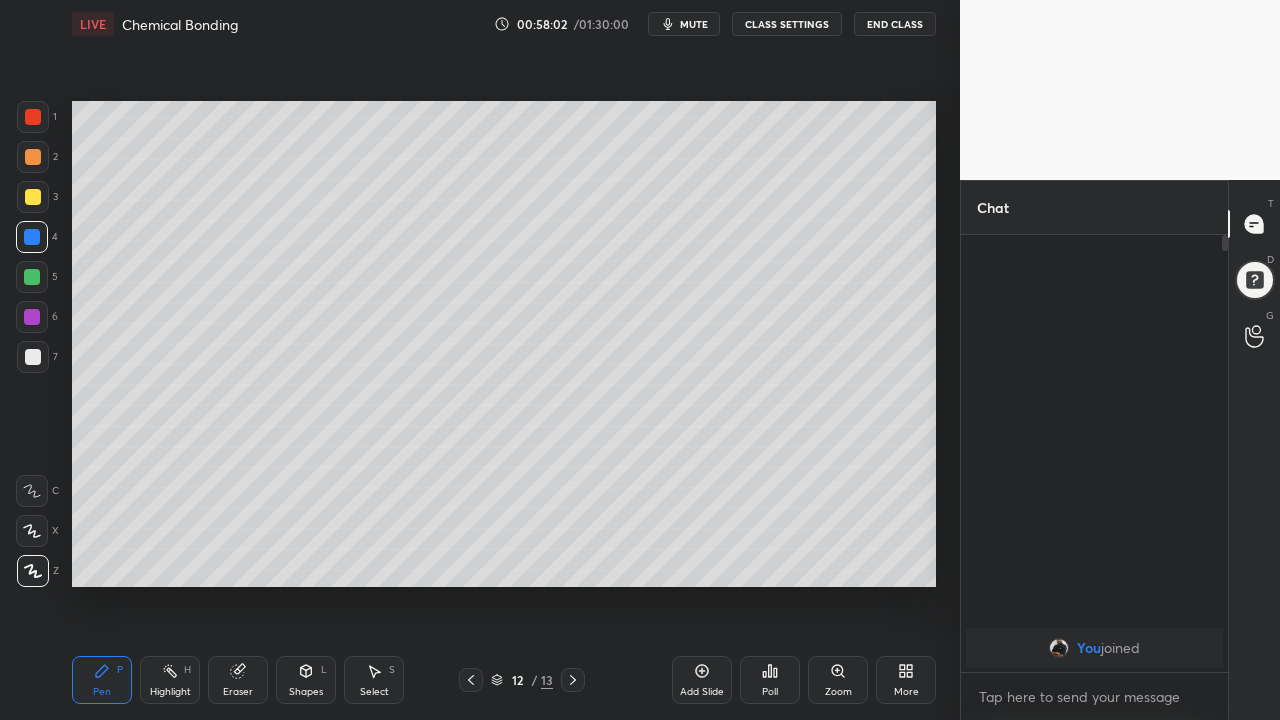 click at bounding box center [33, 197] 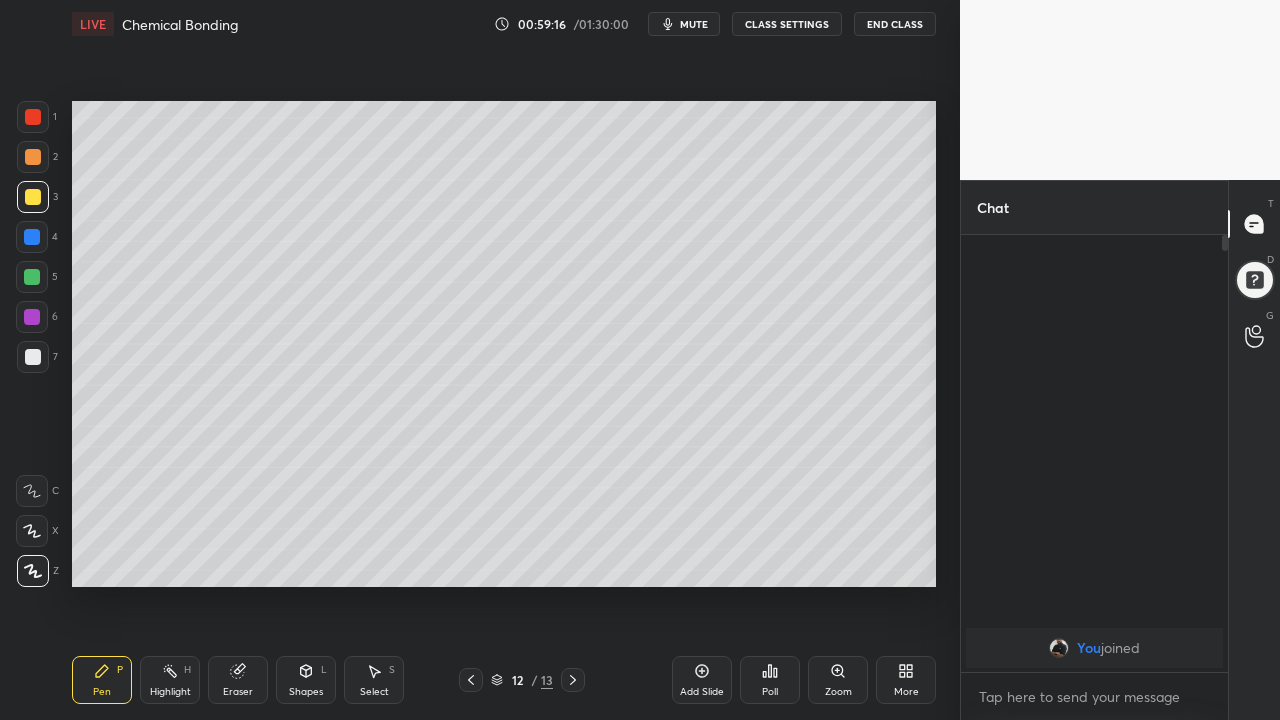 click at bounding box center [32, 277] 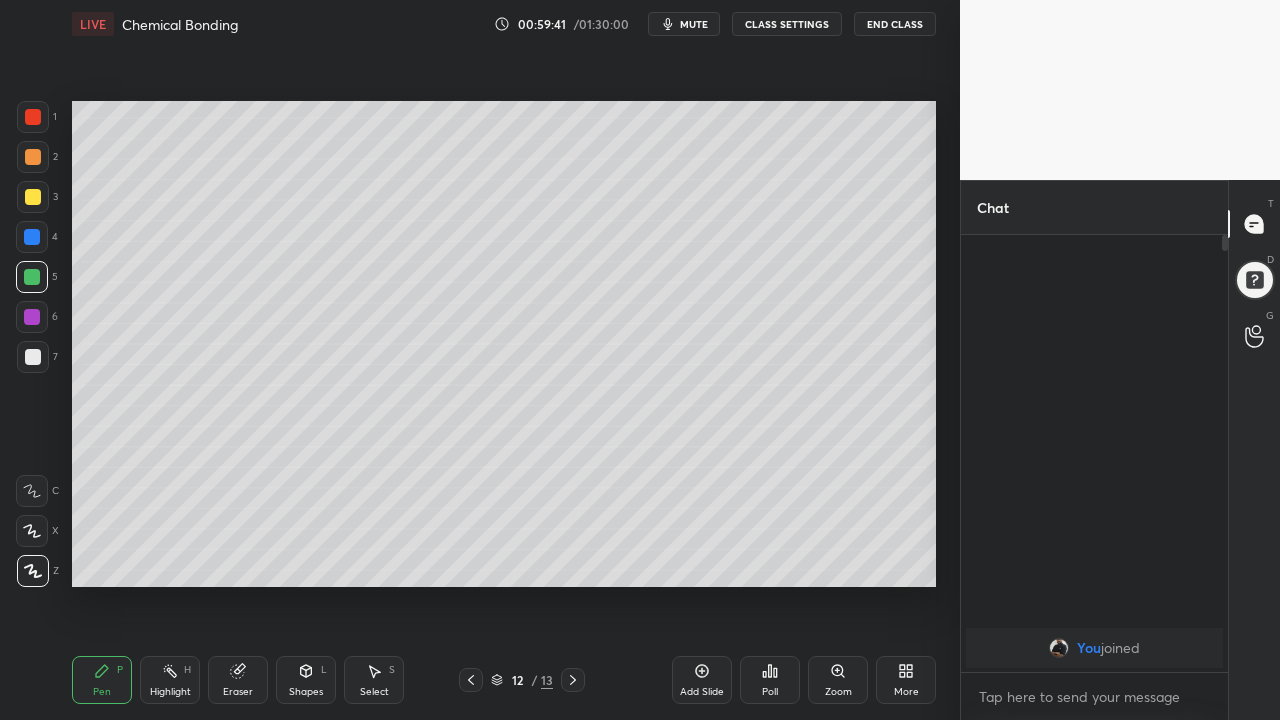 click at bounding box center (33, 197) 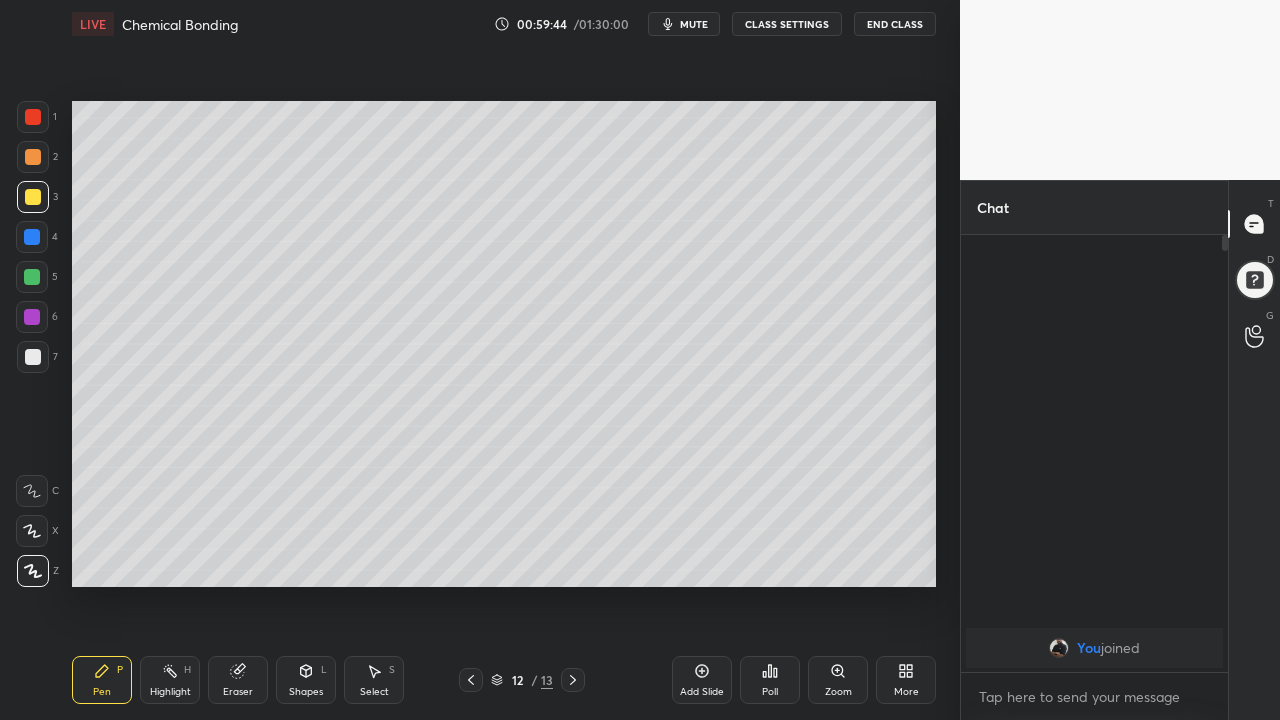 click 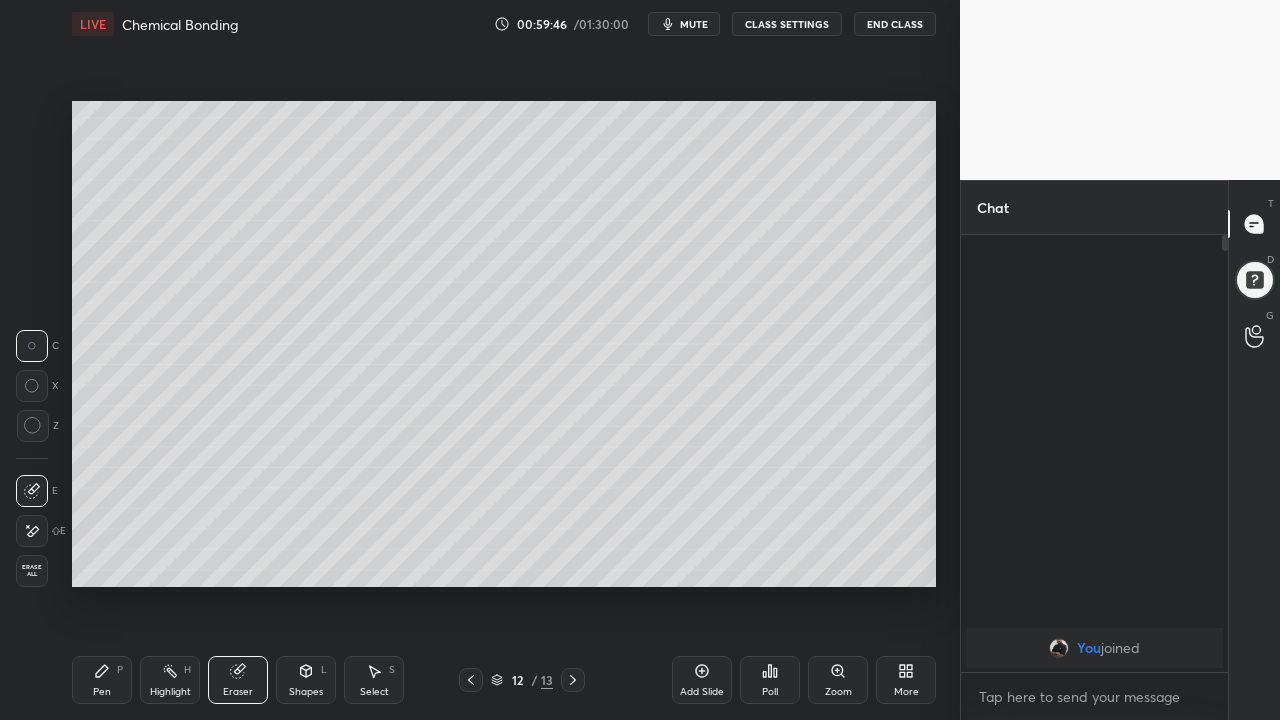 click 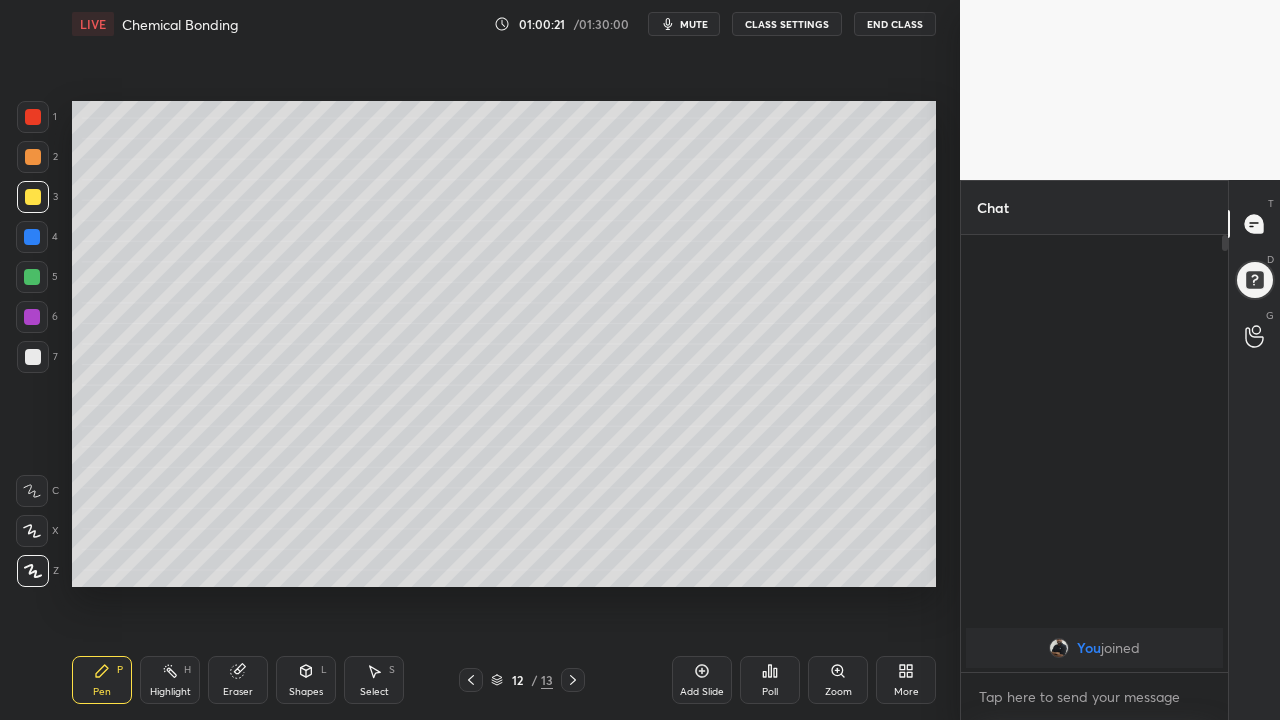 click at bounding box center [32, 237] 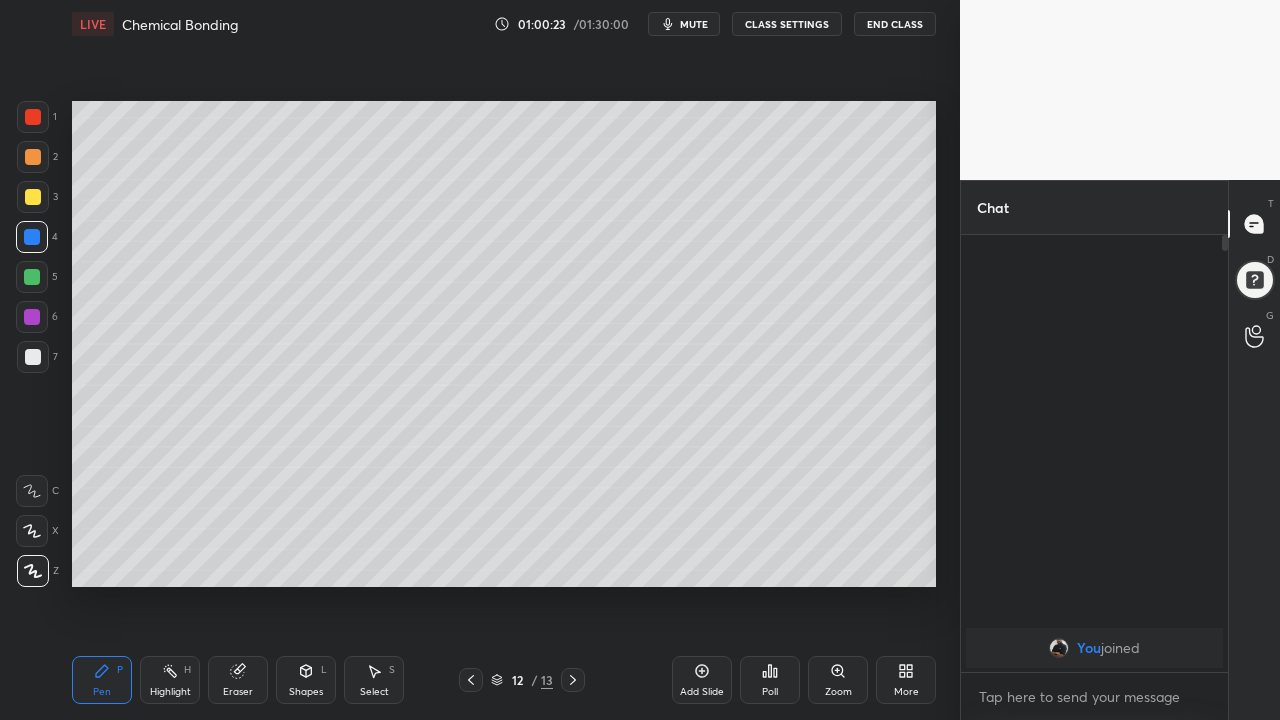 click at bounding box center [33, 357] 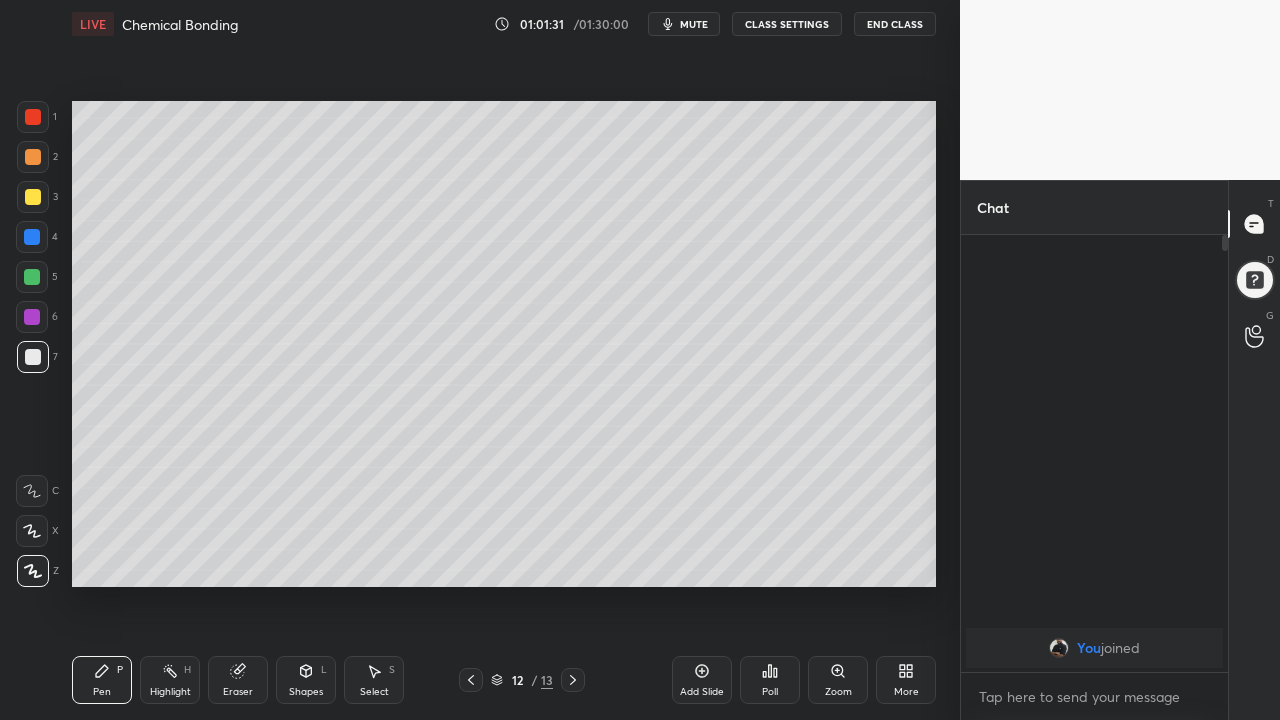 click at bounding box center [32, 277] 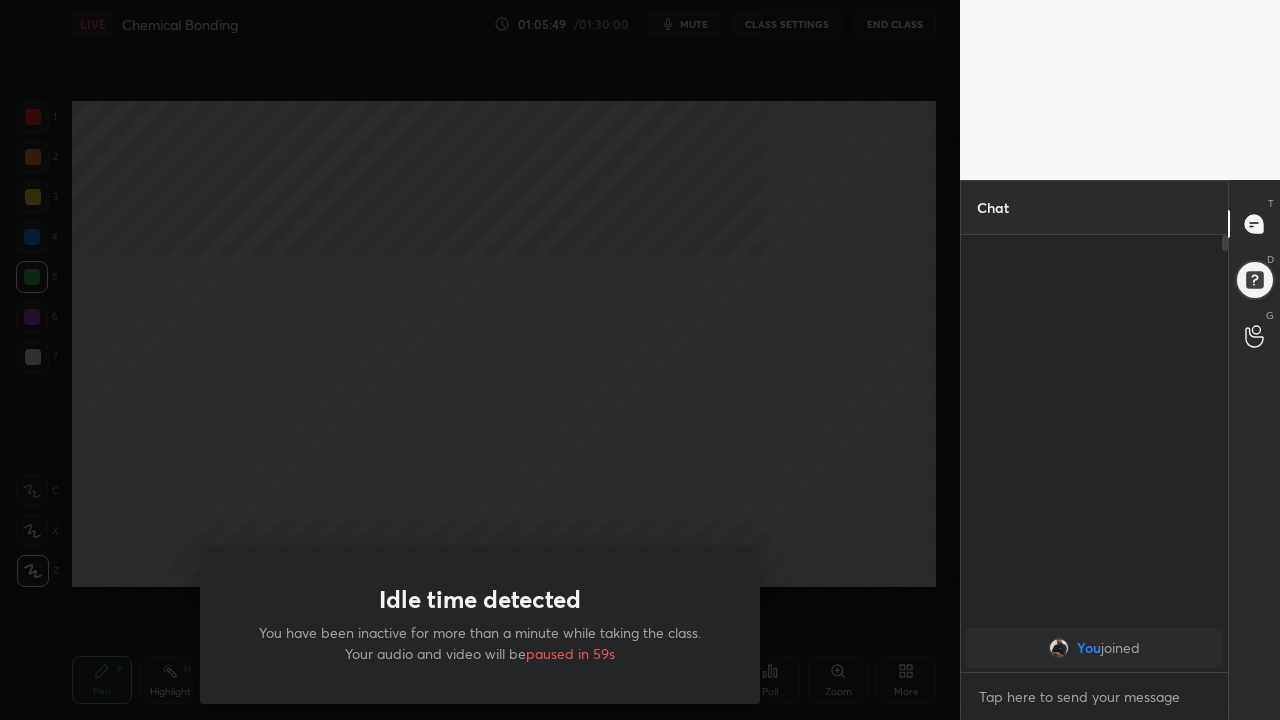 click on "Idle time detected You have been inactive for more than a minute while taking the class. Your audio and video will be  paused in 59s" at bounding box center [480, 360] 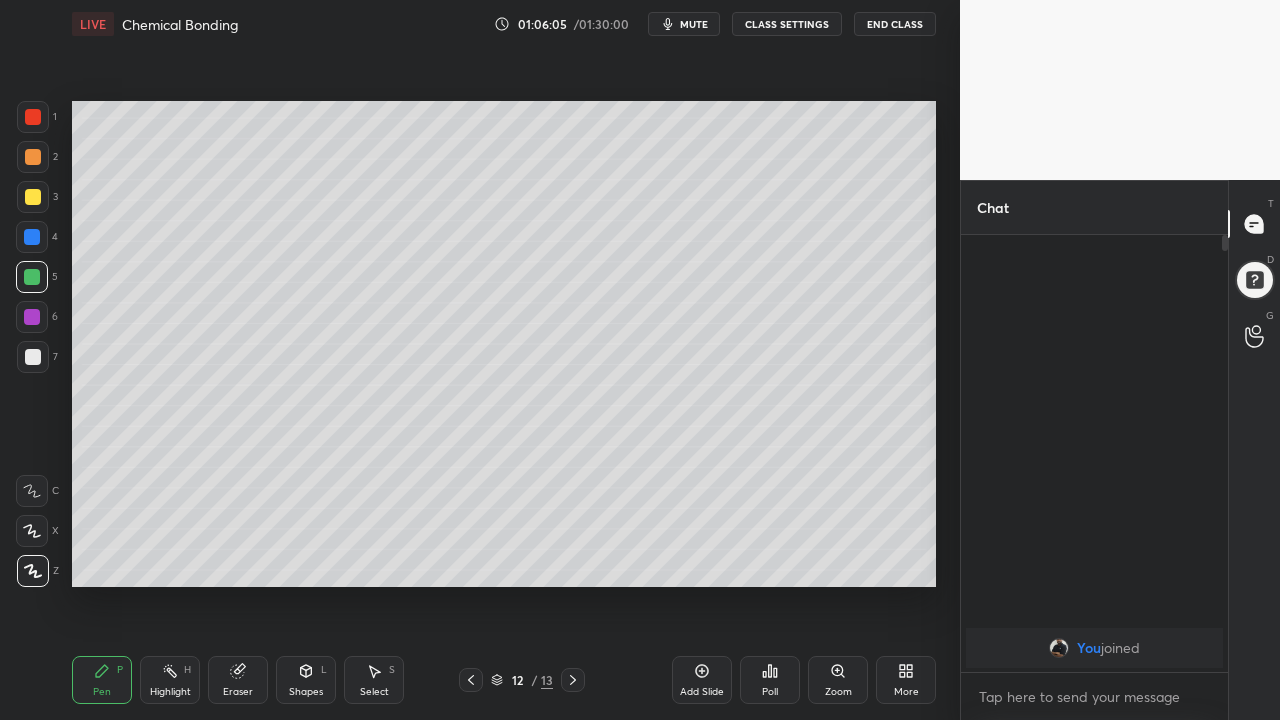 click 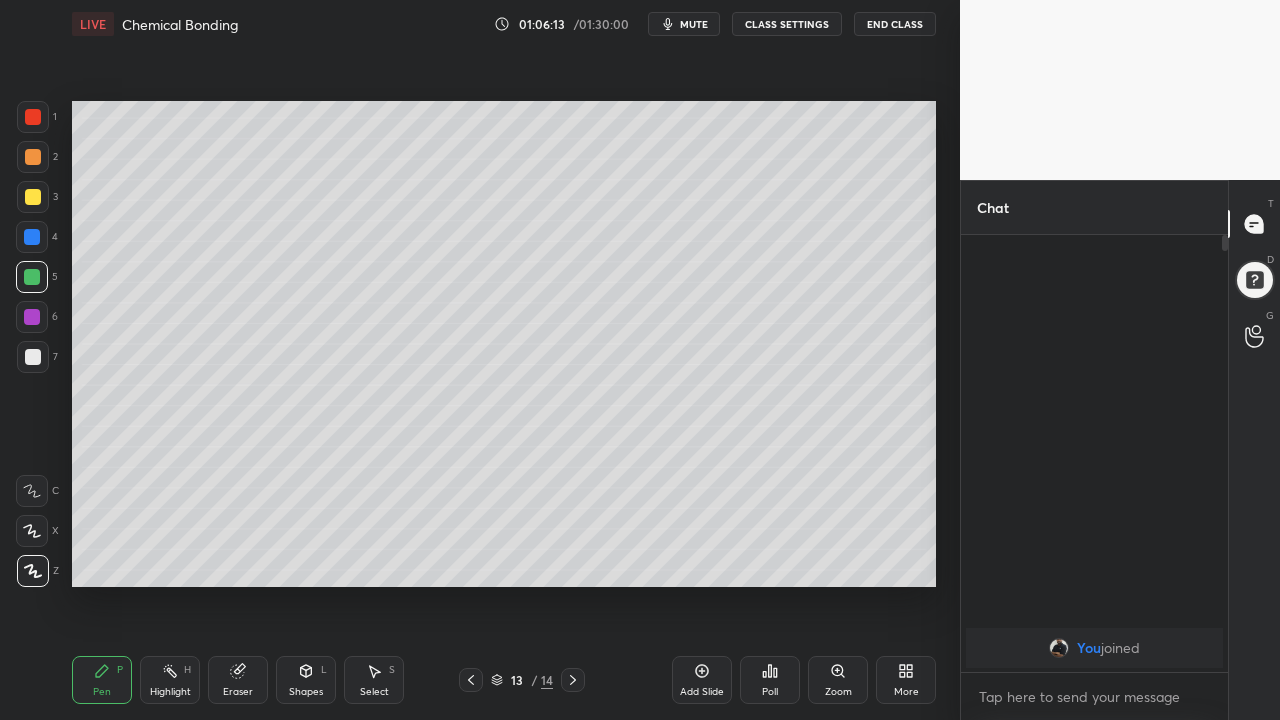 click on "1 2 3 4 5 6 7 C X Z C X Z E E Erase all   H H" at bounding box center (32, 344) 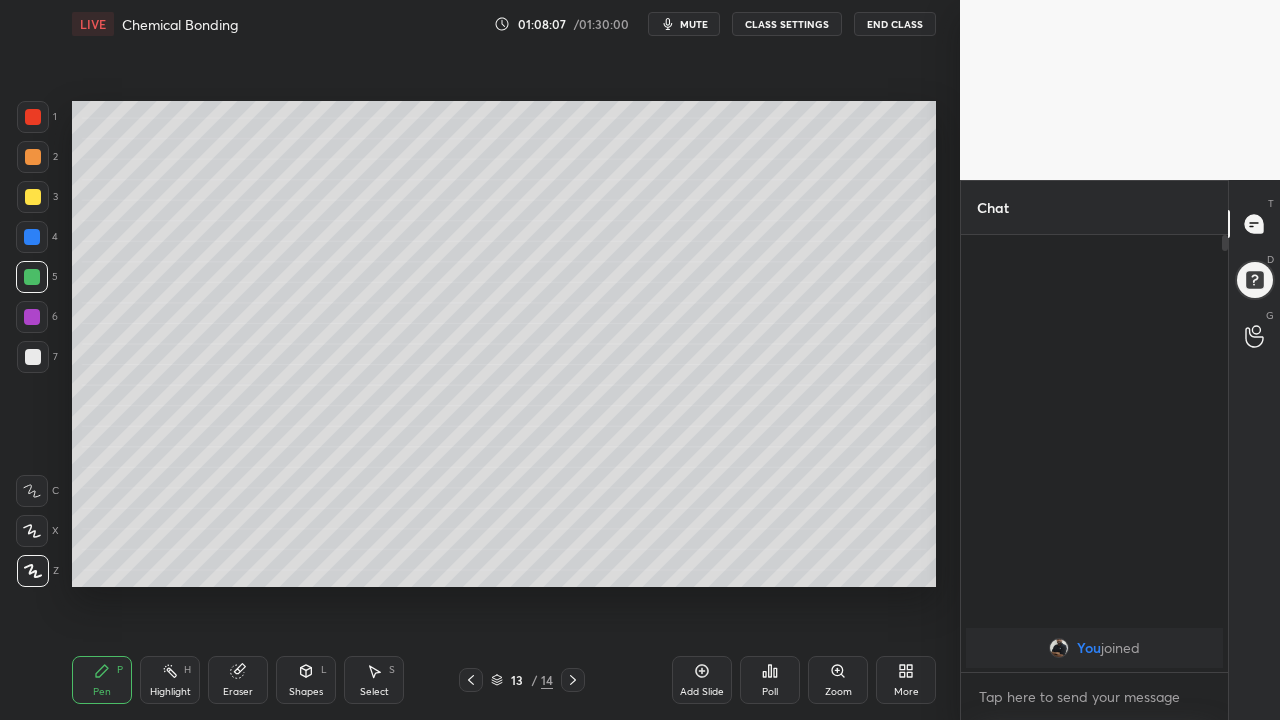 click 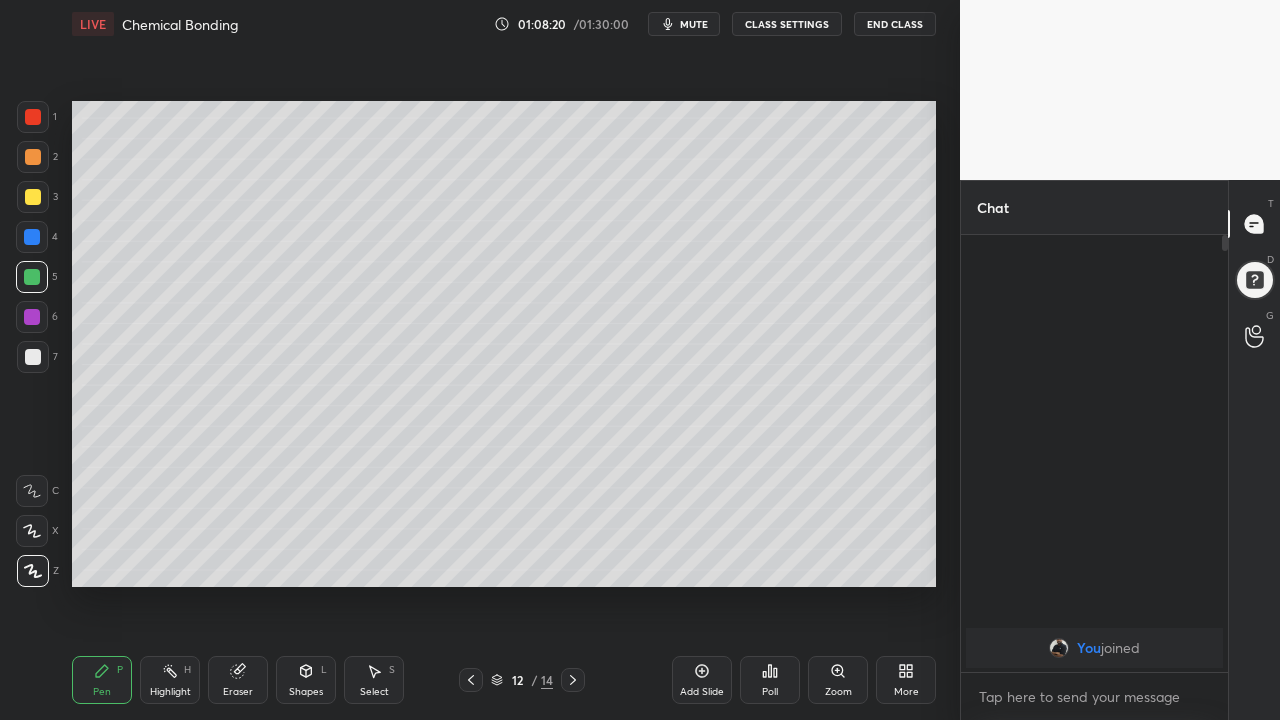 click at bounding box center (573, 680) 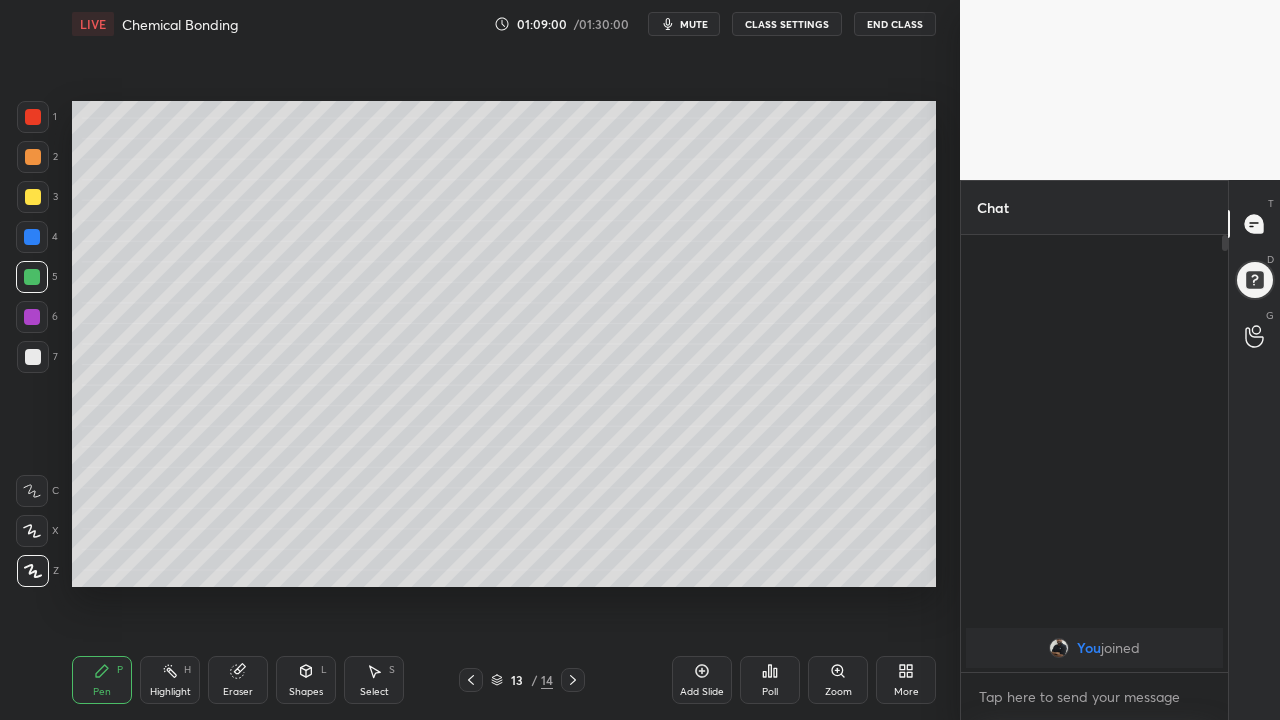click on "Add Slide" at bounding box center (702, 680) 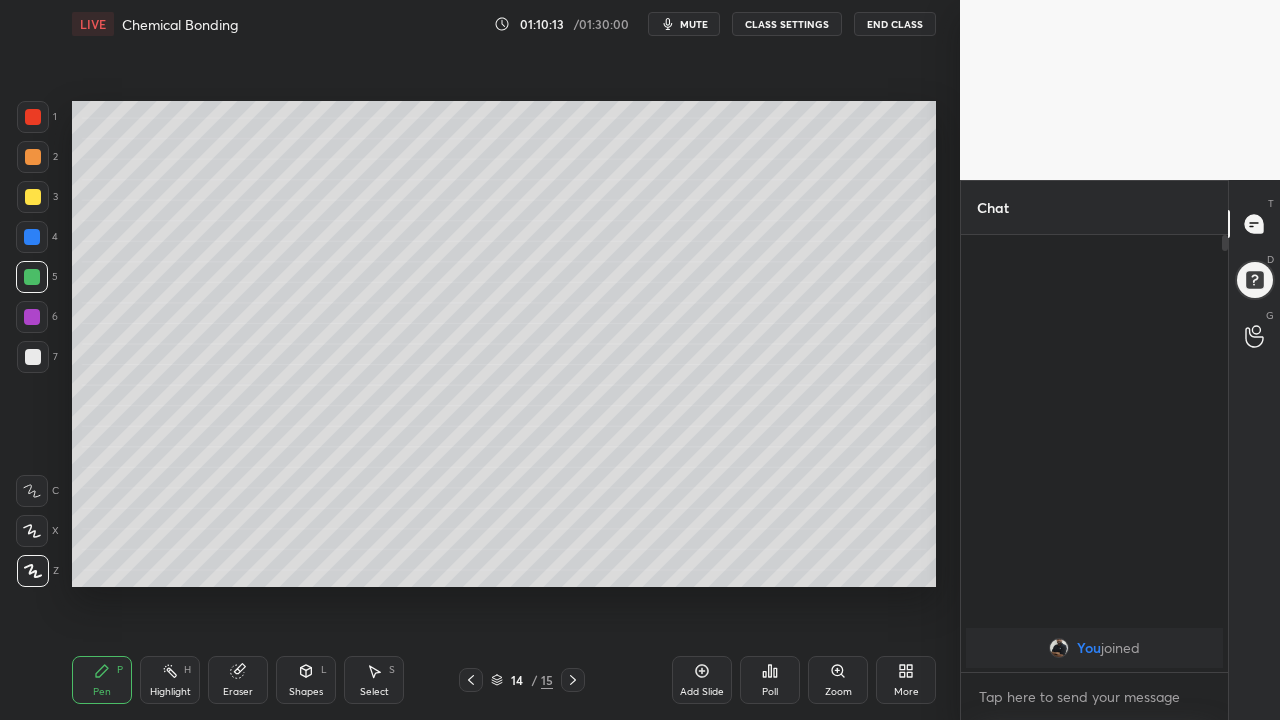 click at bounding box center [33, 357] 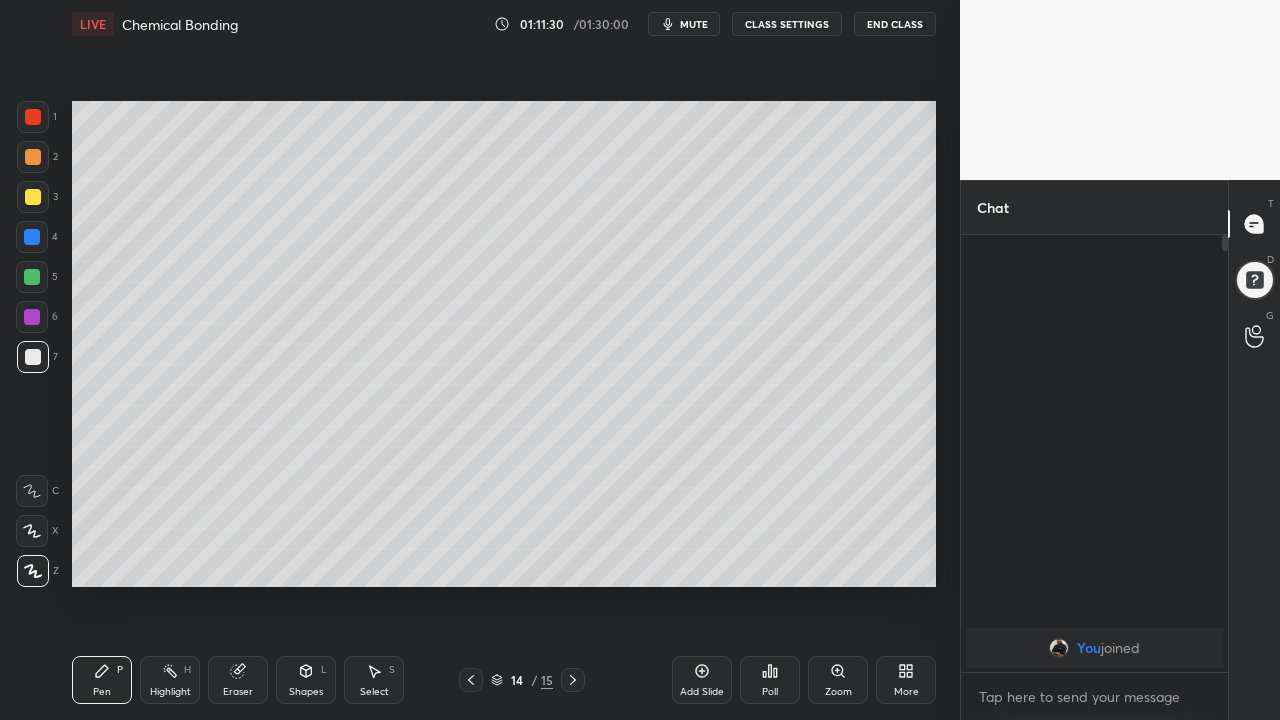 click at bounding box center (33, 357) 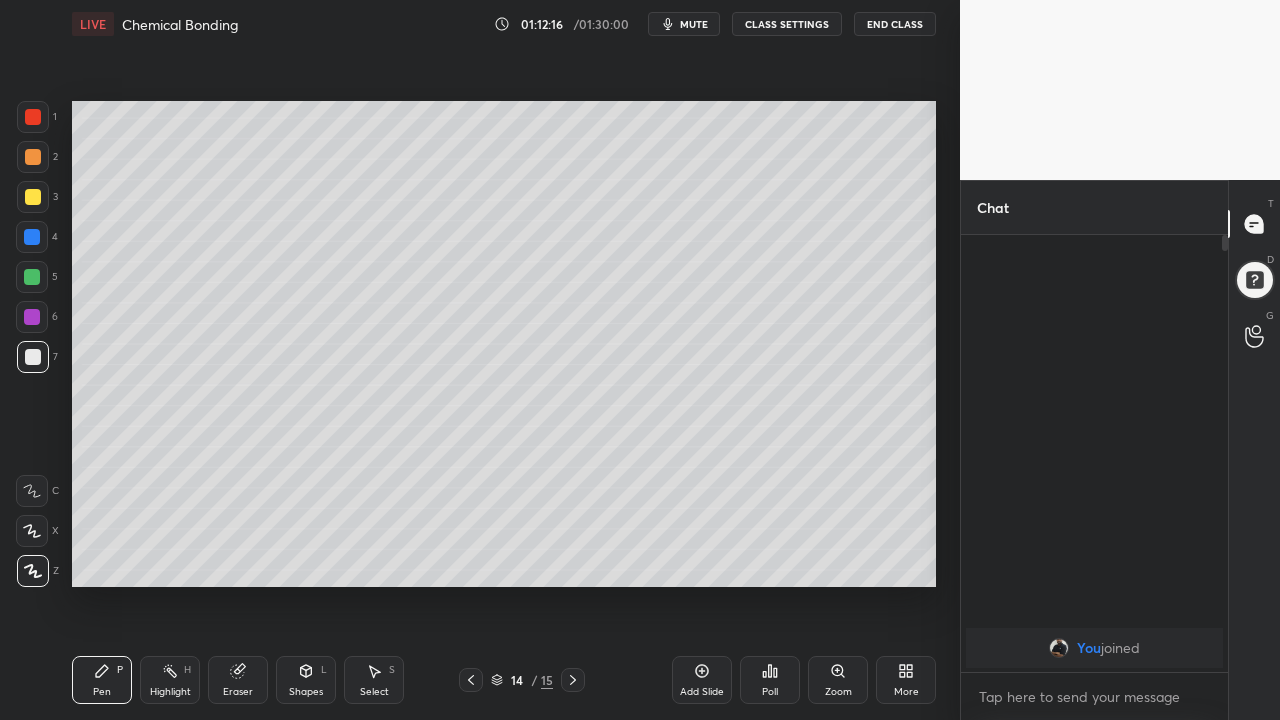 click at bounding box center (32, 277) 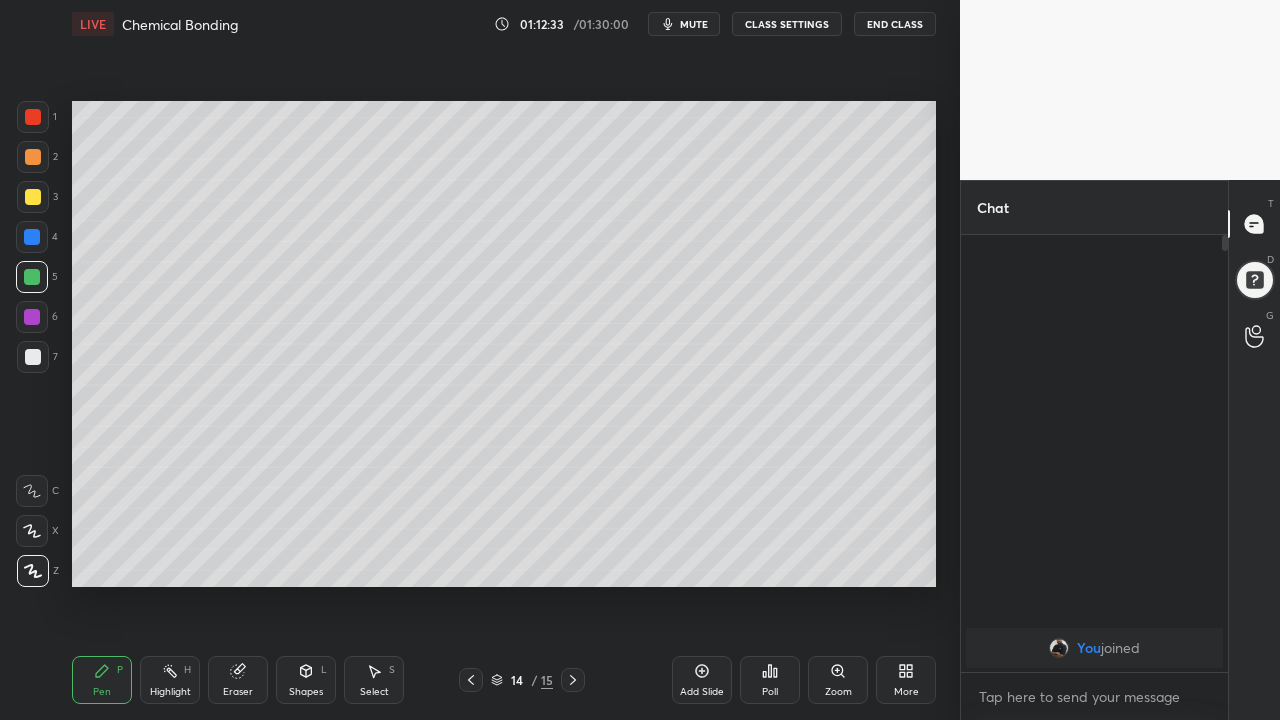 click at bounding box center (33, 357) 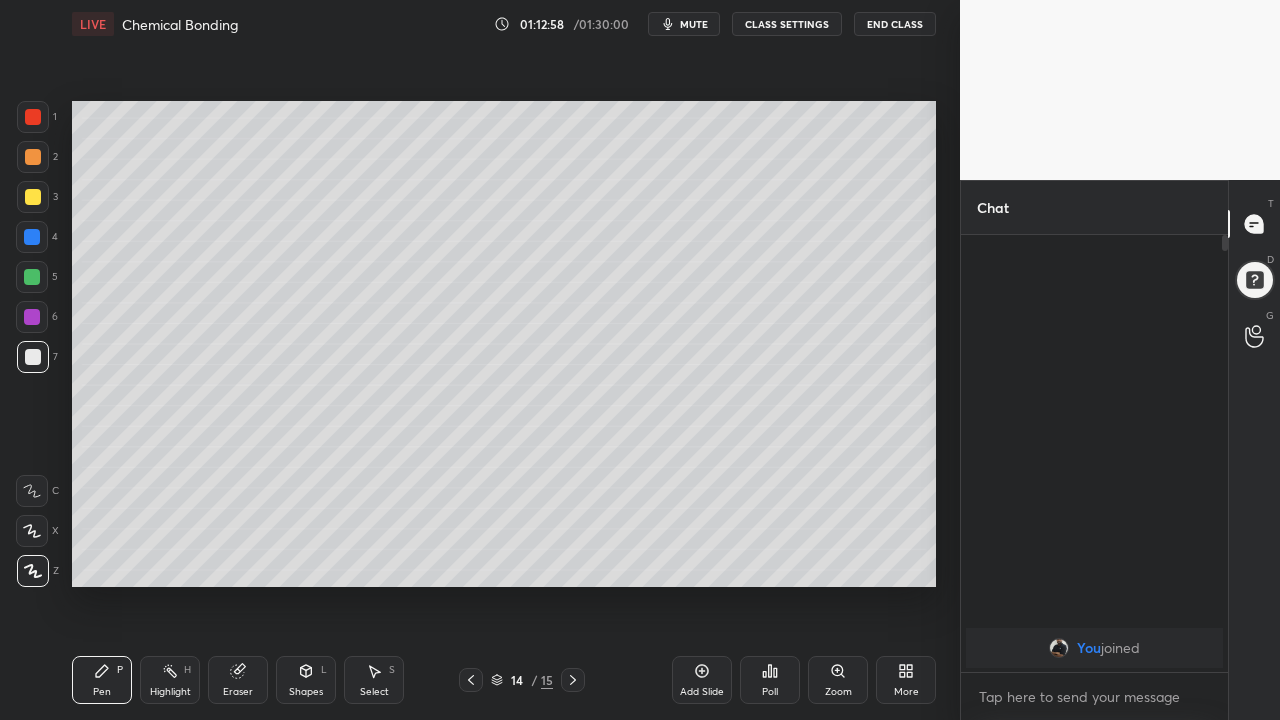 click at bounding box center (33, 197) 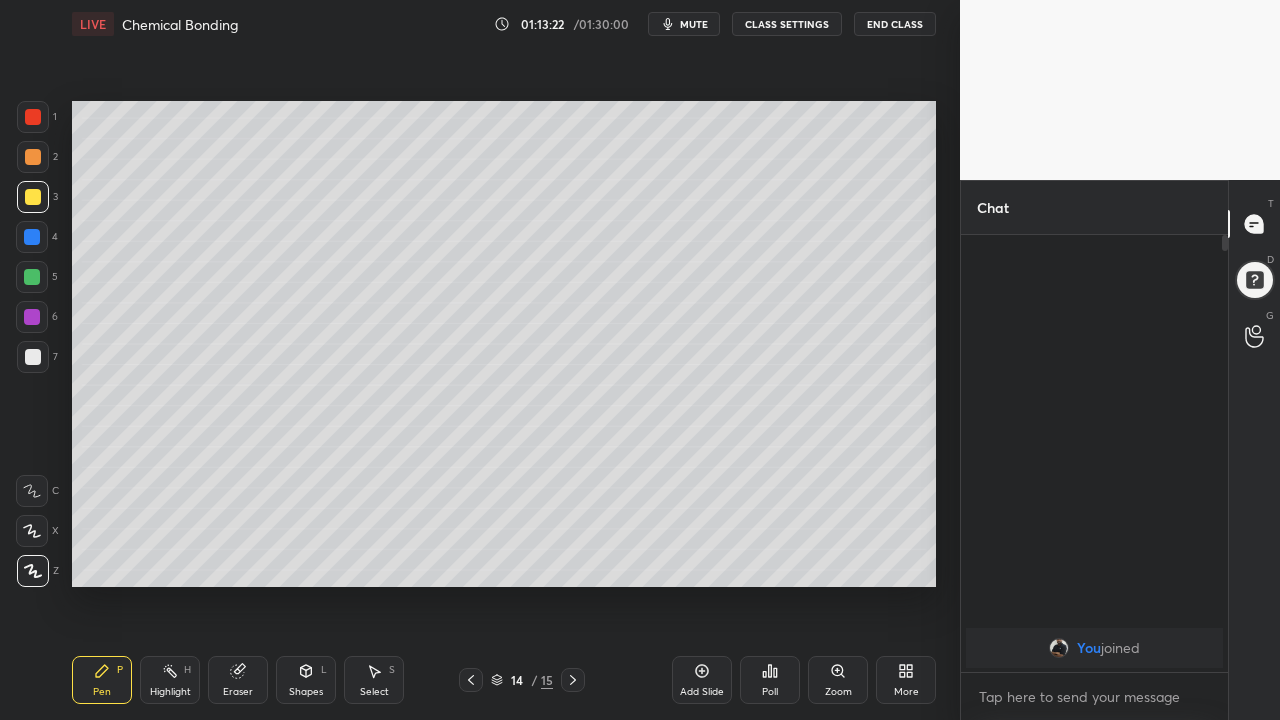 click at bounding box center [33, 357] 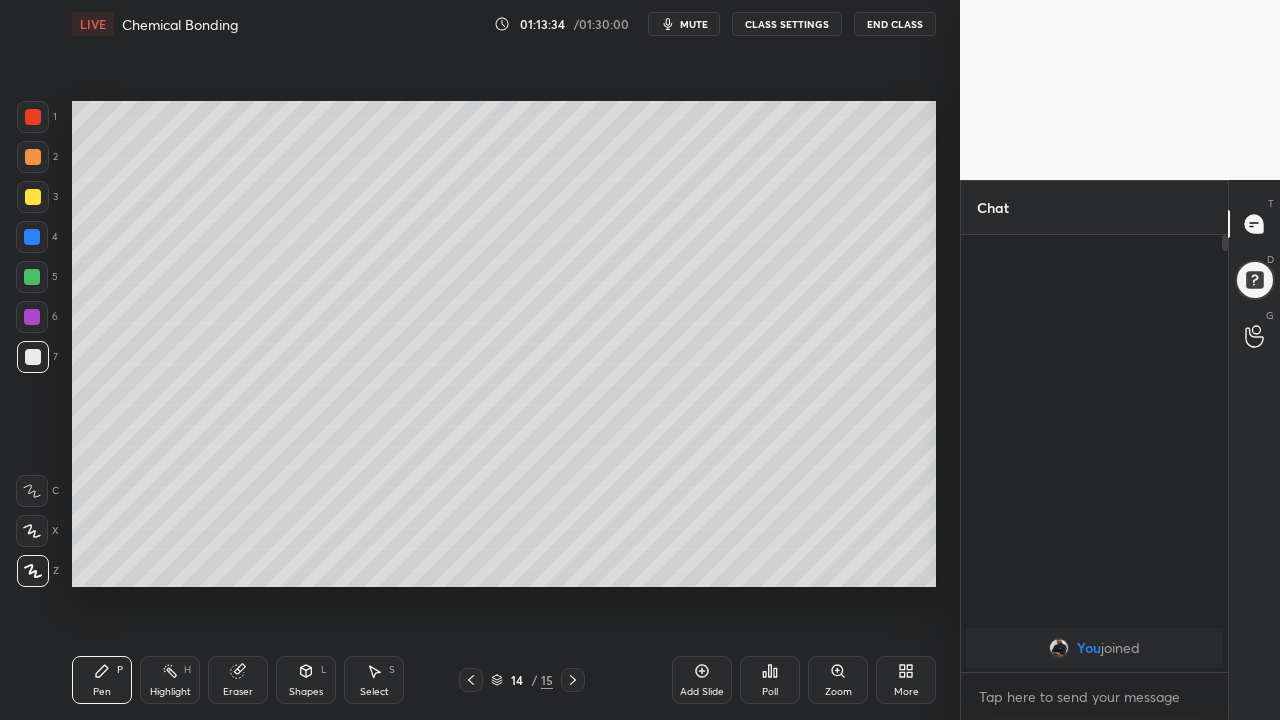 click at bounding box center (33, 197) 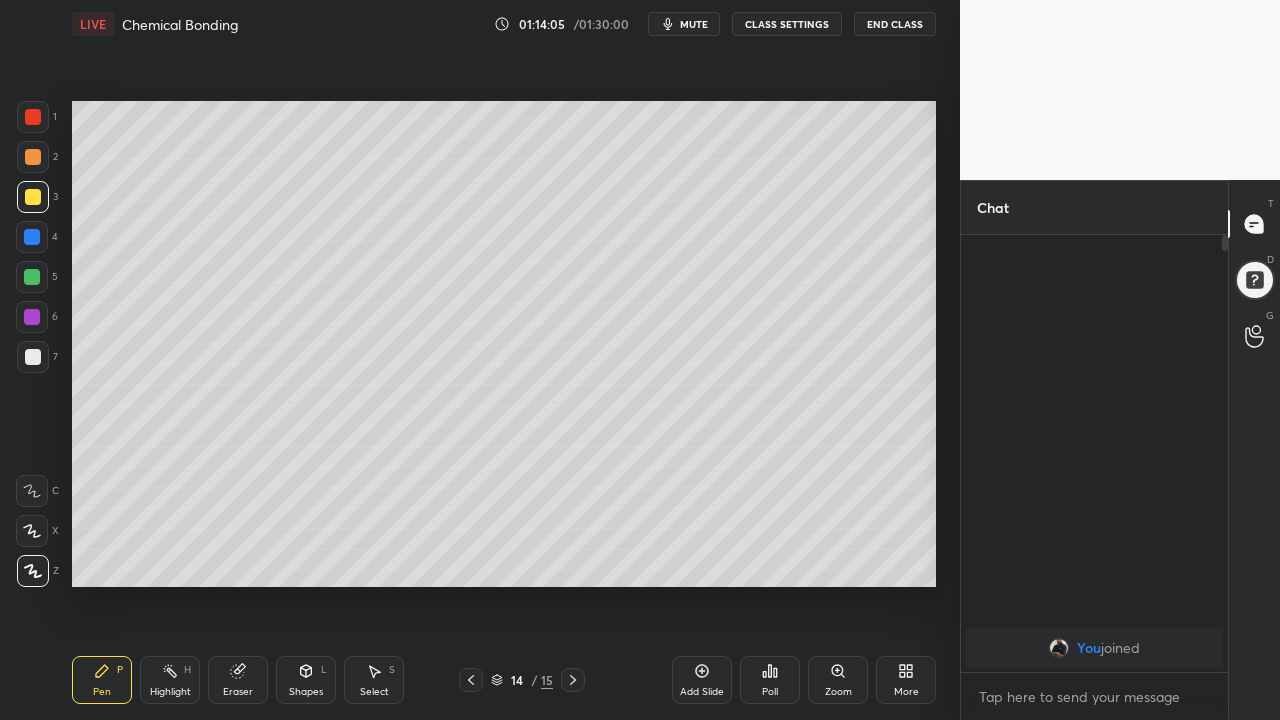click at bounding box center [33, 157] 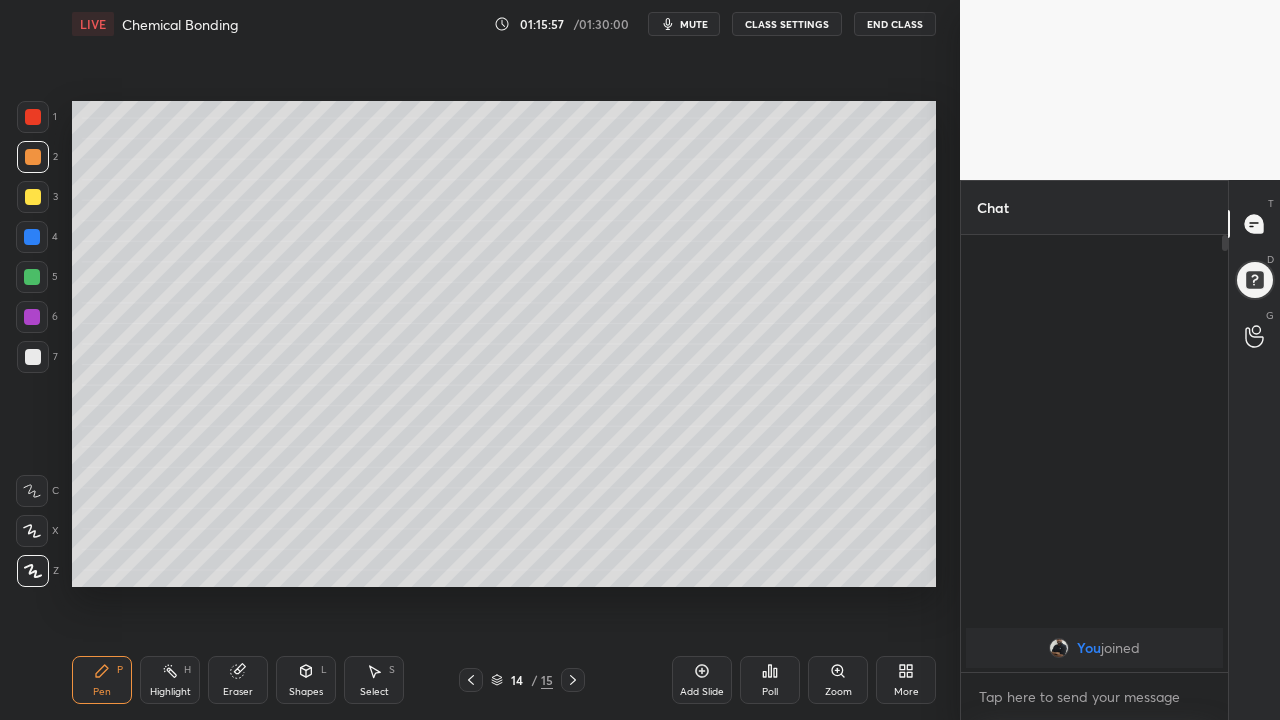 click at bounding box center [33, 357] 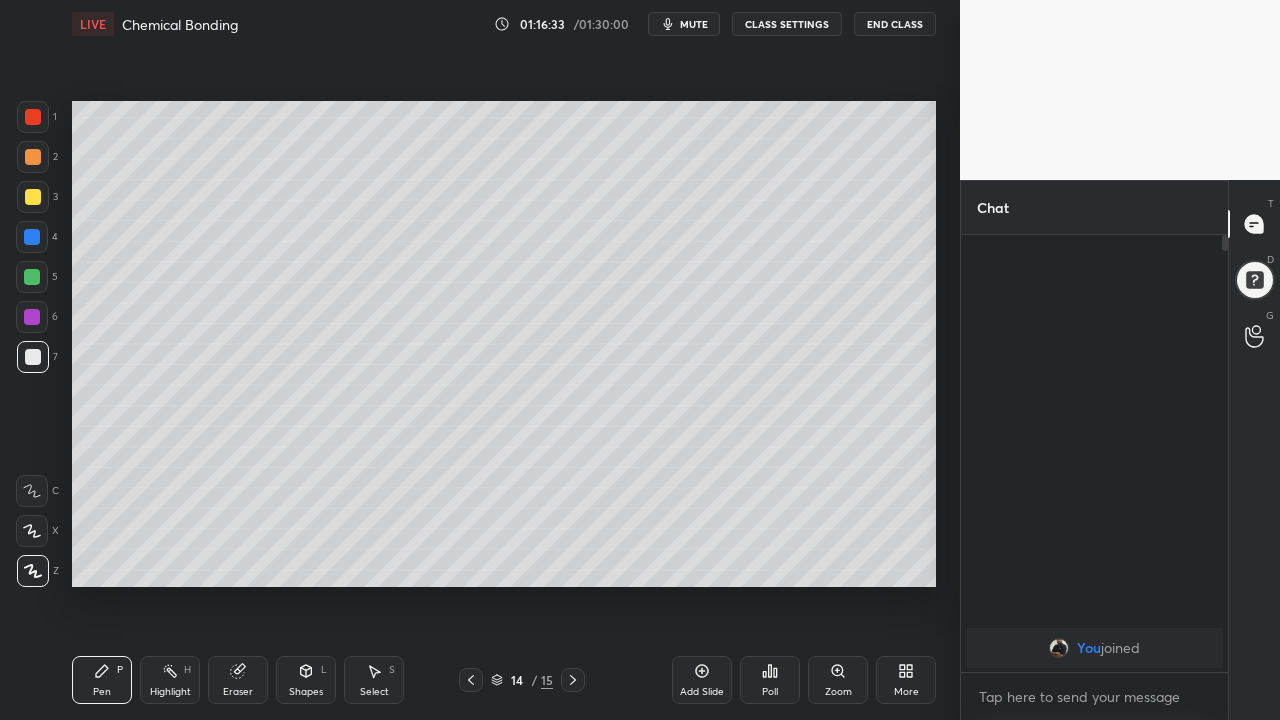 click on "Setting up your live class Poll for   secs No correct answer Start poll" at bounding box center (504, 344) 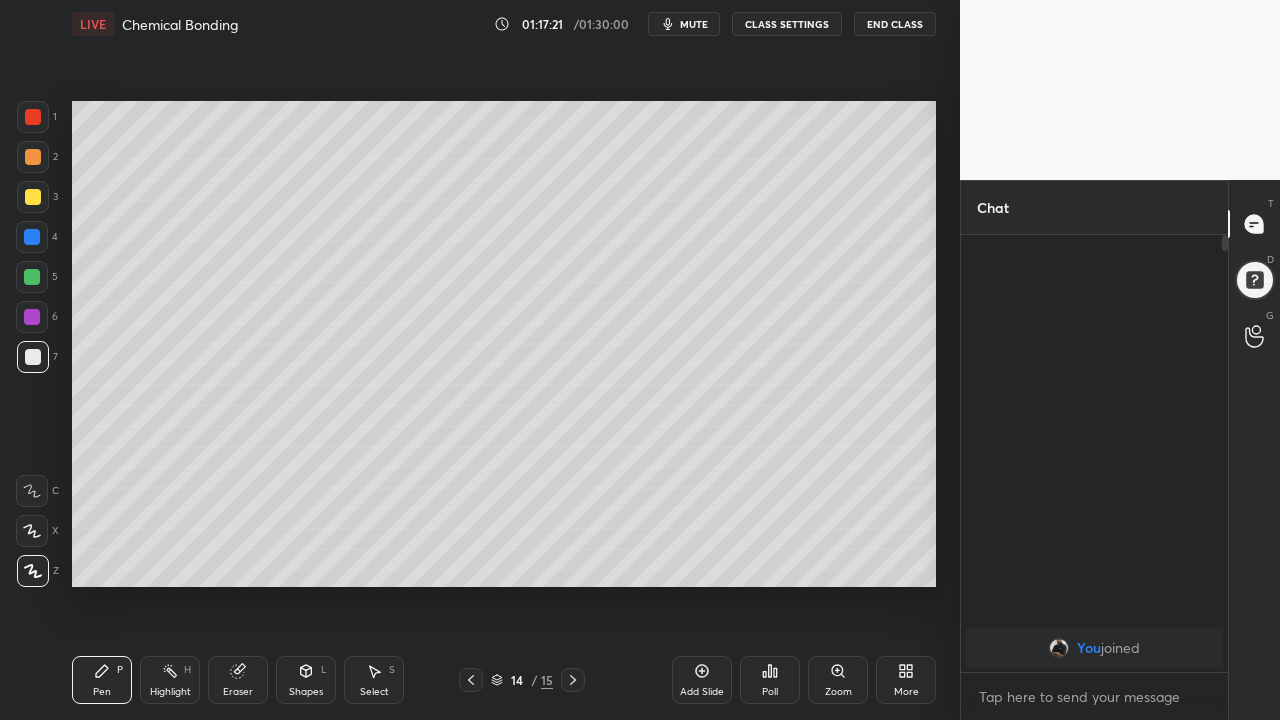 click on "Add Slide" at bounding box center (702, 692) 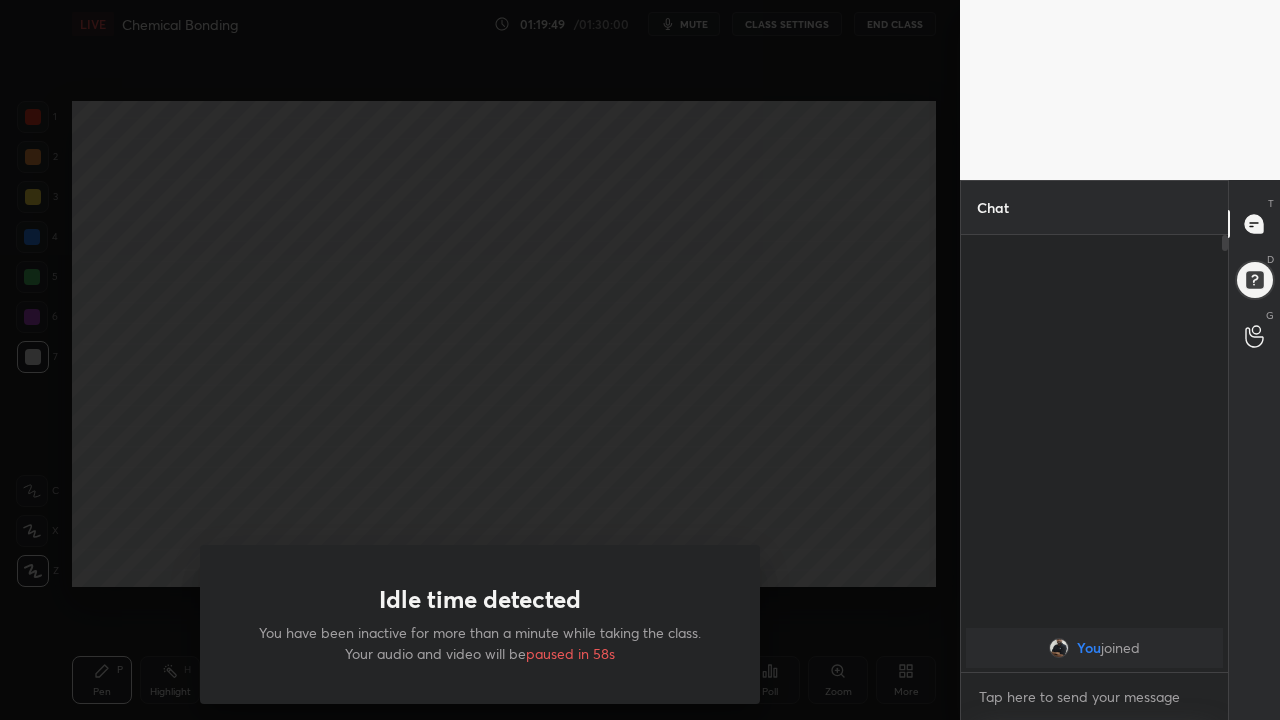 click on "Idle time detected You have been inactive for more than a minute while taking the class. Your audio and video will be  paused in 58s" at bounding box center (480, 360) 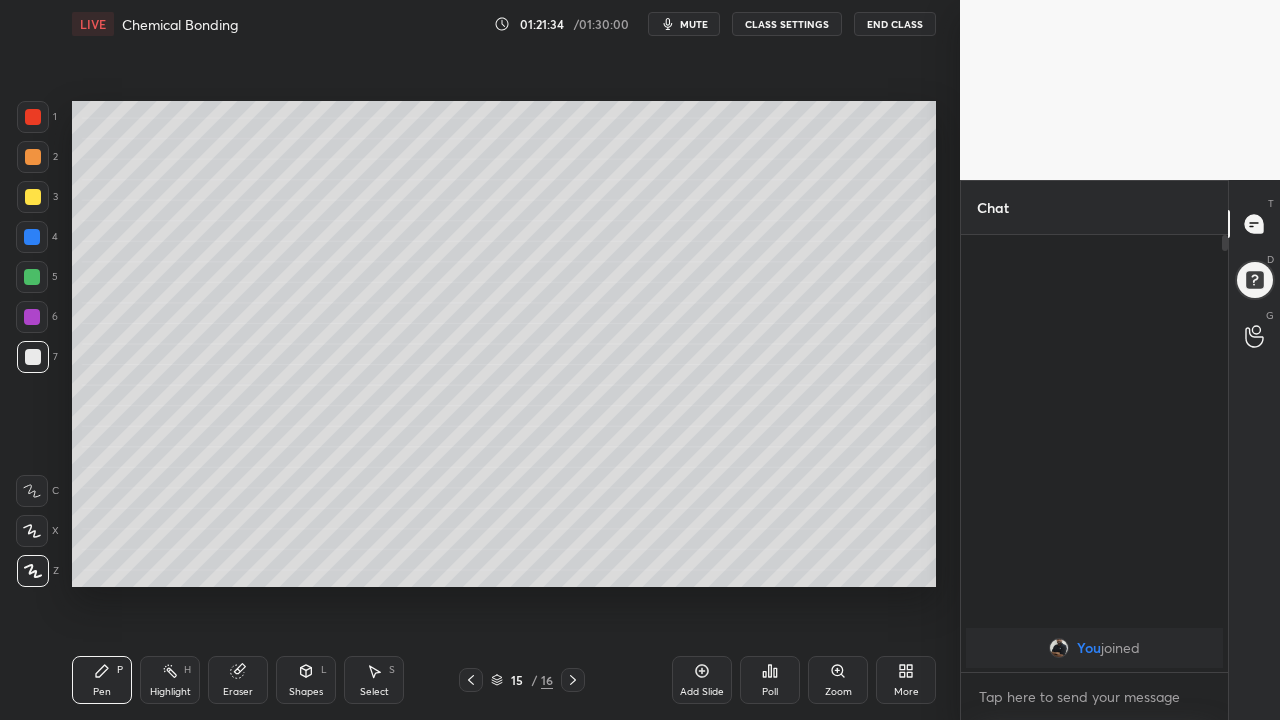 click at bounding box center (32, 317) 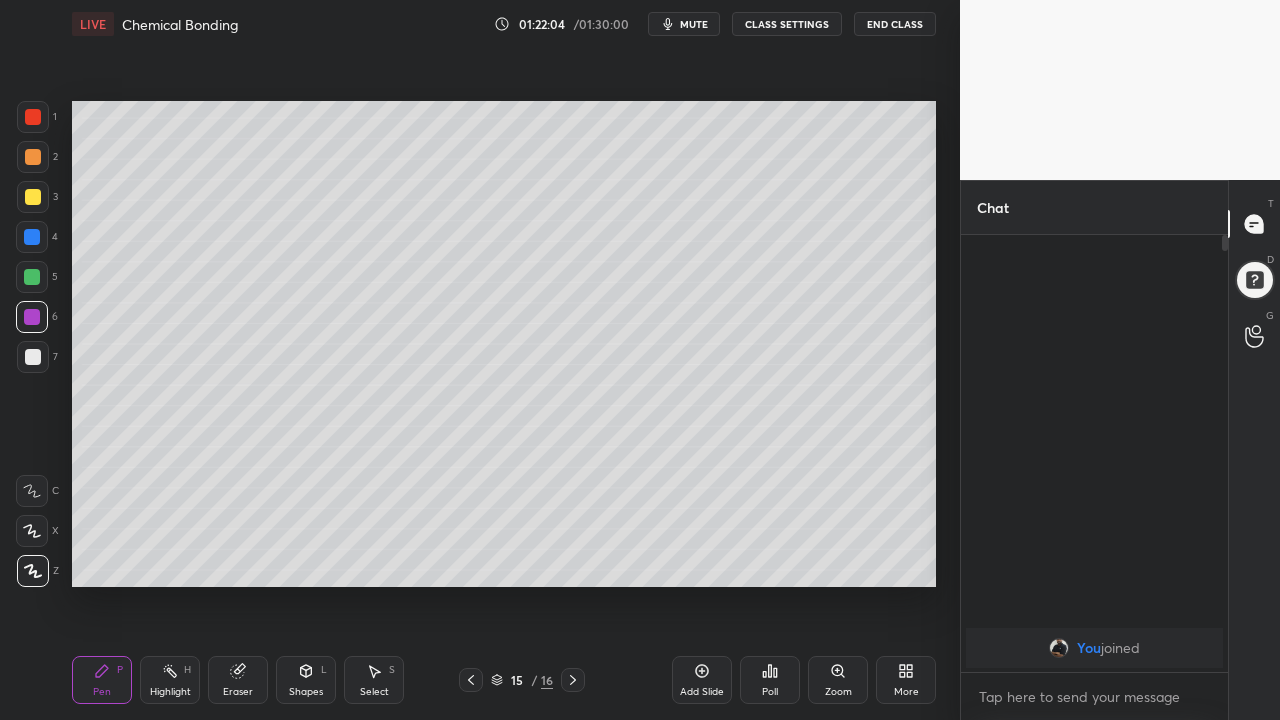 click at bounding box center [32, 277] 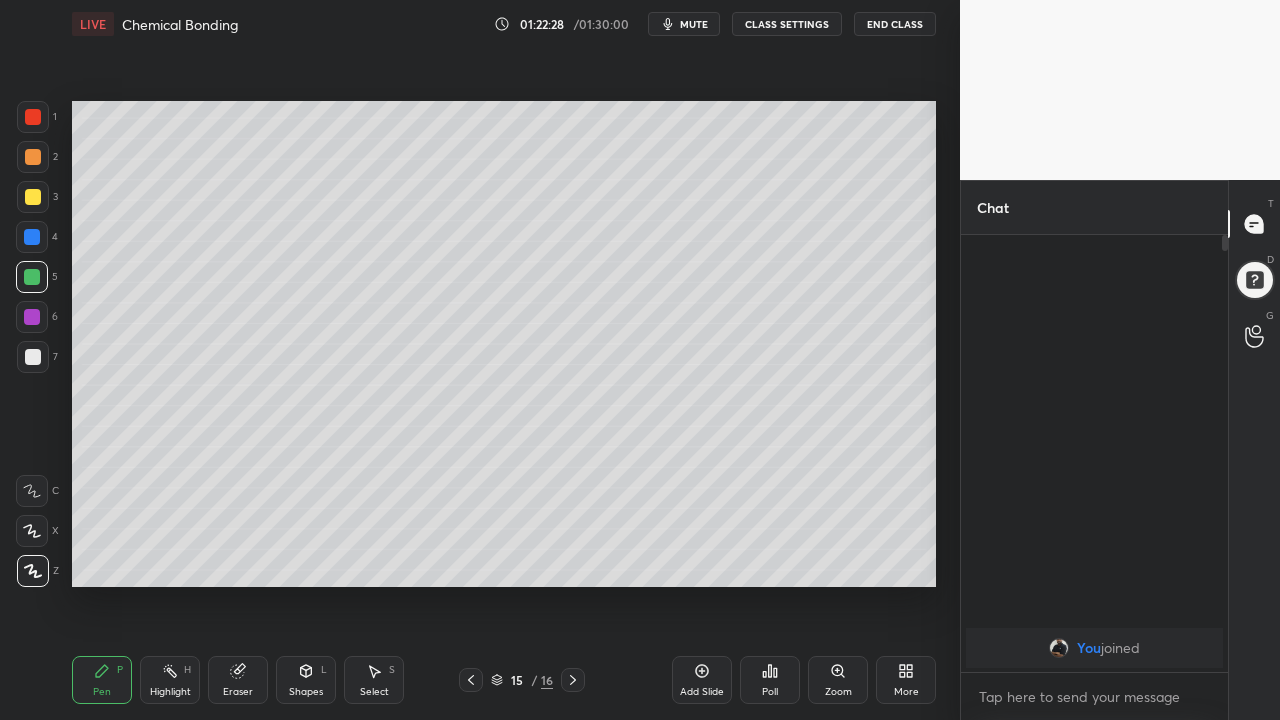 click at bounding box center (33, 197) 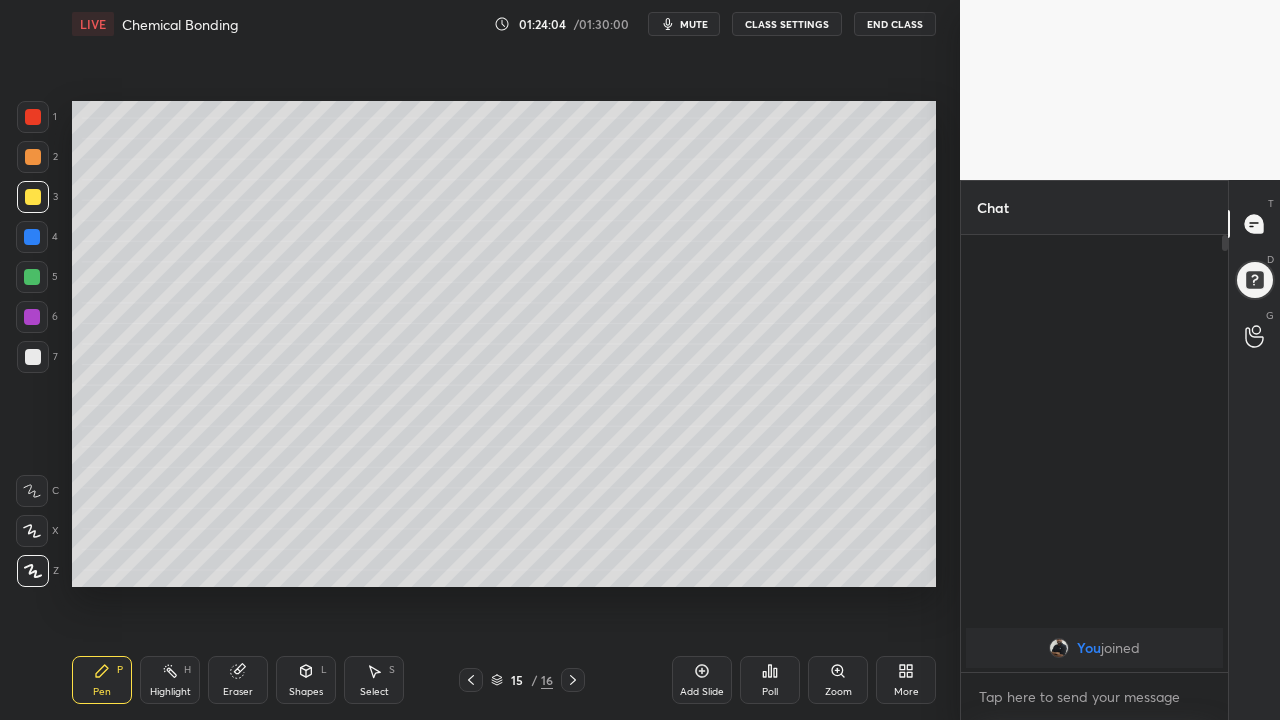 click on "Add Slide" at bounding box center (702, 692) 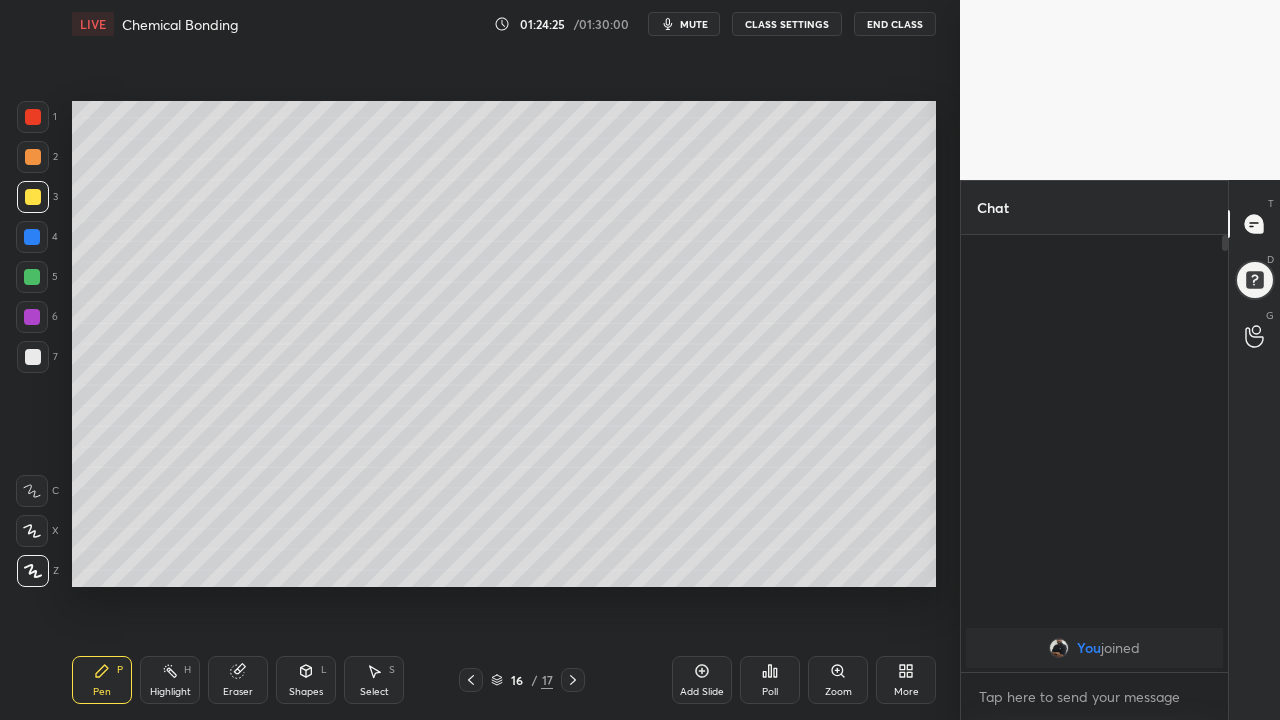 click at bounding box center (32, 237) 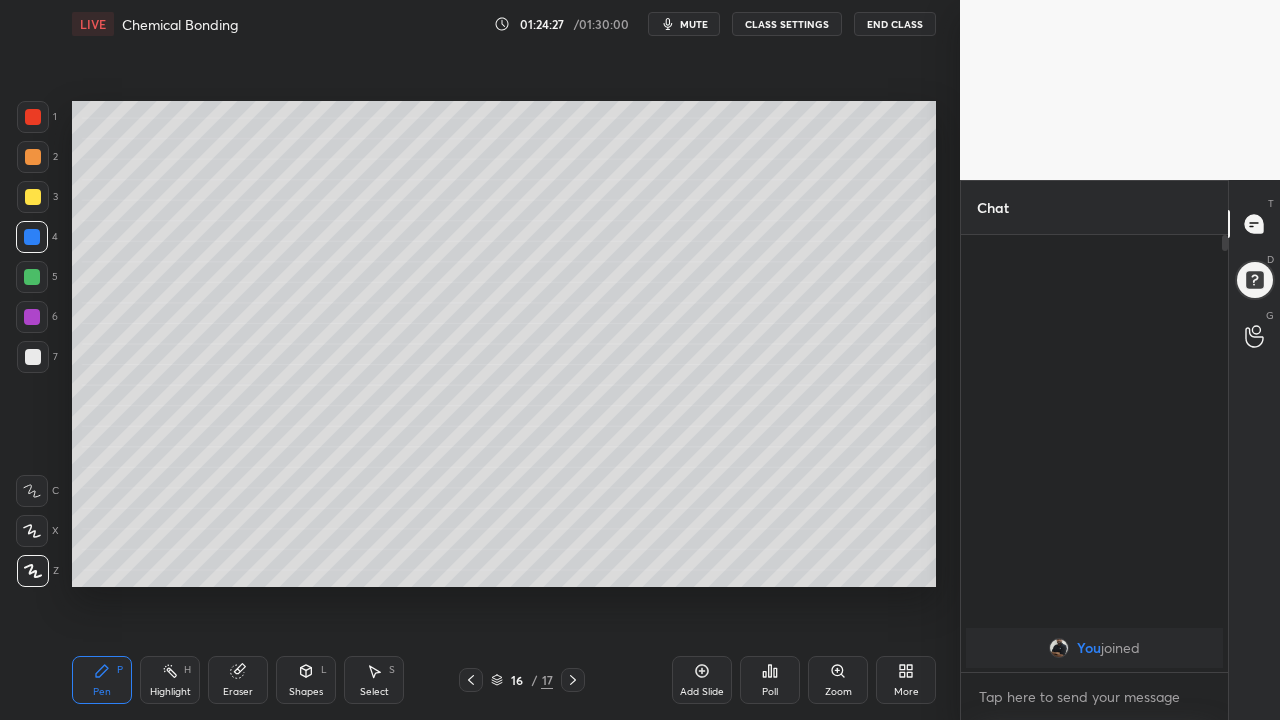click on "Eraser" at bounding box center (238, 680) 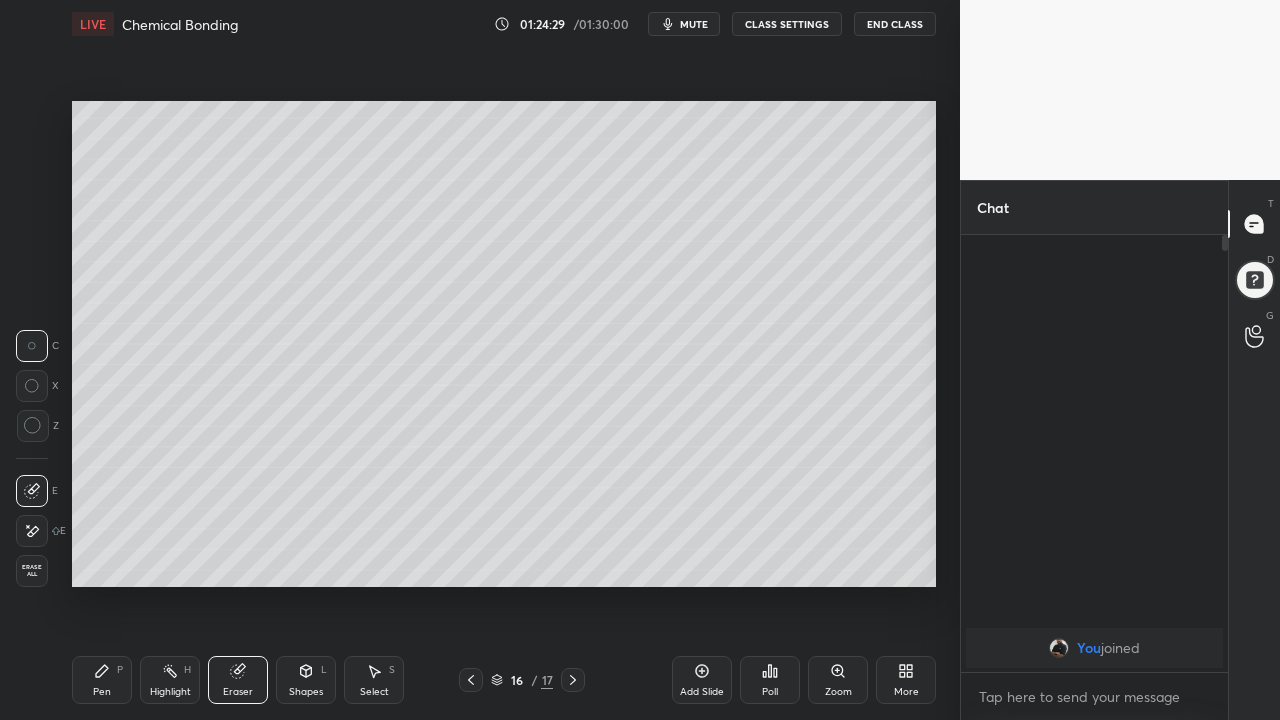click on "Pen P" at bounding box center [102, 680] 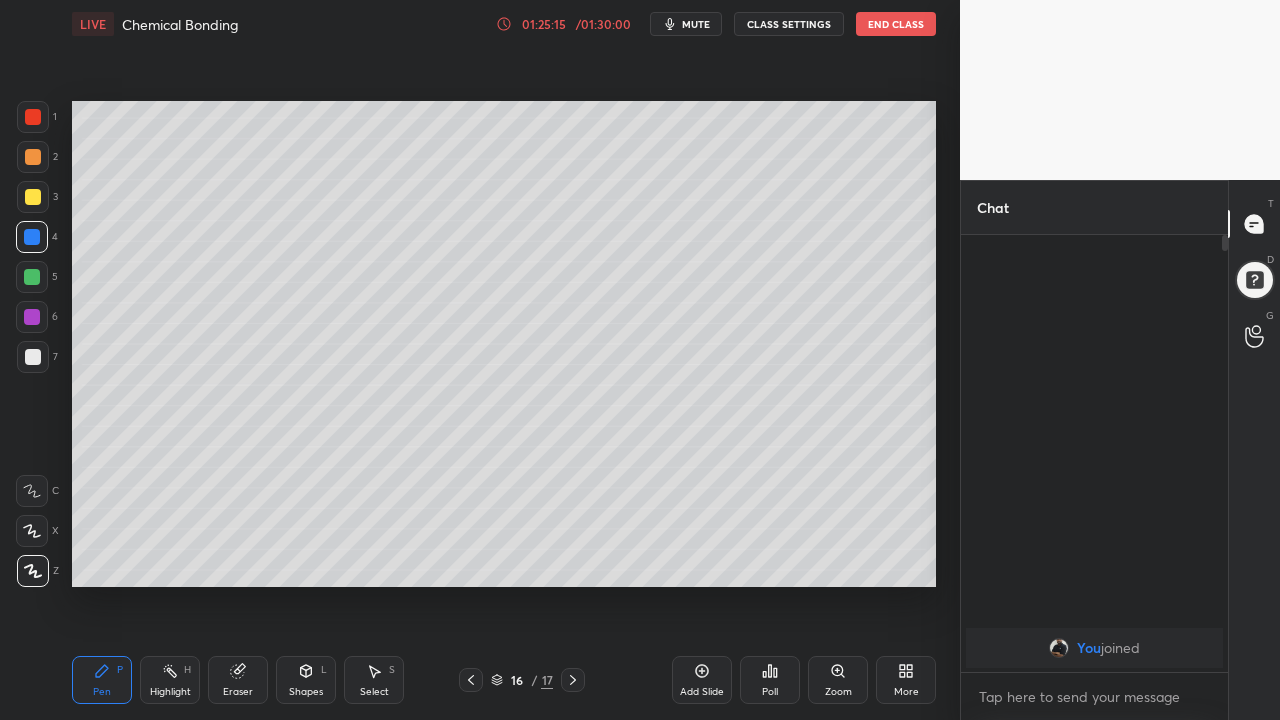 click on "End Class" at bounding box center [896, 24] 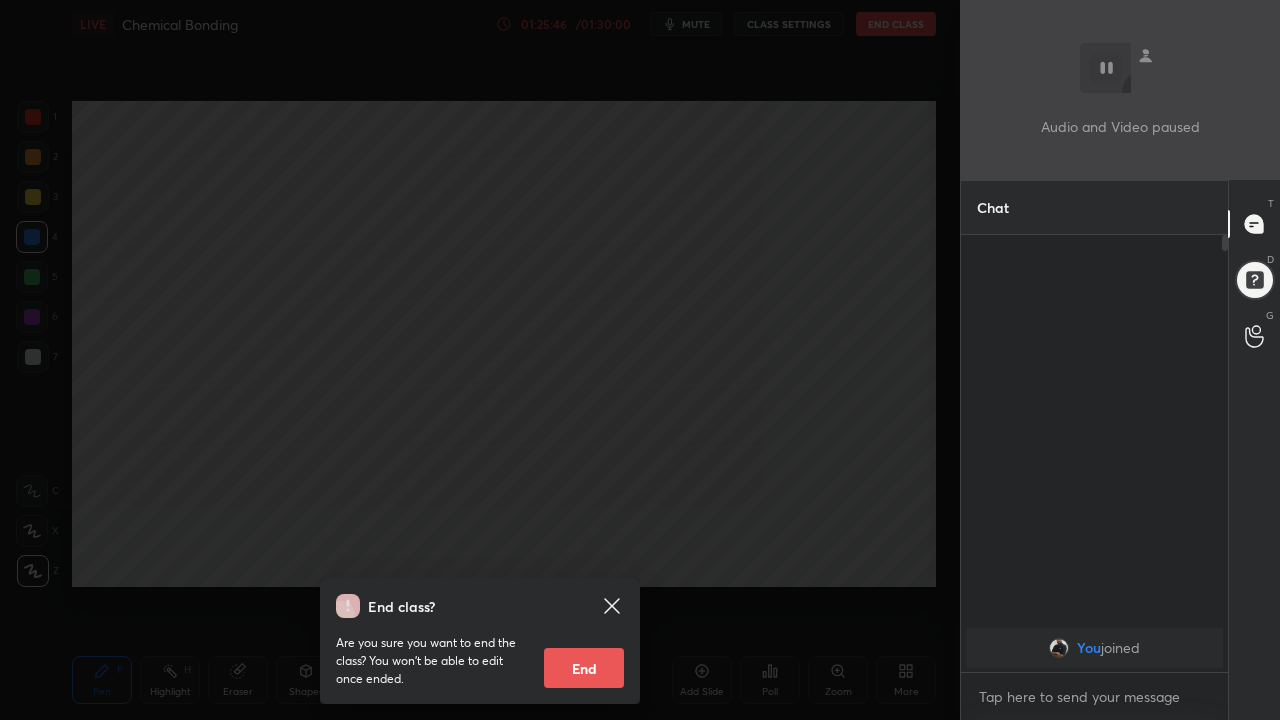 click on "End class? Are you sure you want to end the class? You won’t be able to edit once ended. End" at bounding box center [480, 360] 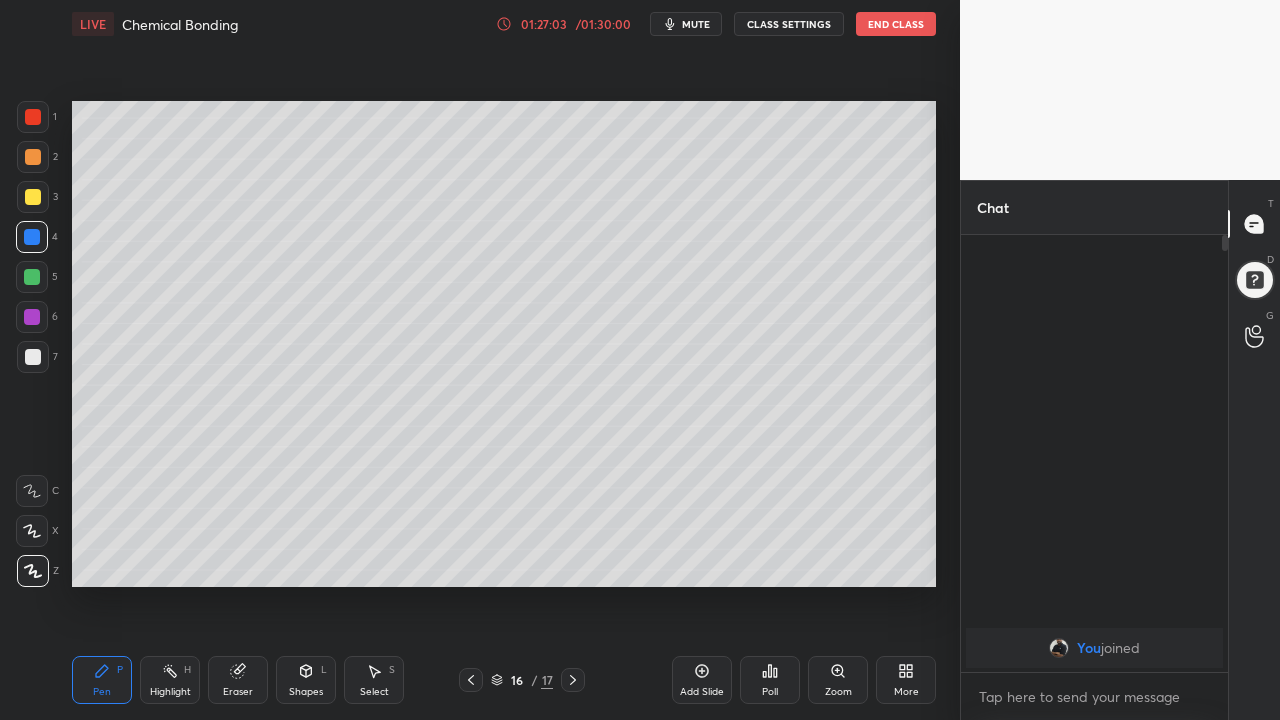 click on "More" at bounding box center (906, 680) 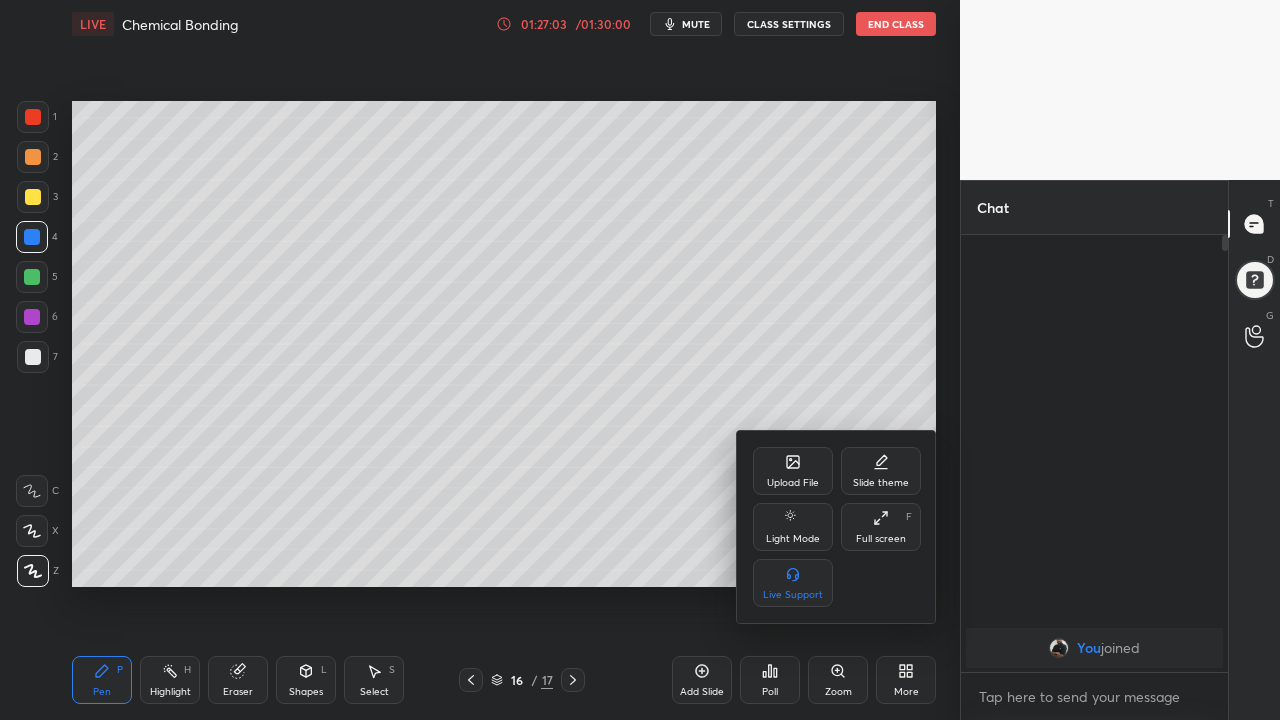 click on "Full screen F" at bounding box center (881, 527) 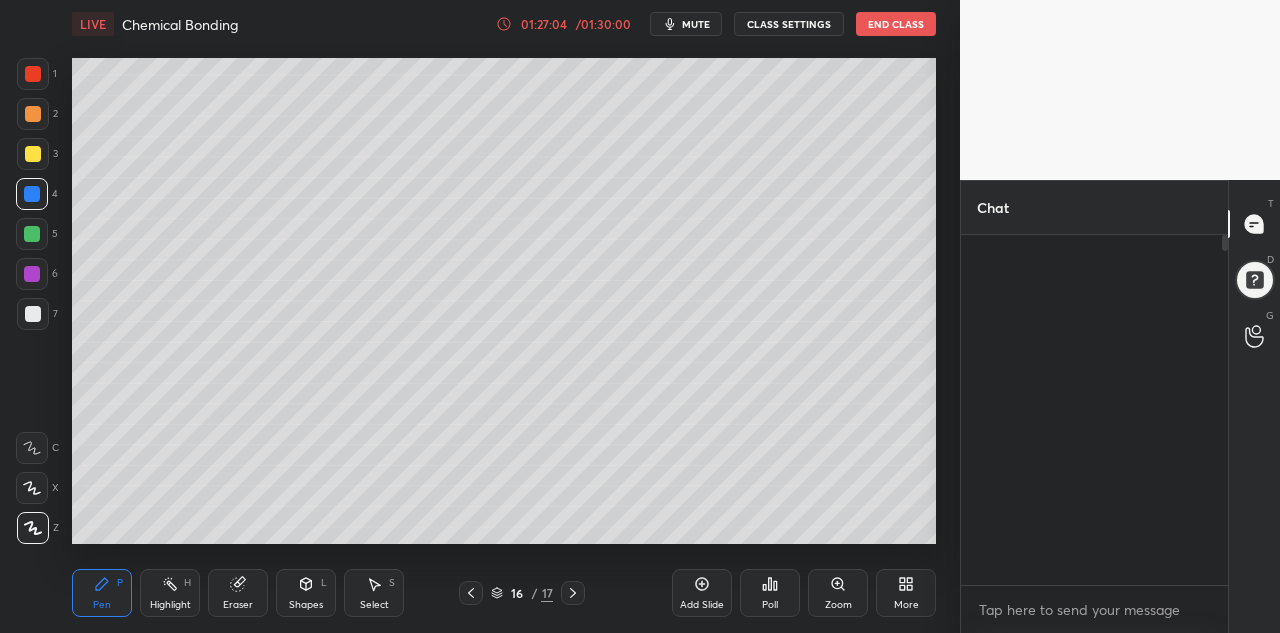 scroll, scrollTop: 505, scrollLeft: 880, axis: both 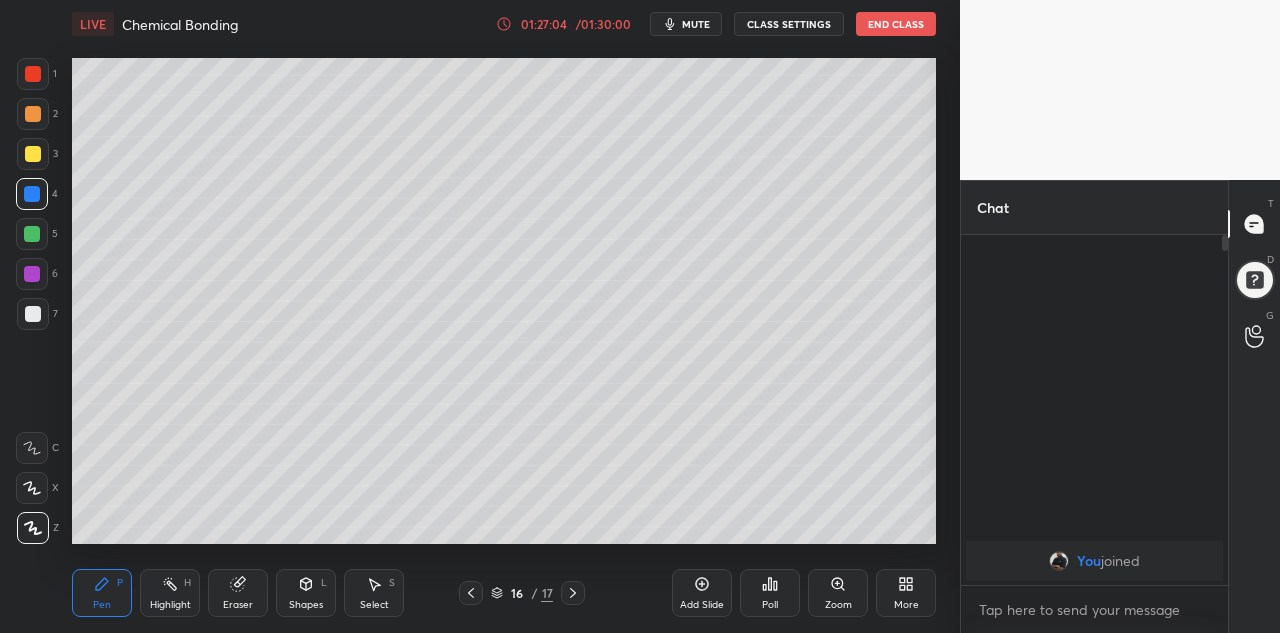 click on "End Class" at bounding box center [896, 24] 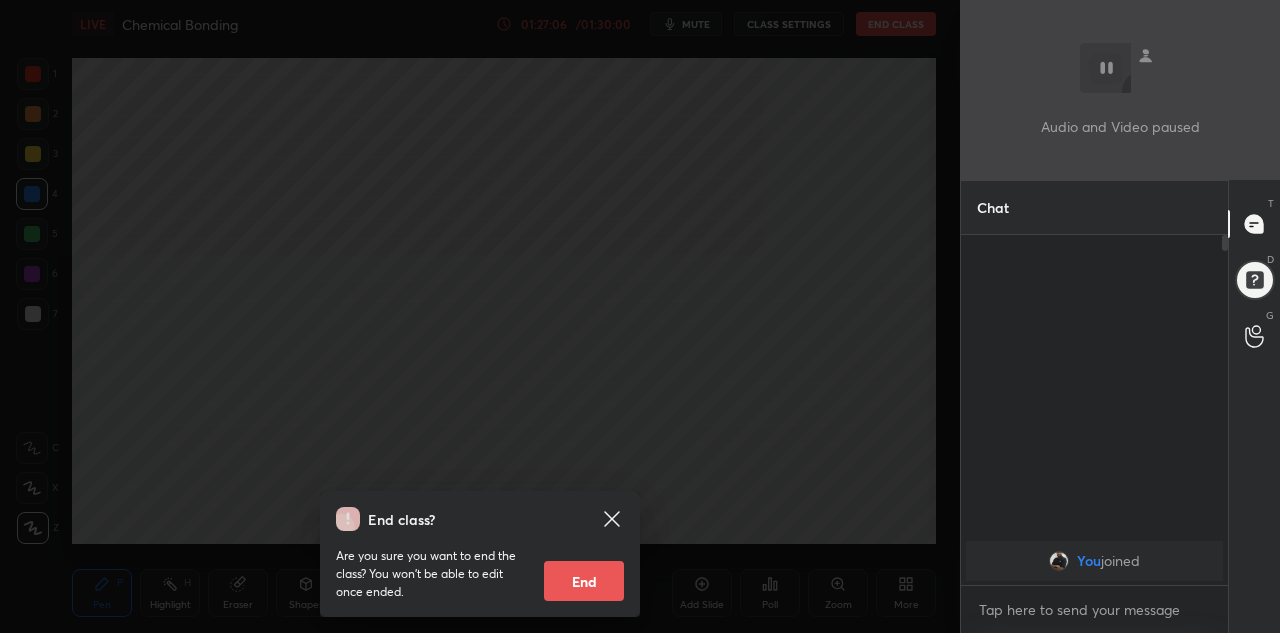 click on "End" at bounding box center (584, 581) 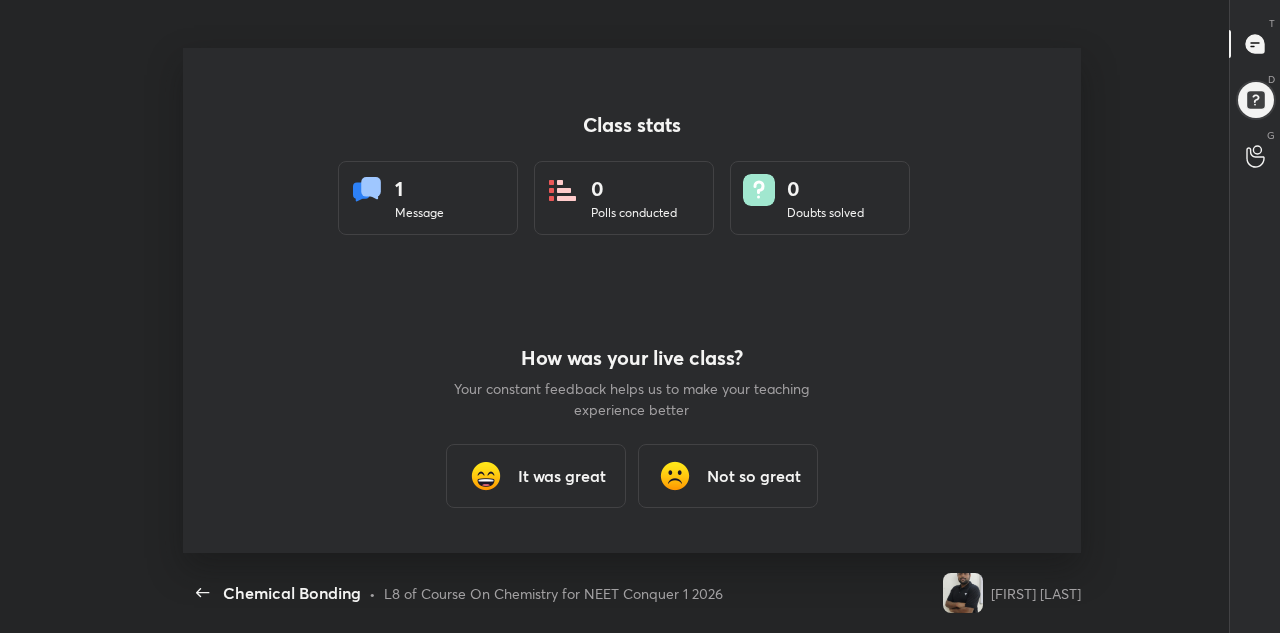 scroll, scrollTop: 99495, scrollLeft: 98796, axis: both 